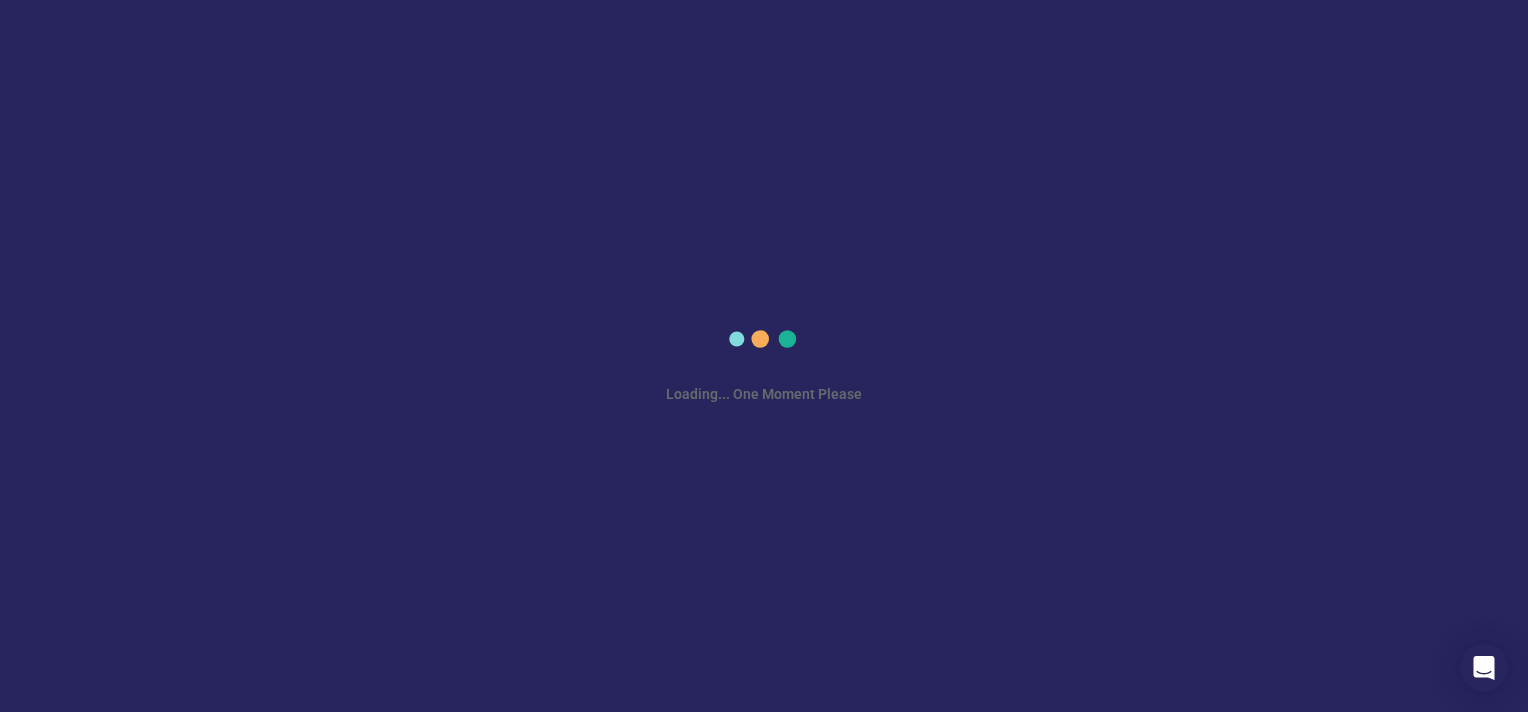 scroll, scrollTop: 0, scrollLeft: 0, axis: both 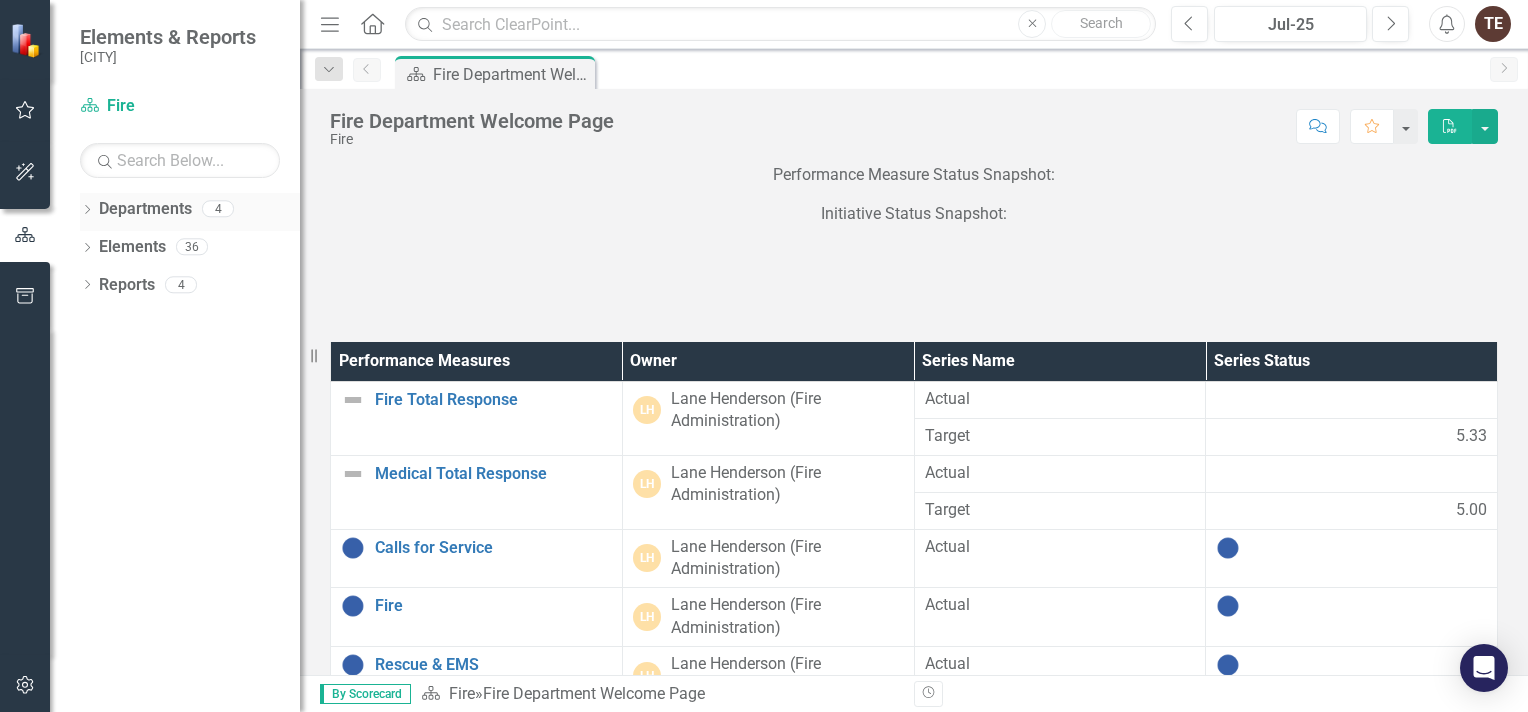 click on "Dropdown" 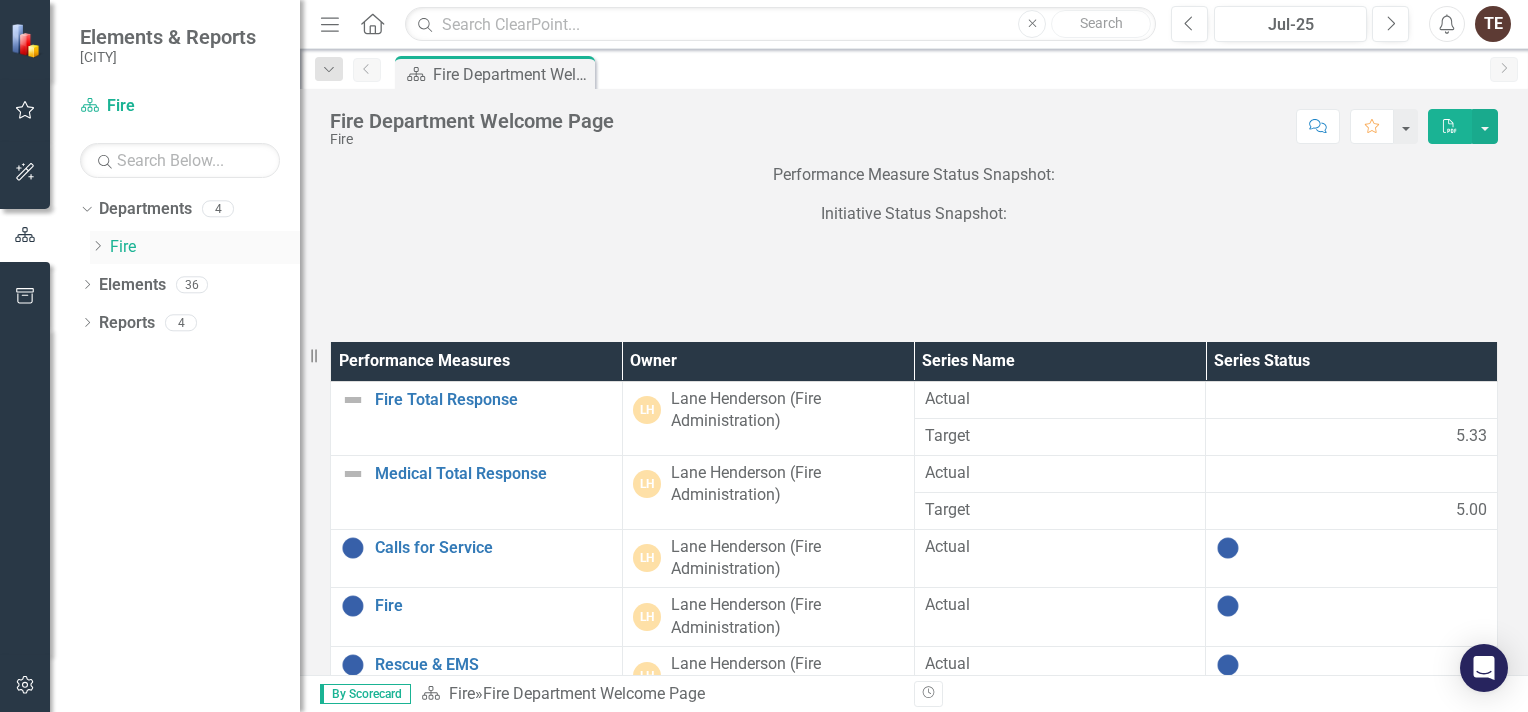 click on "Dropdown" 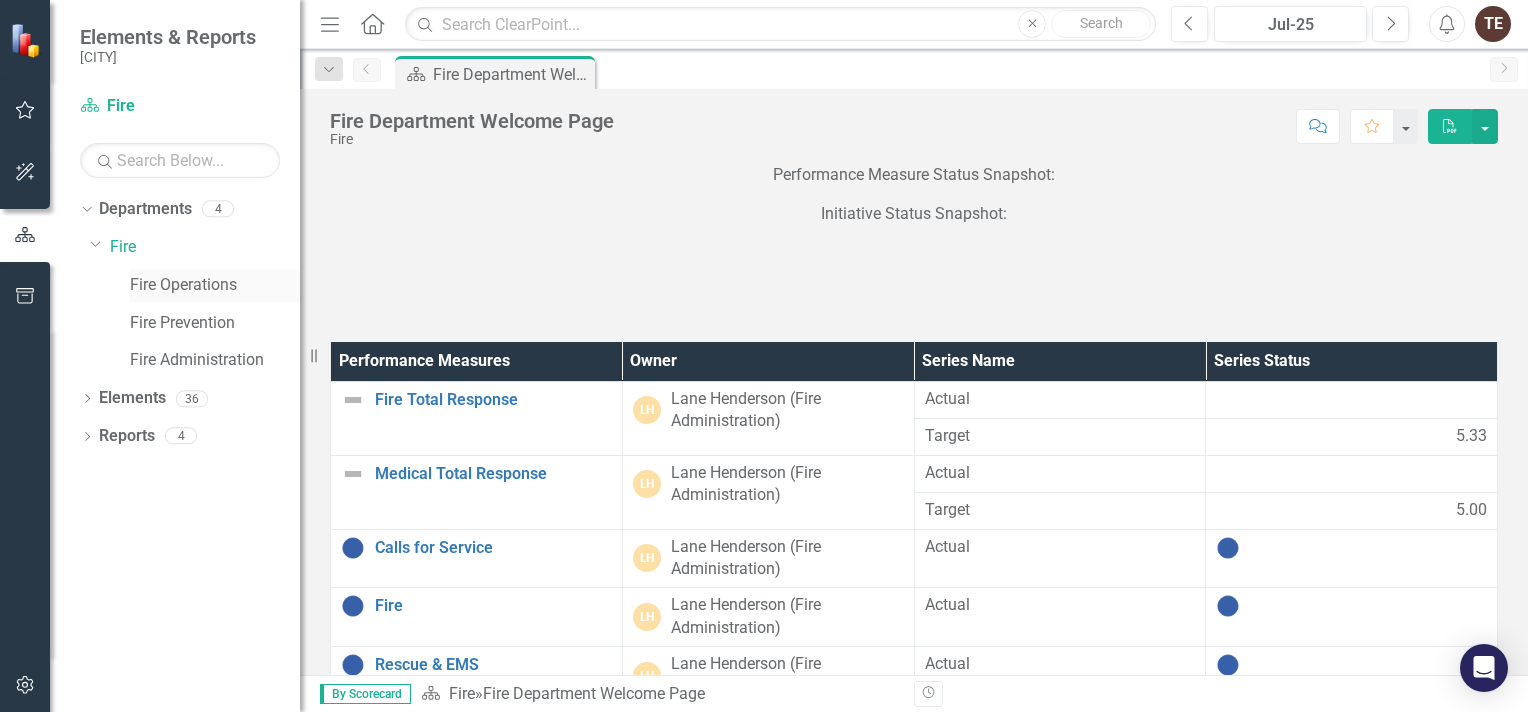 click on "Fire Operations" at bounding box center [215, 285] 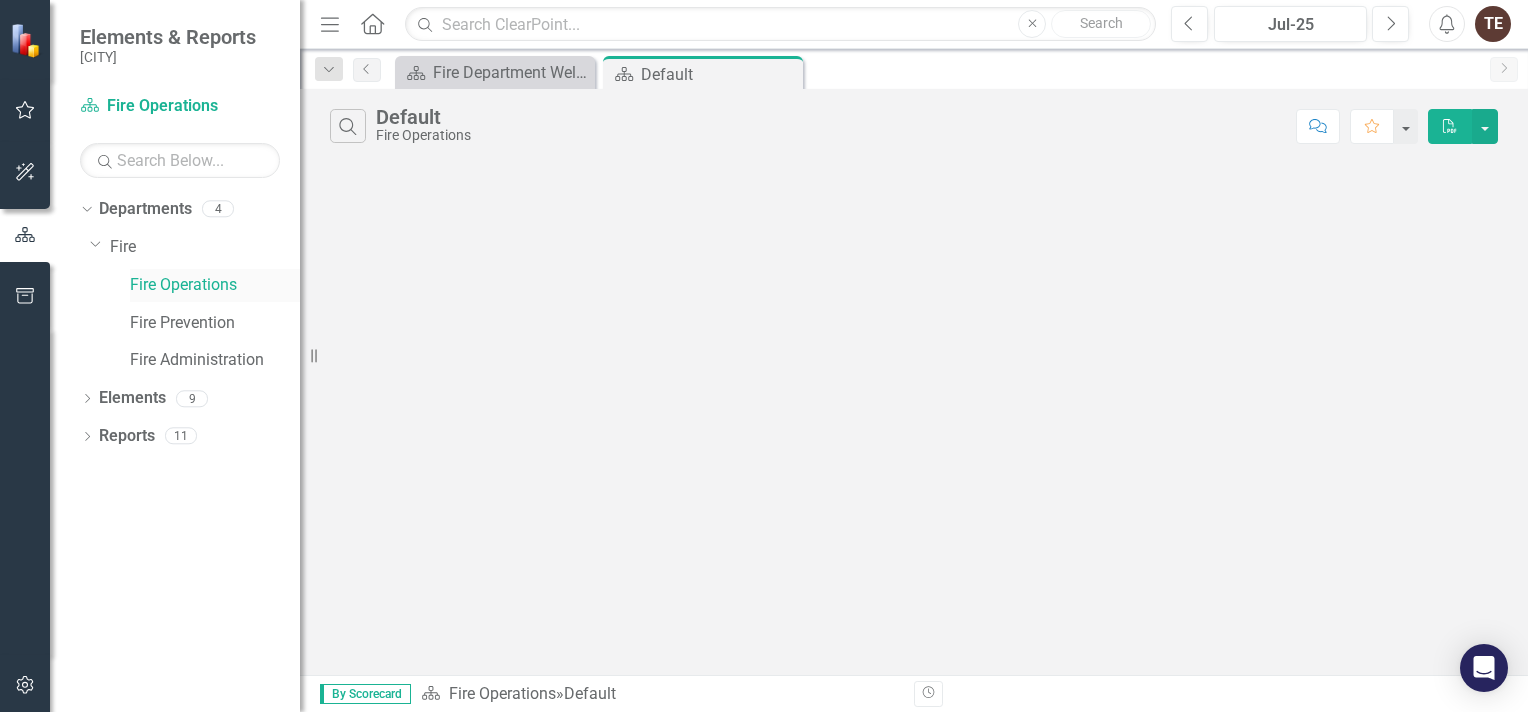 click on "Fire Operations" at bounding box center [215, 285] 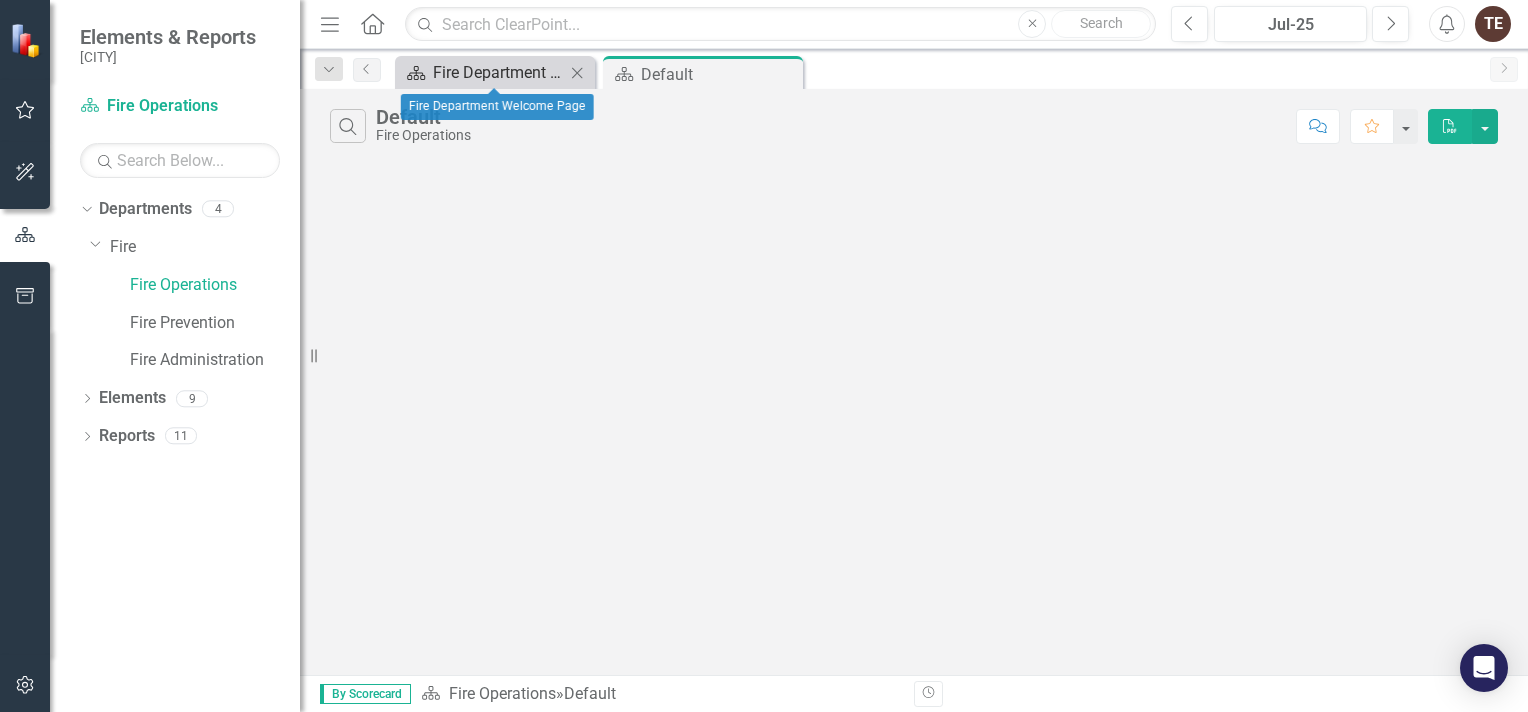 click on "Fire Department Welcome Page" at bounding box center [499, 72] 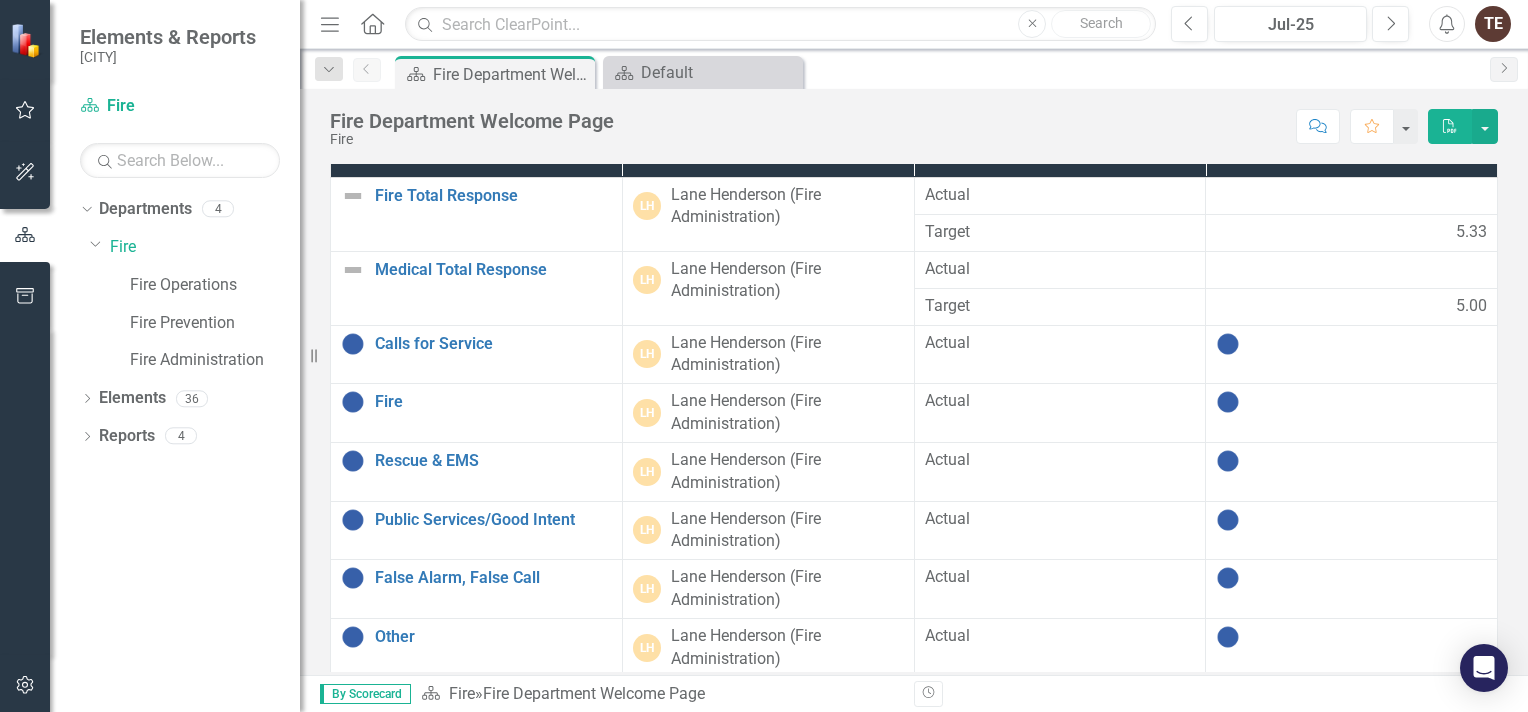 scroll, scrollTop: 205, scrollLeft: 0, axis: vertical 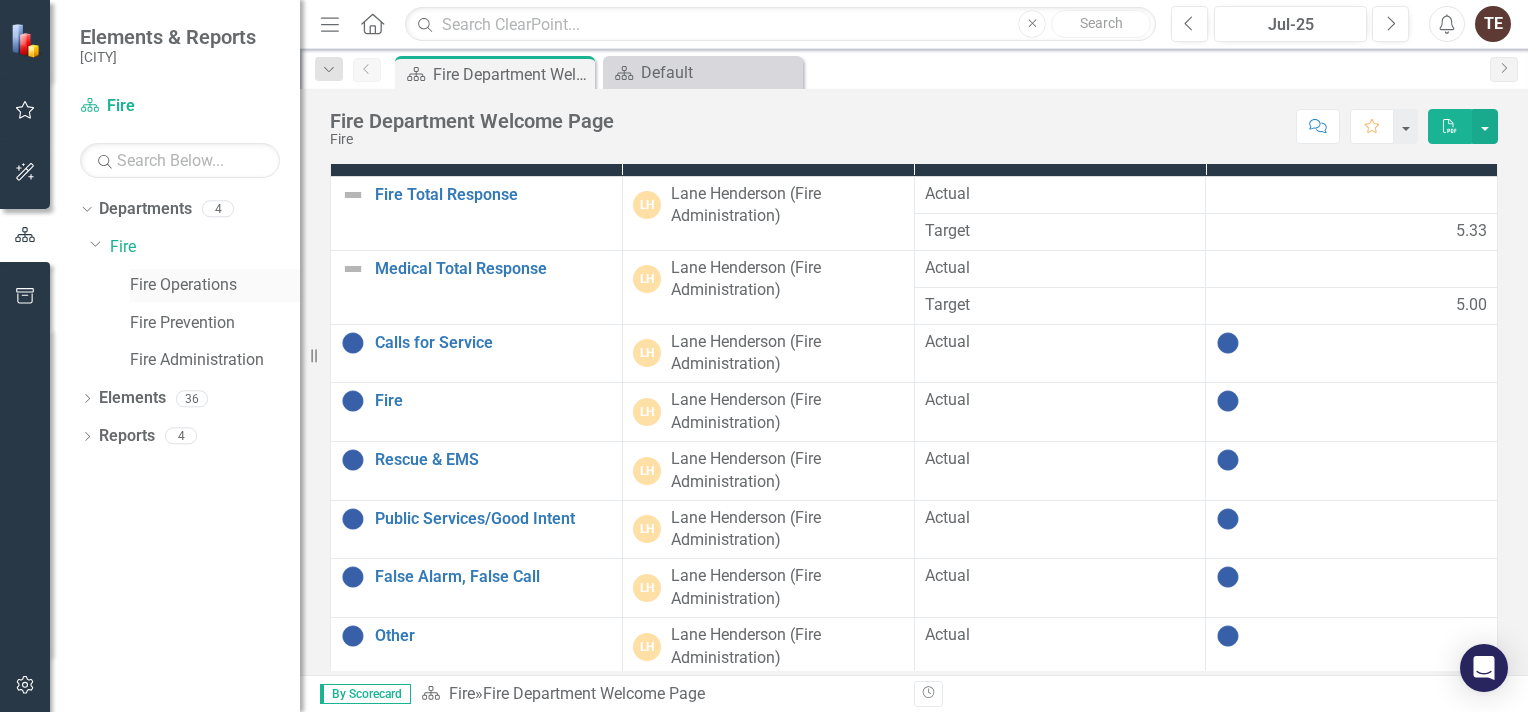 click on "Fire Operations" at bounding box center (215, 285) 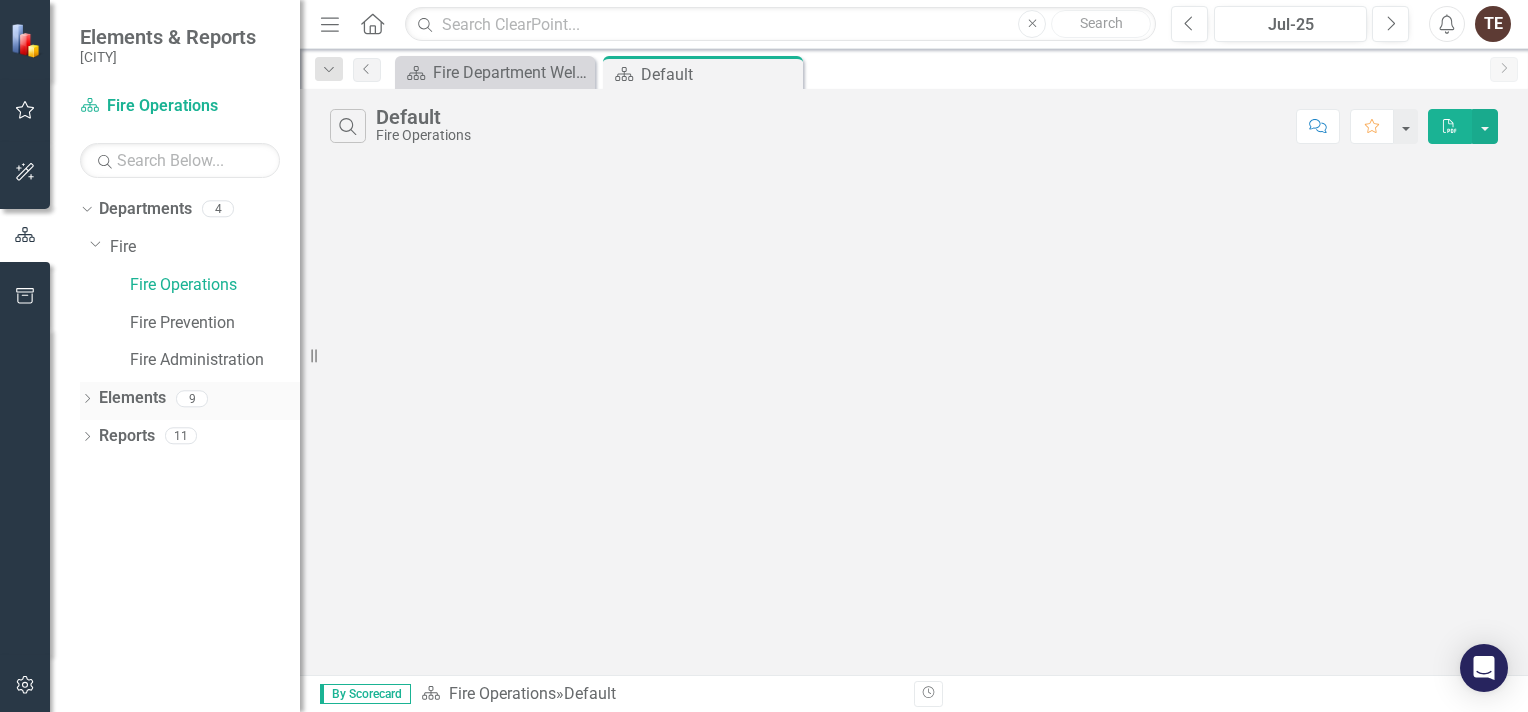 click on "Elements" at bounding box center [132, 398] 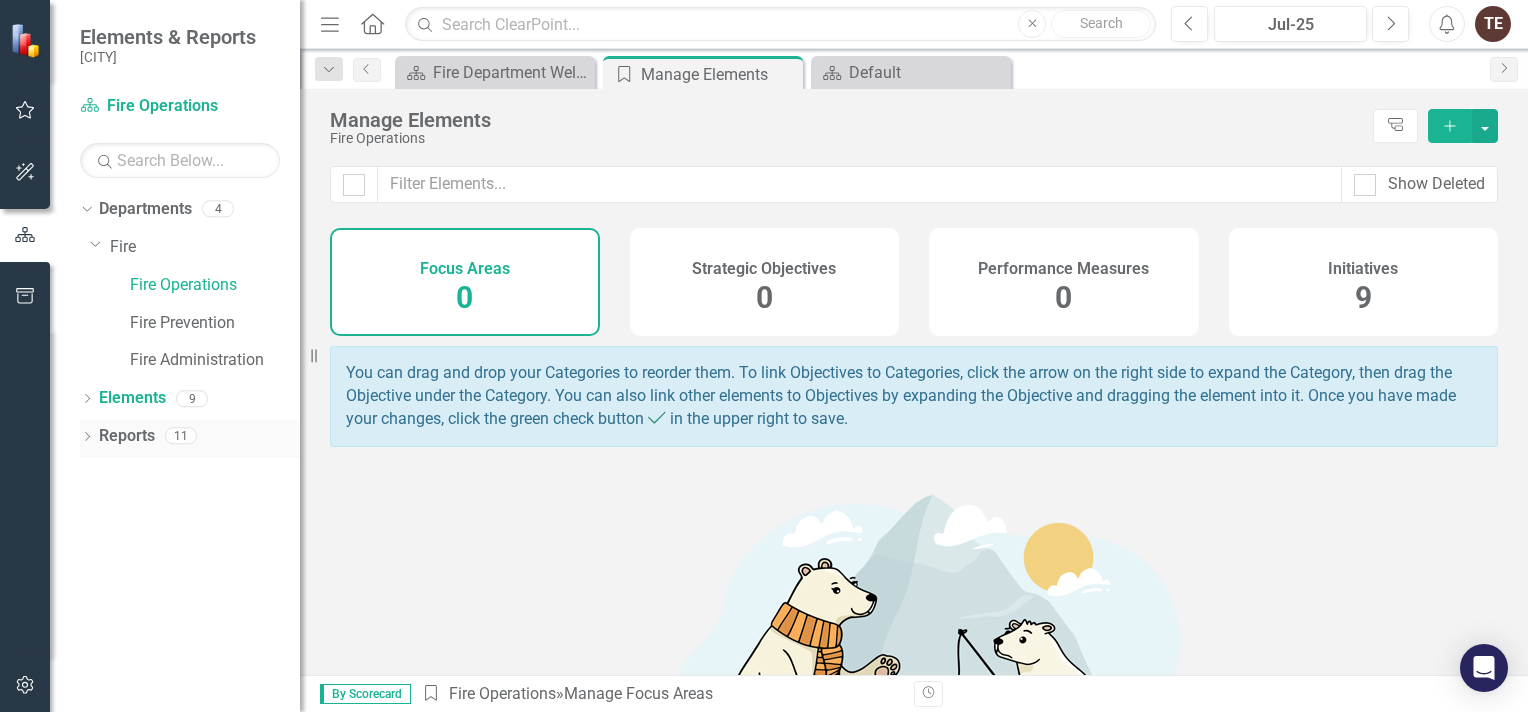 click on "Reports" at bounding box center [127, 436] 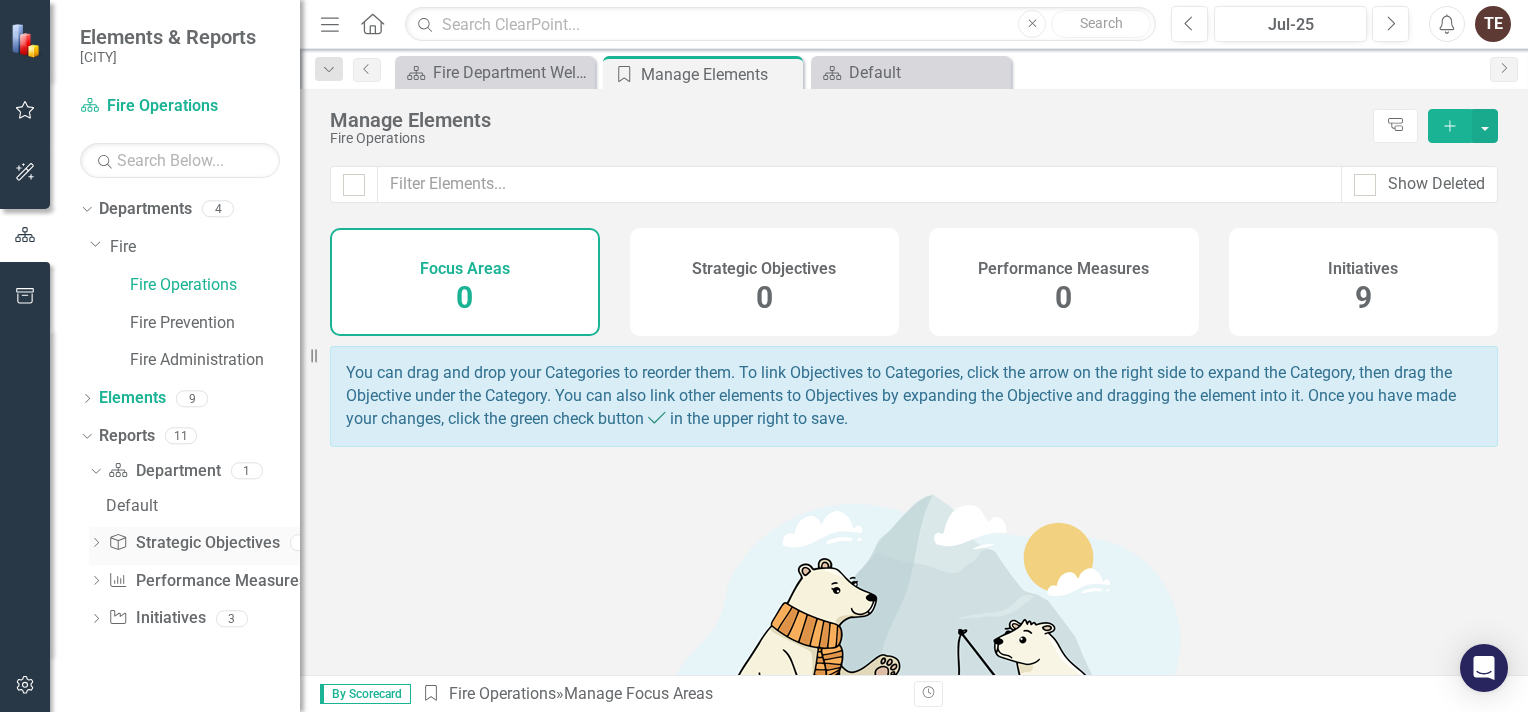 click on "Strategic Objective Strategic Objectives" at bounding box center (193, 543) 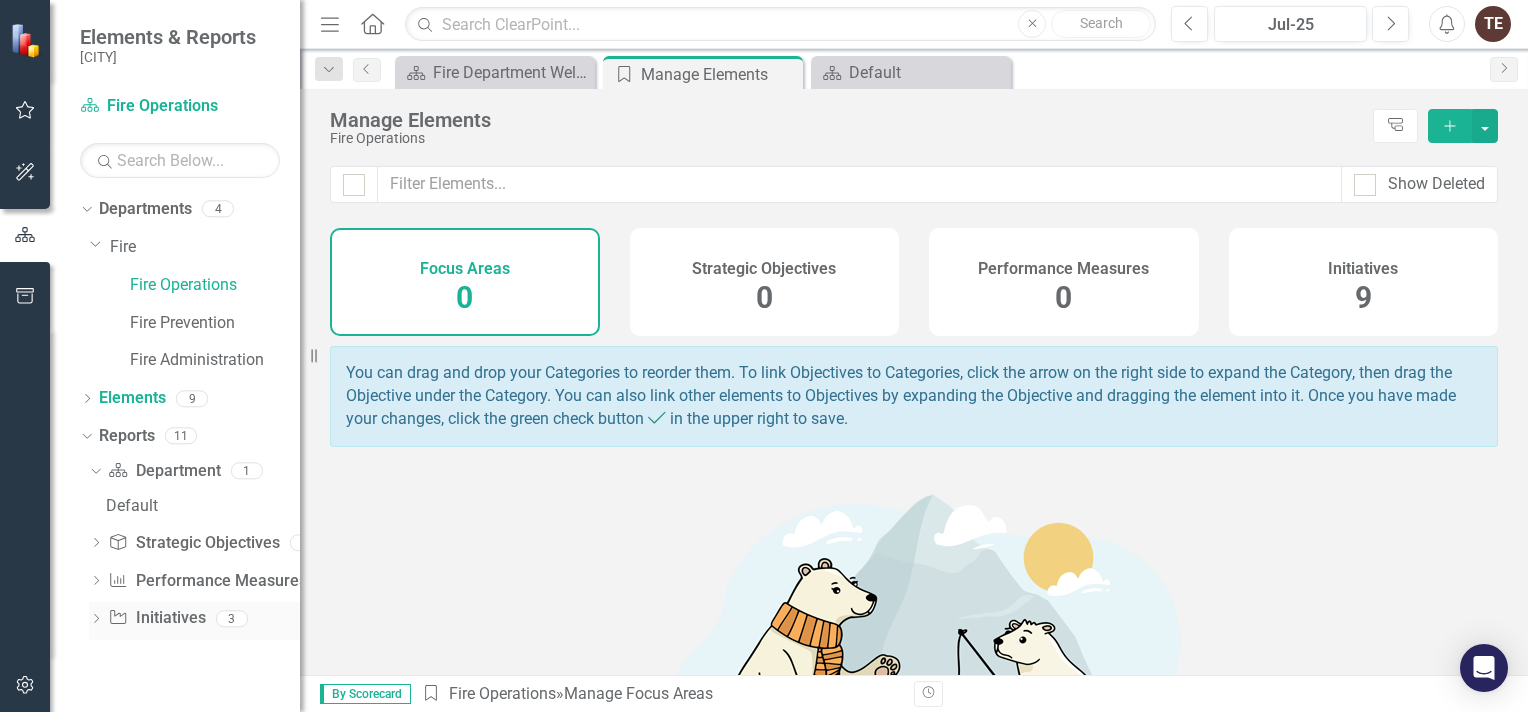 click on "Initiative Initiatives" at bounding box center [156, 618] 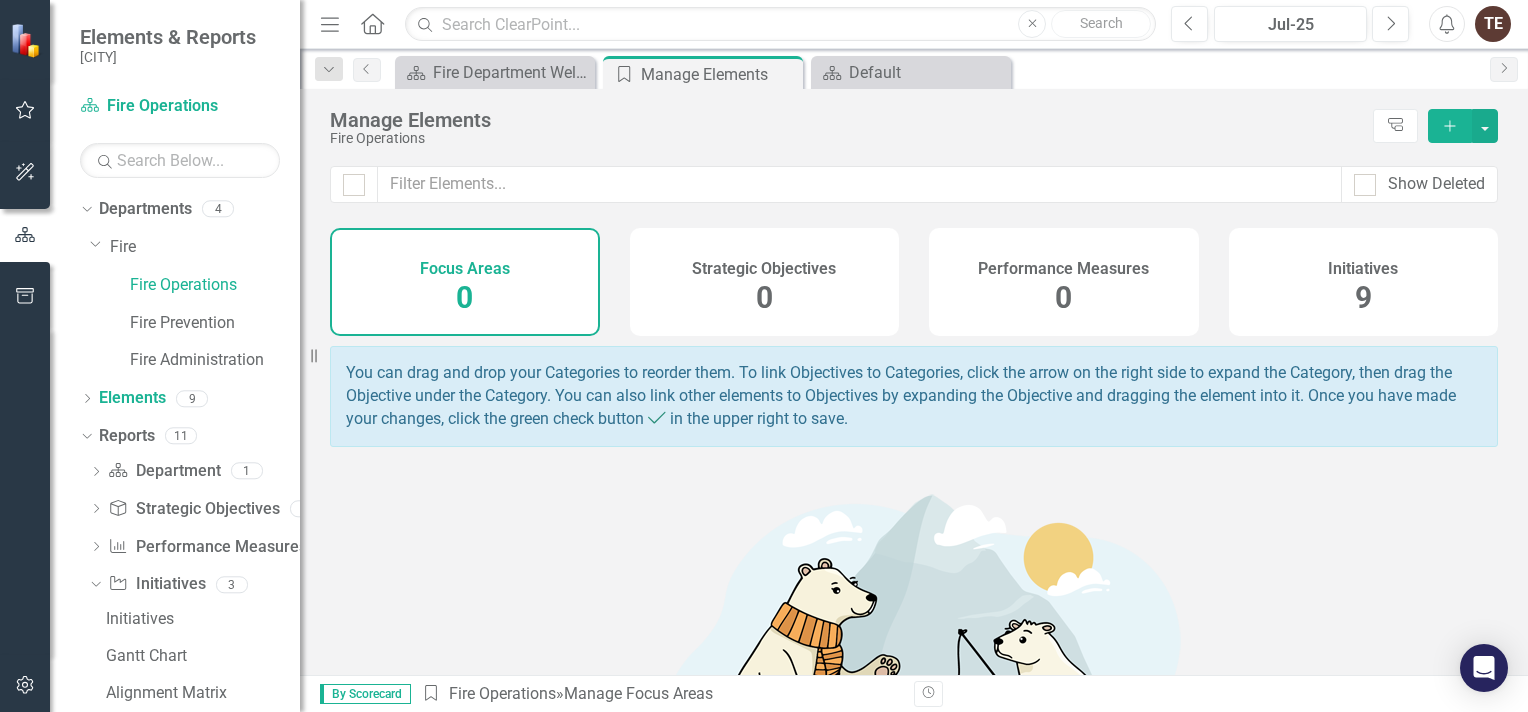 scroll, scrollTop: 32, scrollLeft: 0, axis: vertical 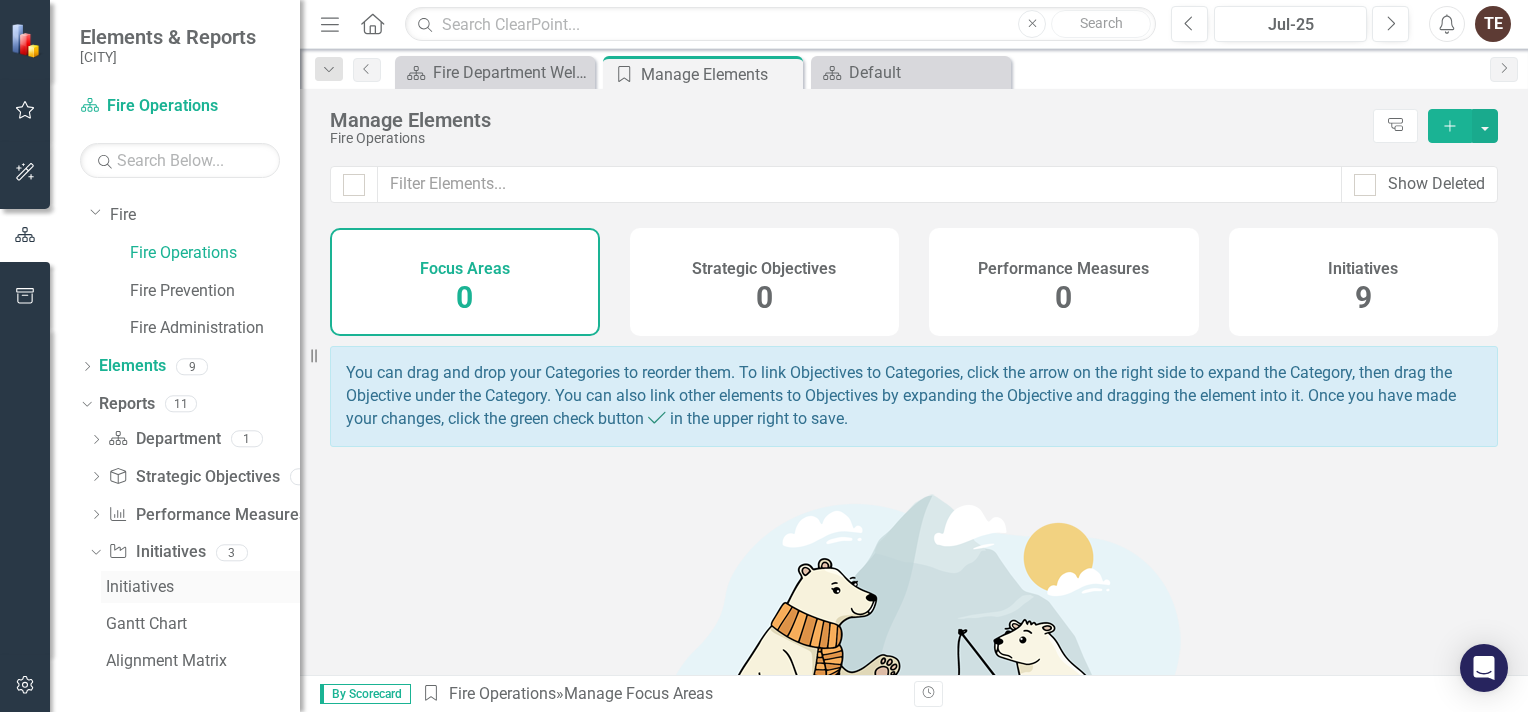 click on "Initiatives" at bounding box center [203, 587] 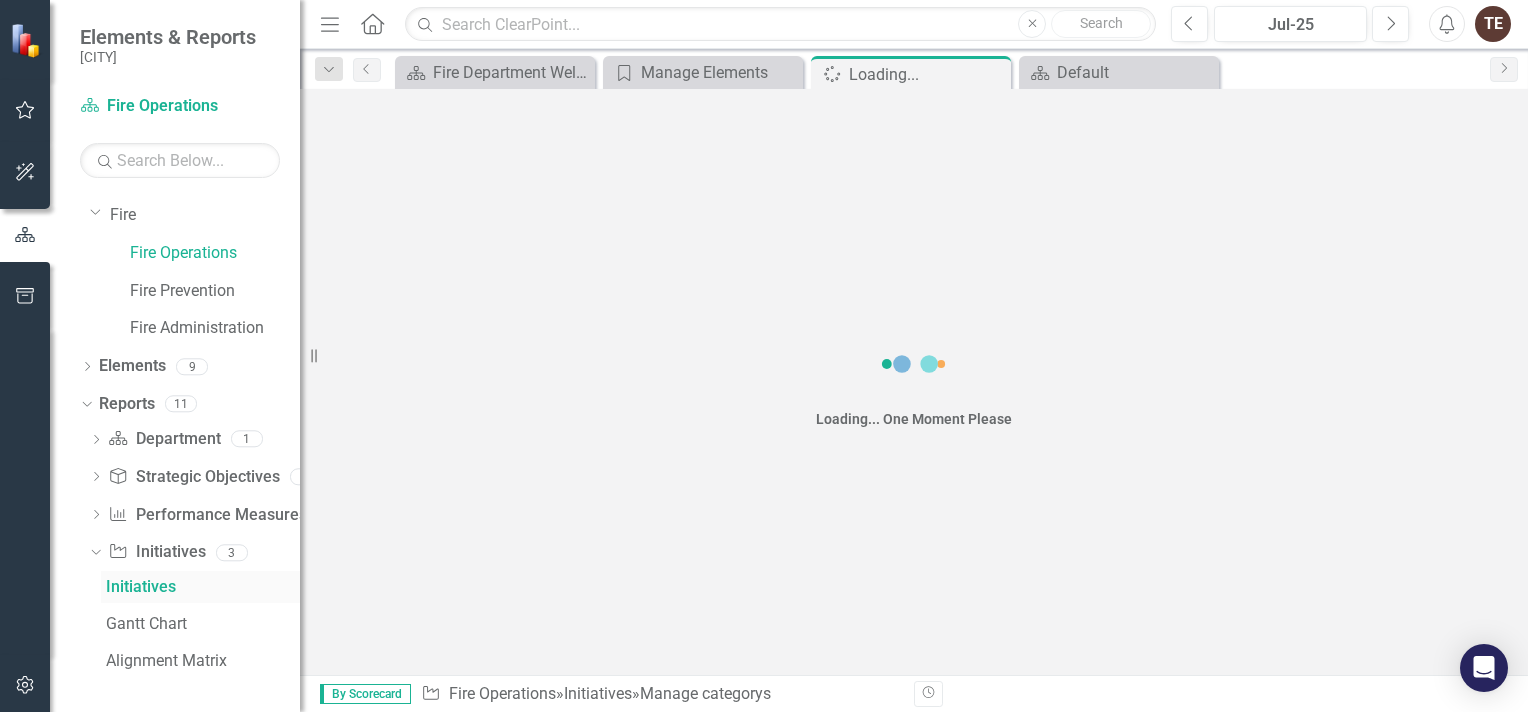 scroll, scrollTop: 0, scrollLeft: 0, axis: both 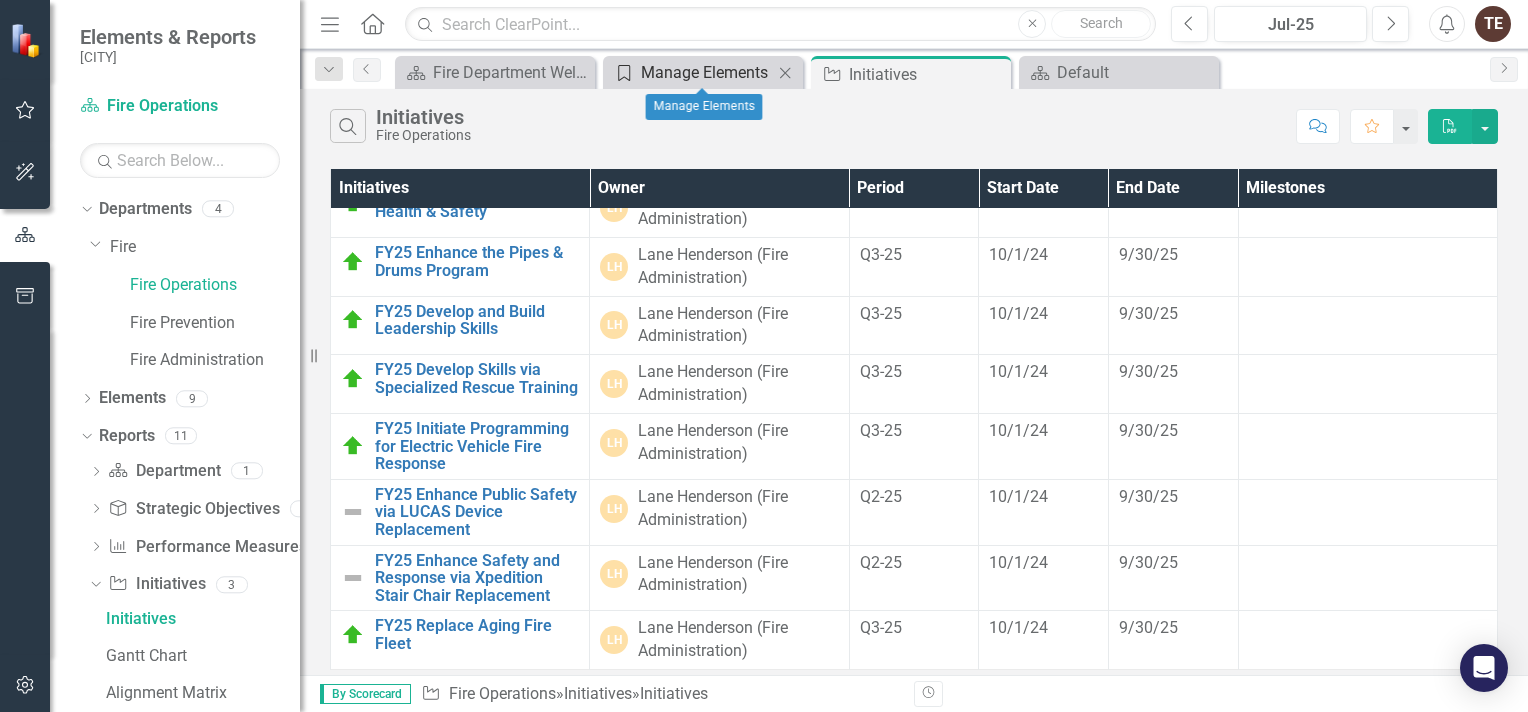 click on "Manage Elements" at bounding box center [707, 72] 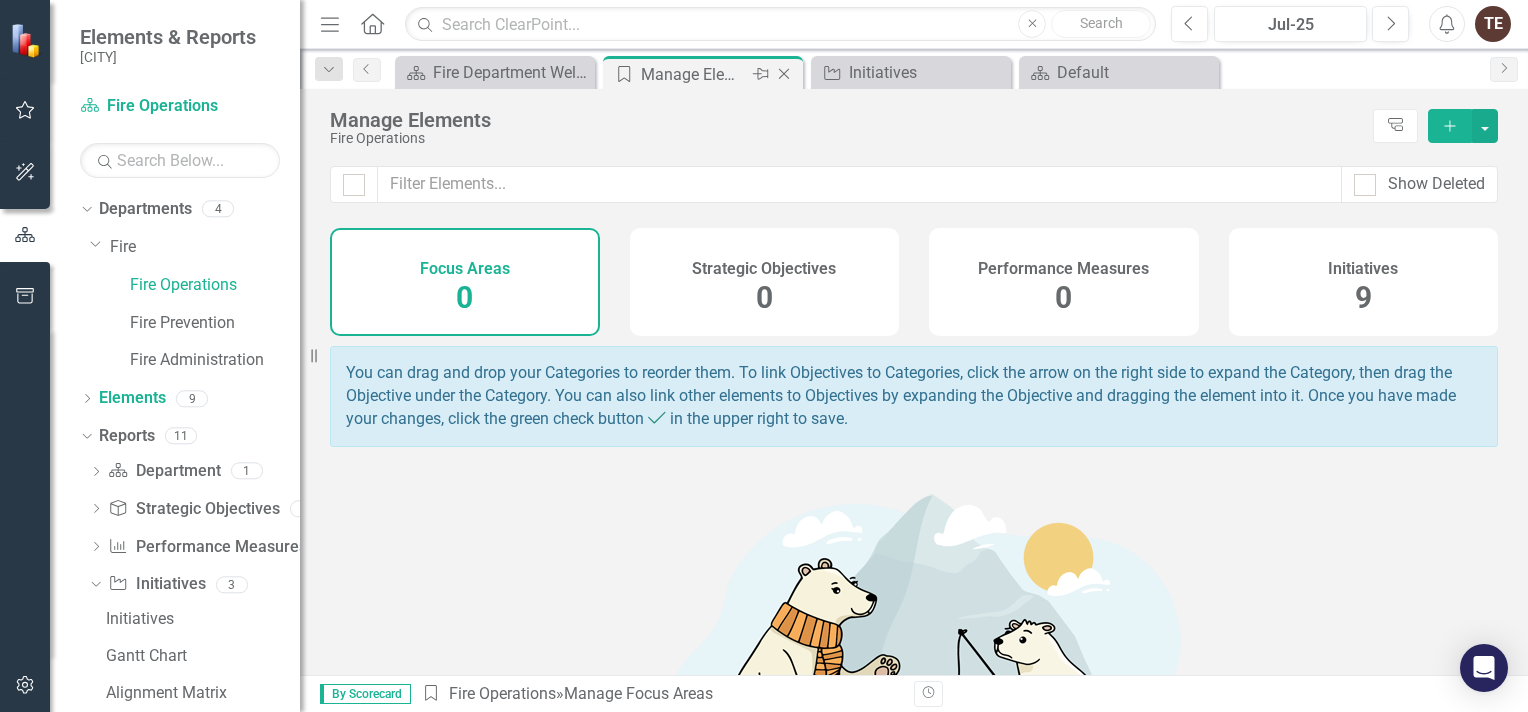click on "Close" 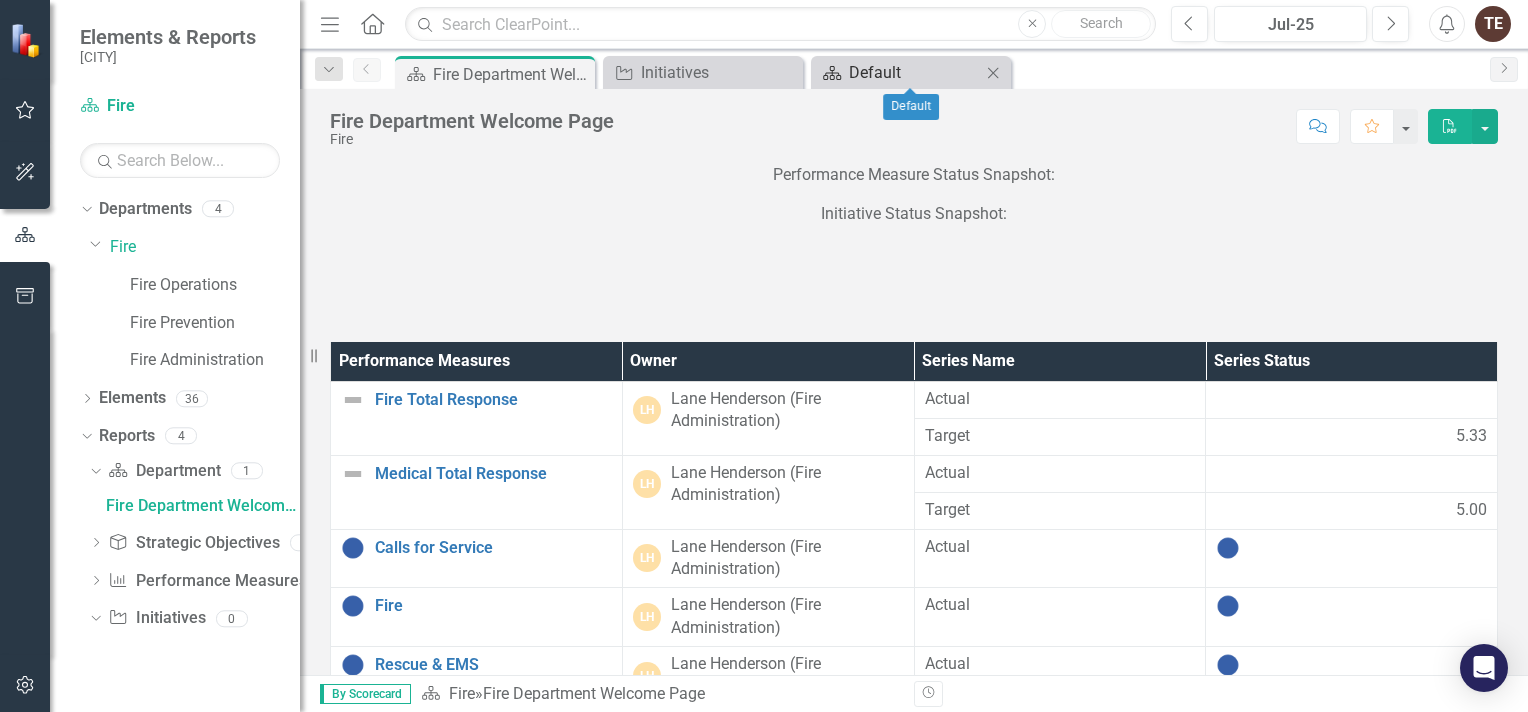 scroll, scrollTop: 0, scrollLeft: 0, axis: both 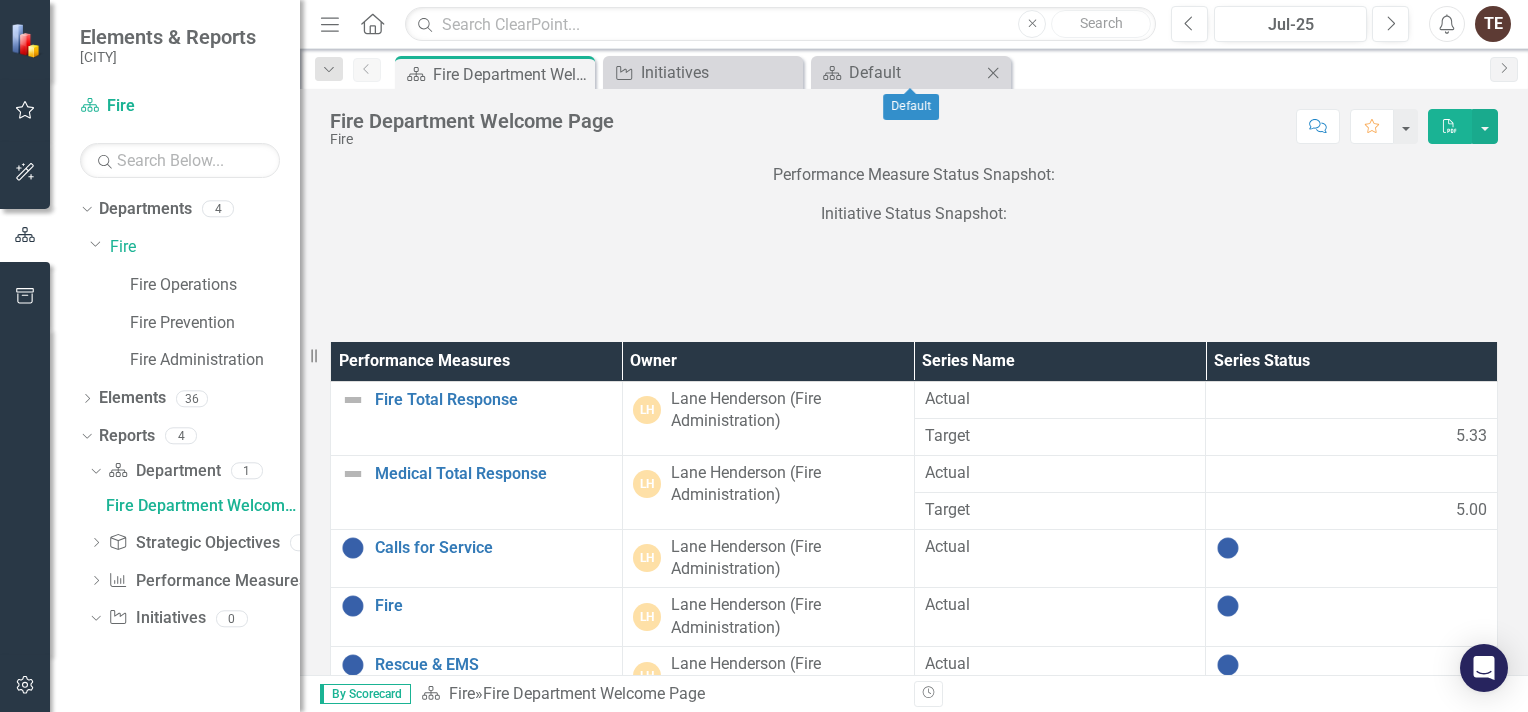 click 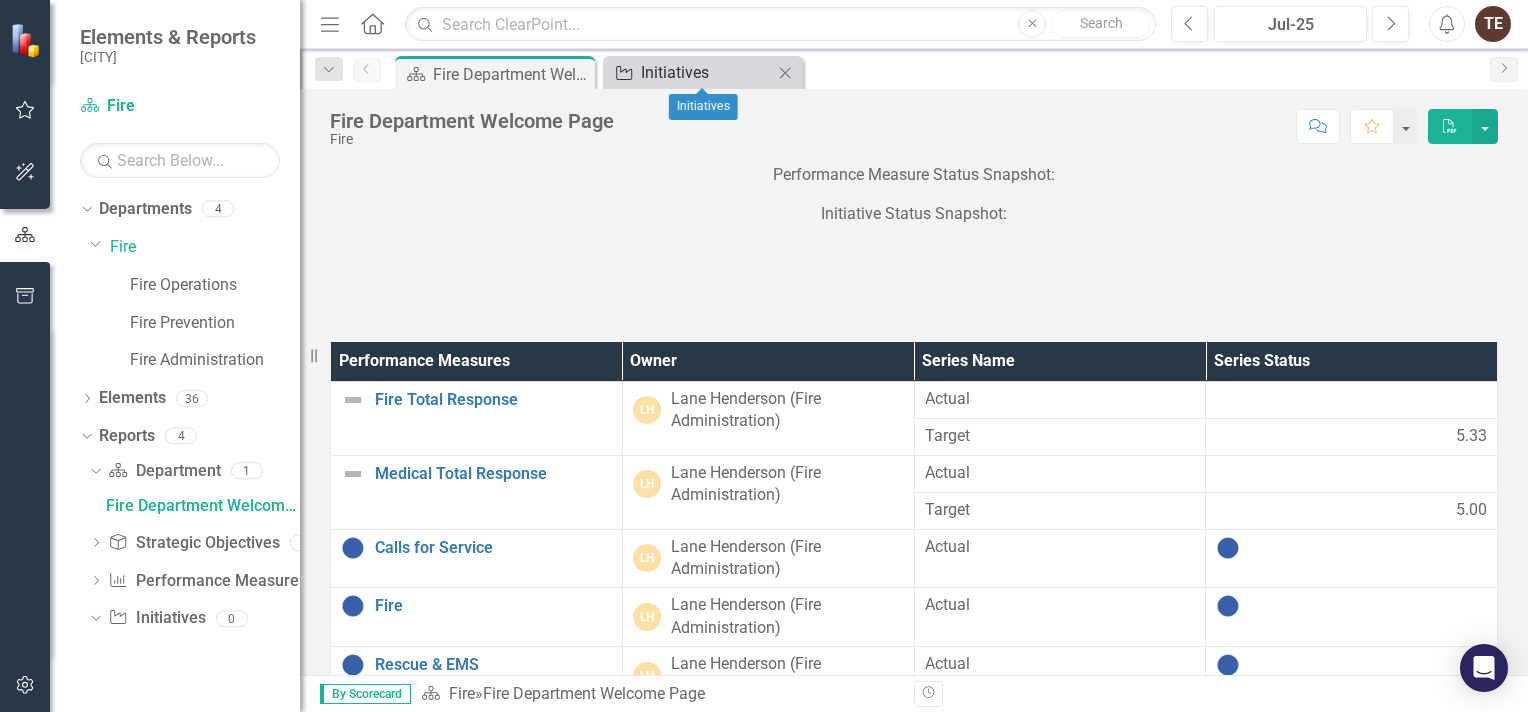 click on "Initiatives" at bounding box center (707, 72) 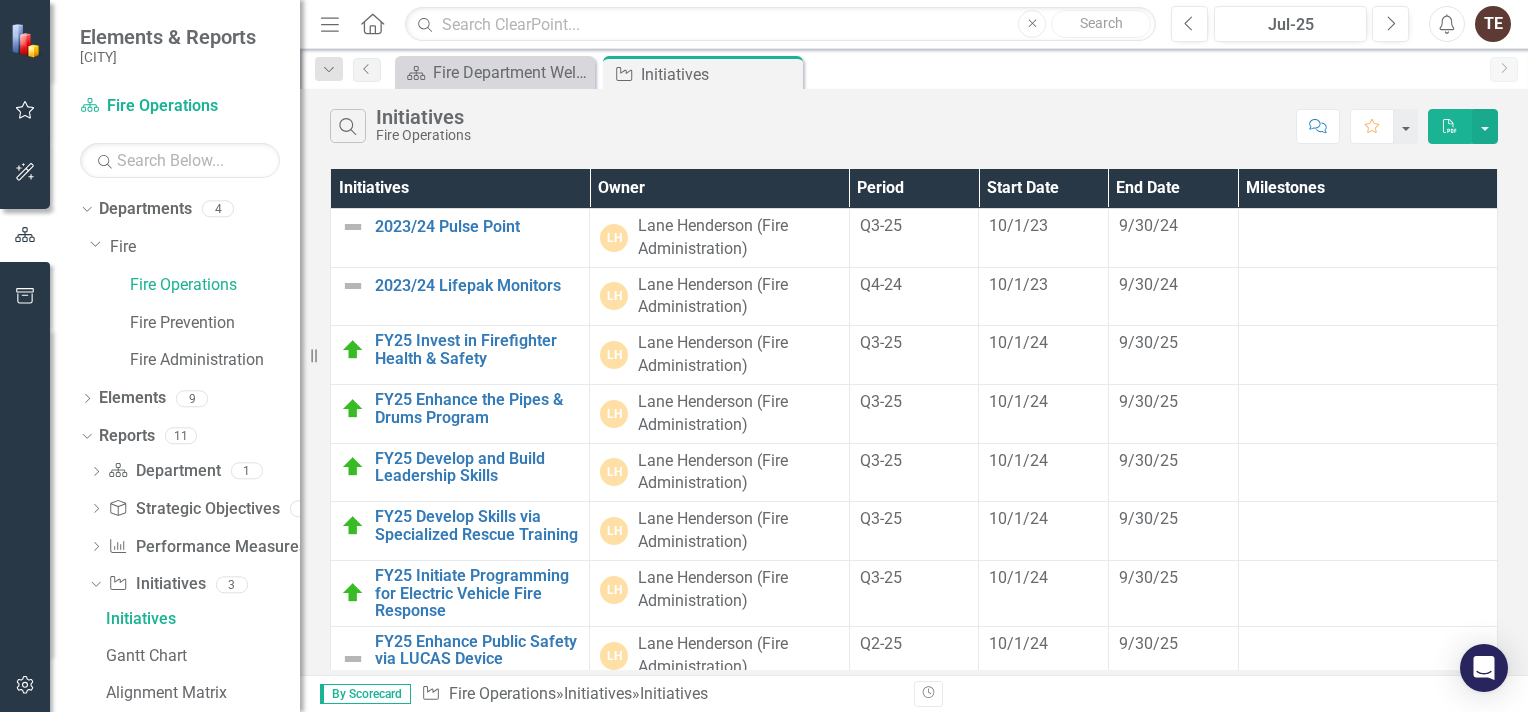 scroll, scrollTop: 32, scrollLeft: 0, axis: vertical 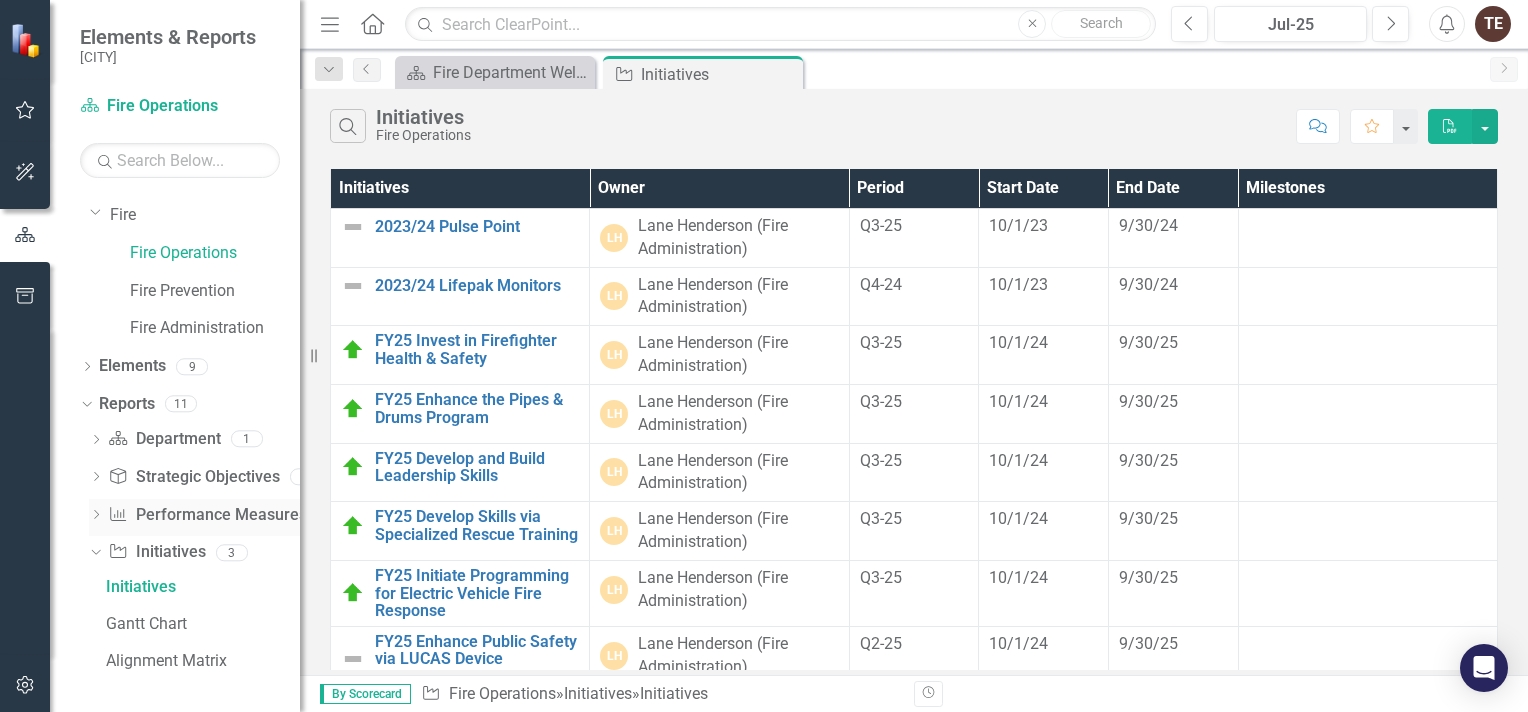 click on "Dropdown" 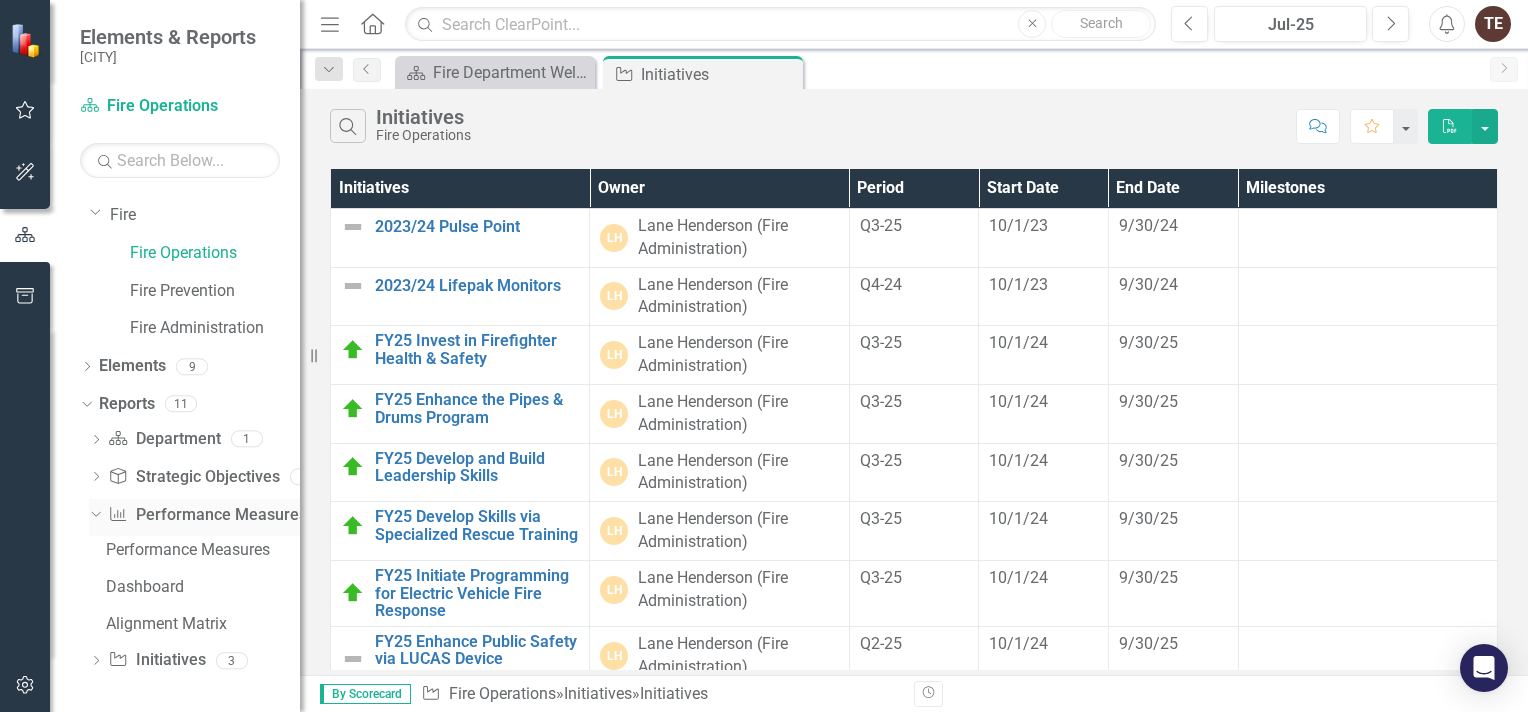 click on "Dropdown" at bounding box center (96, 517) 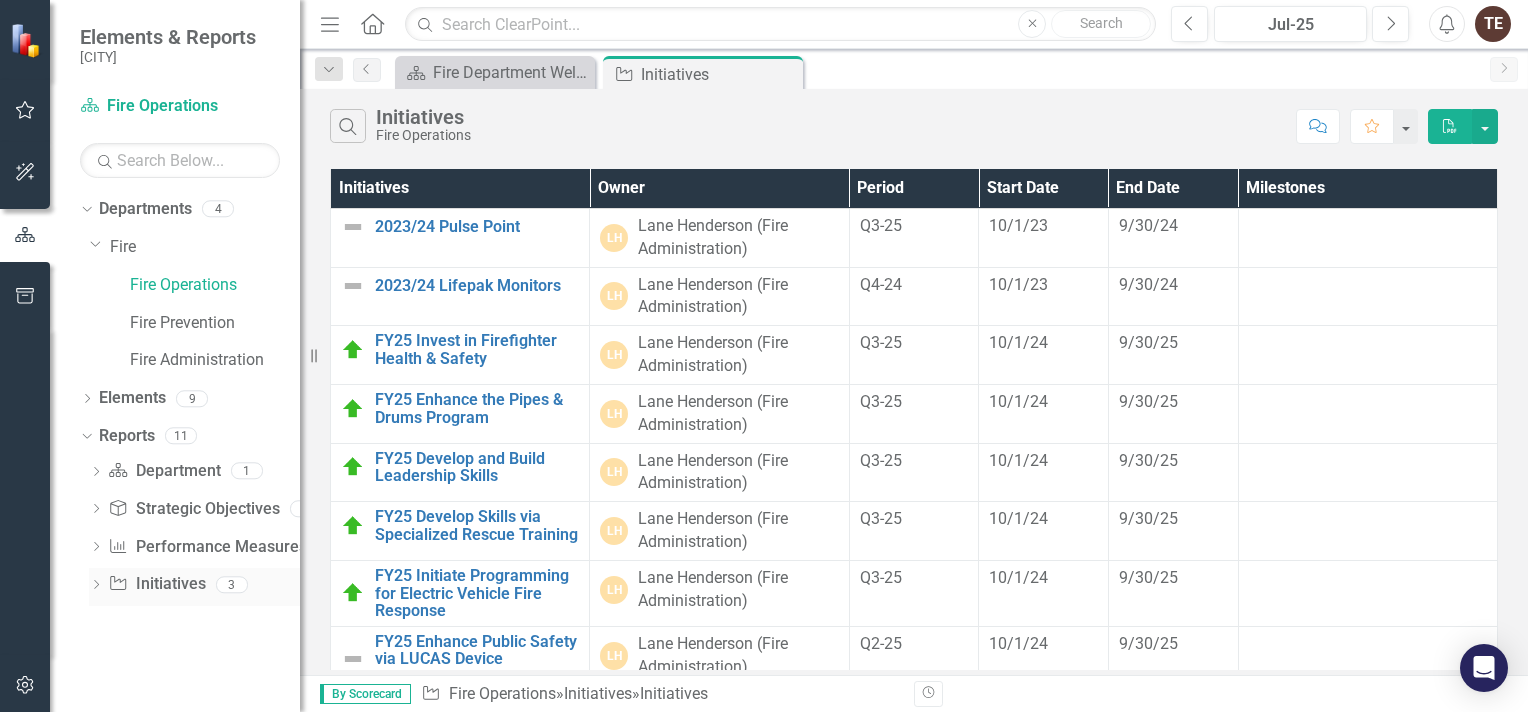 click on "Dropdown" 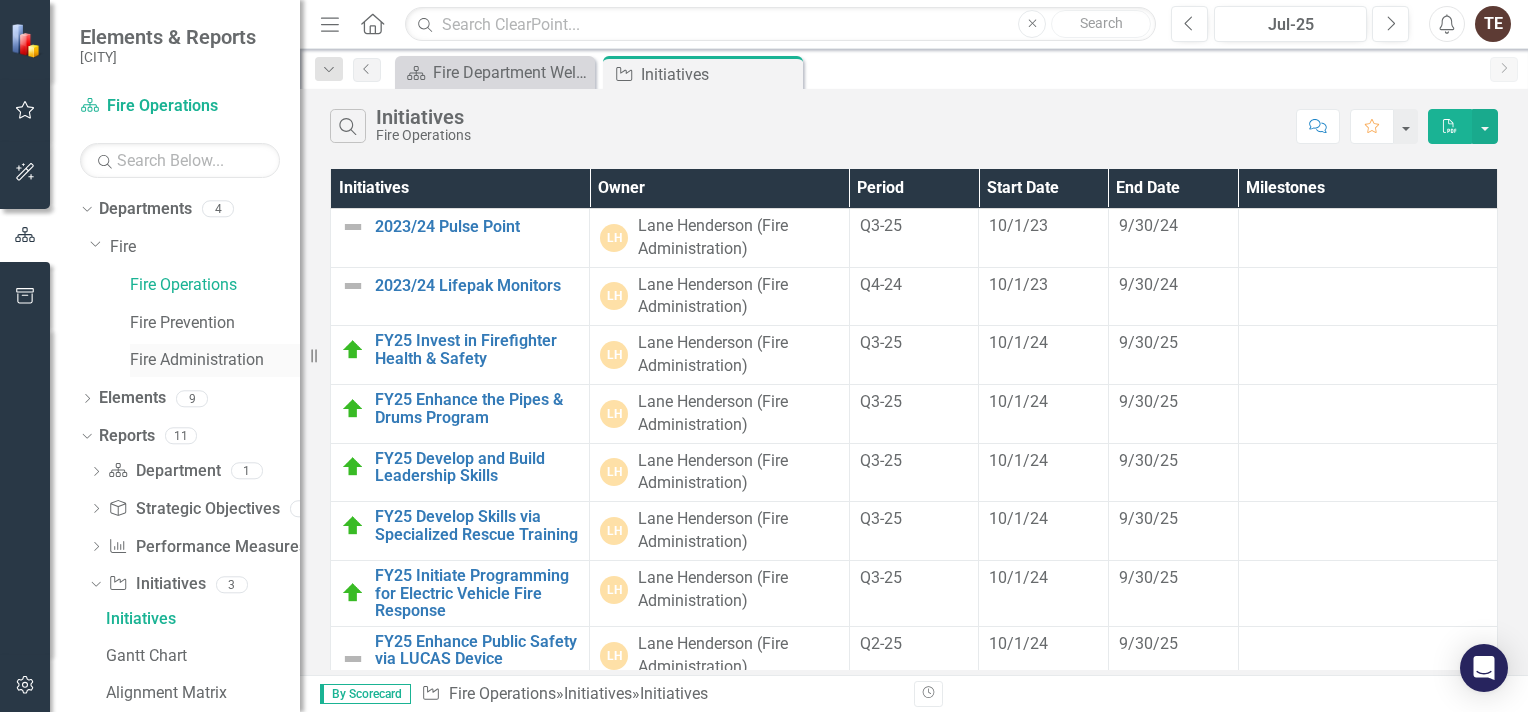 click on "Fire Administration" at bounding box center (215, 360) 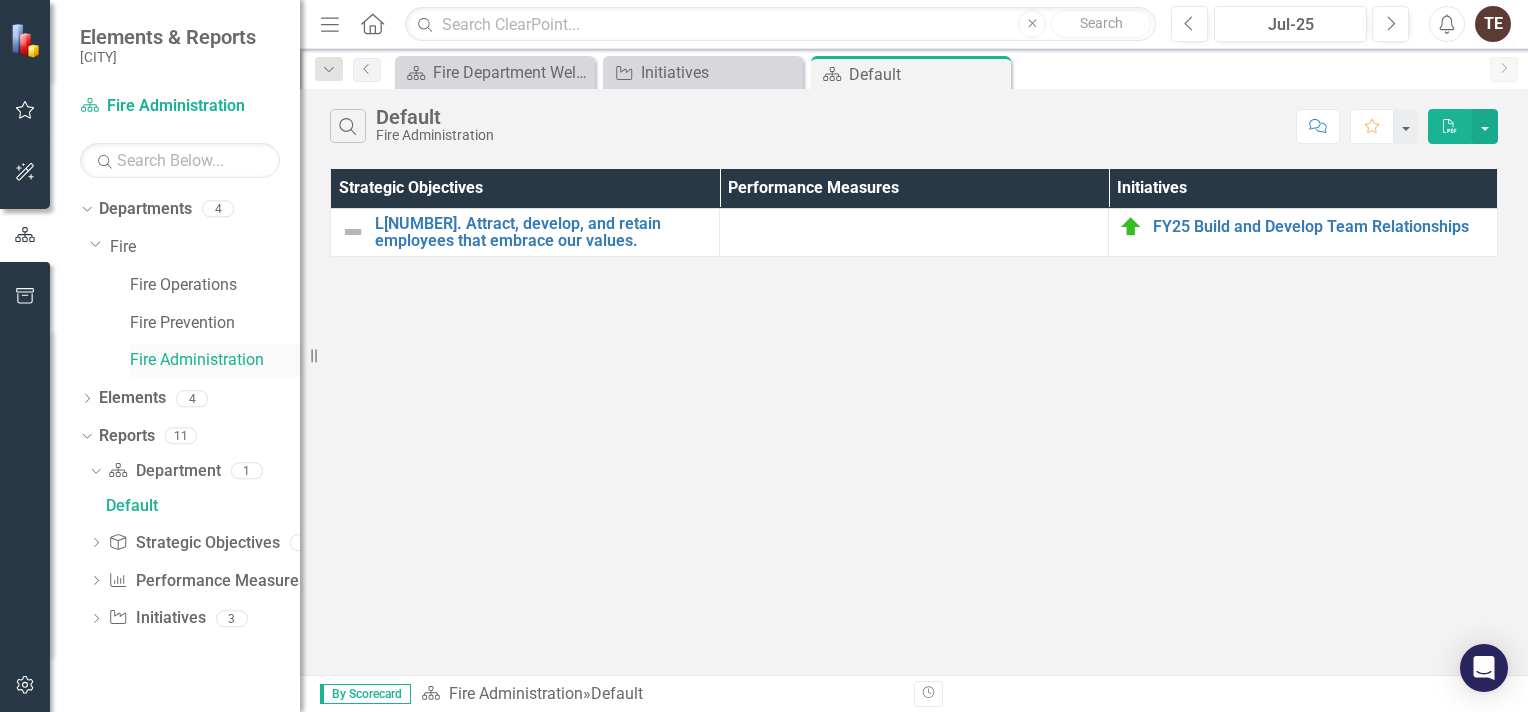 scroll, scrollTop: 0, scrollLeft: 0, axis: both 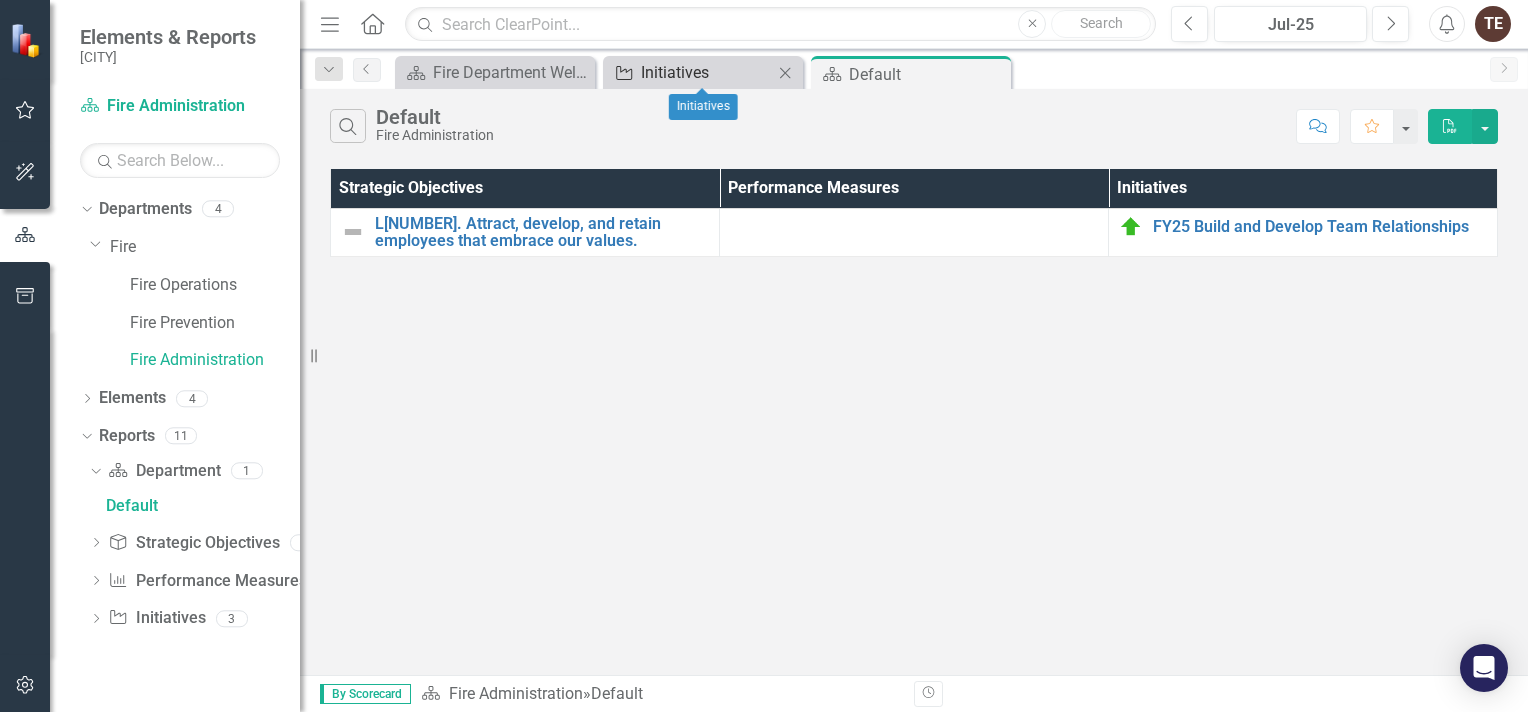 click on "Initiatives" at bounding box center [707, 72] 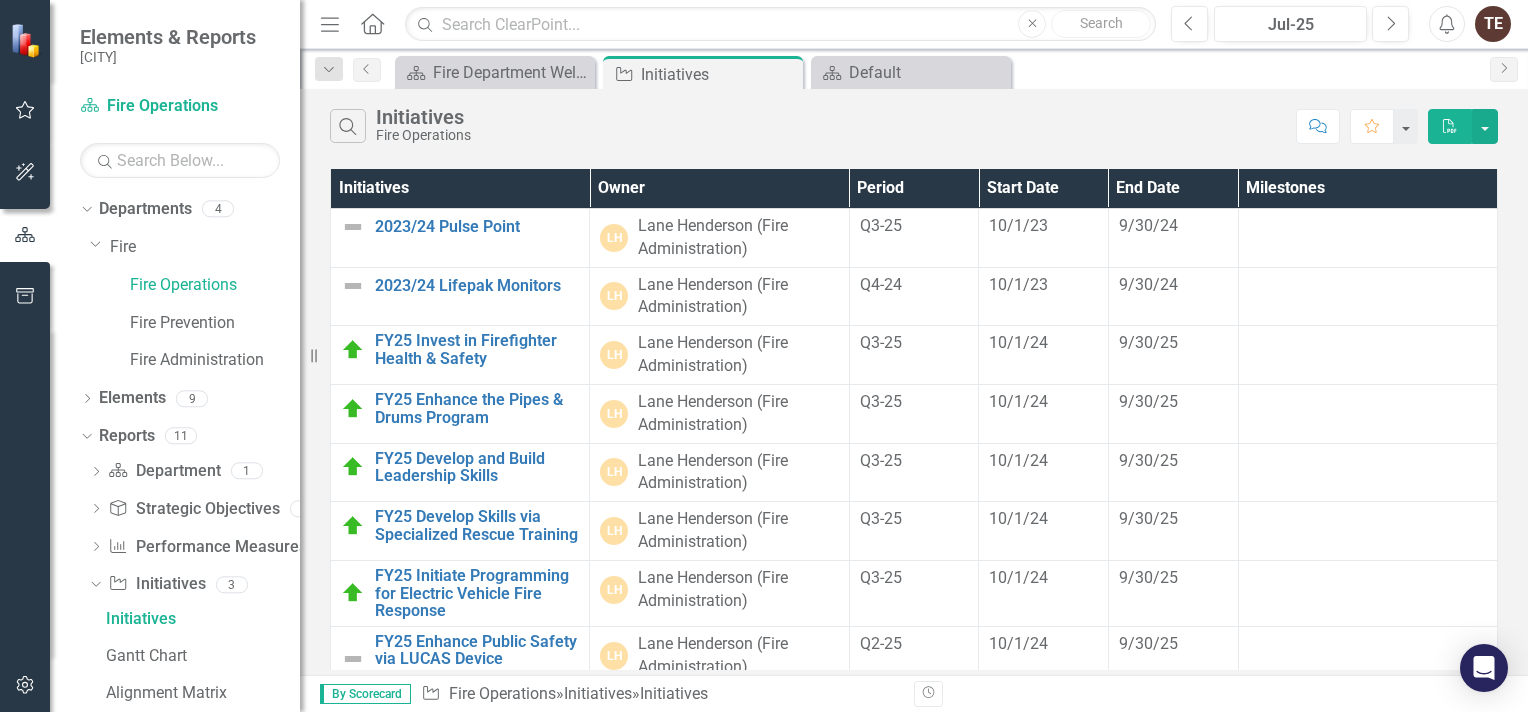 scroll, scrollTop: 0, scrollLeft: 0, axis: both 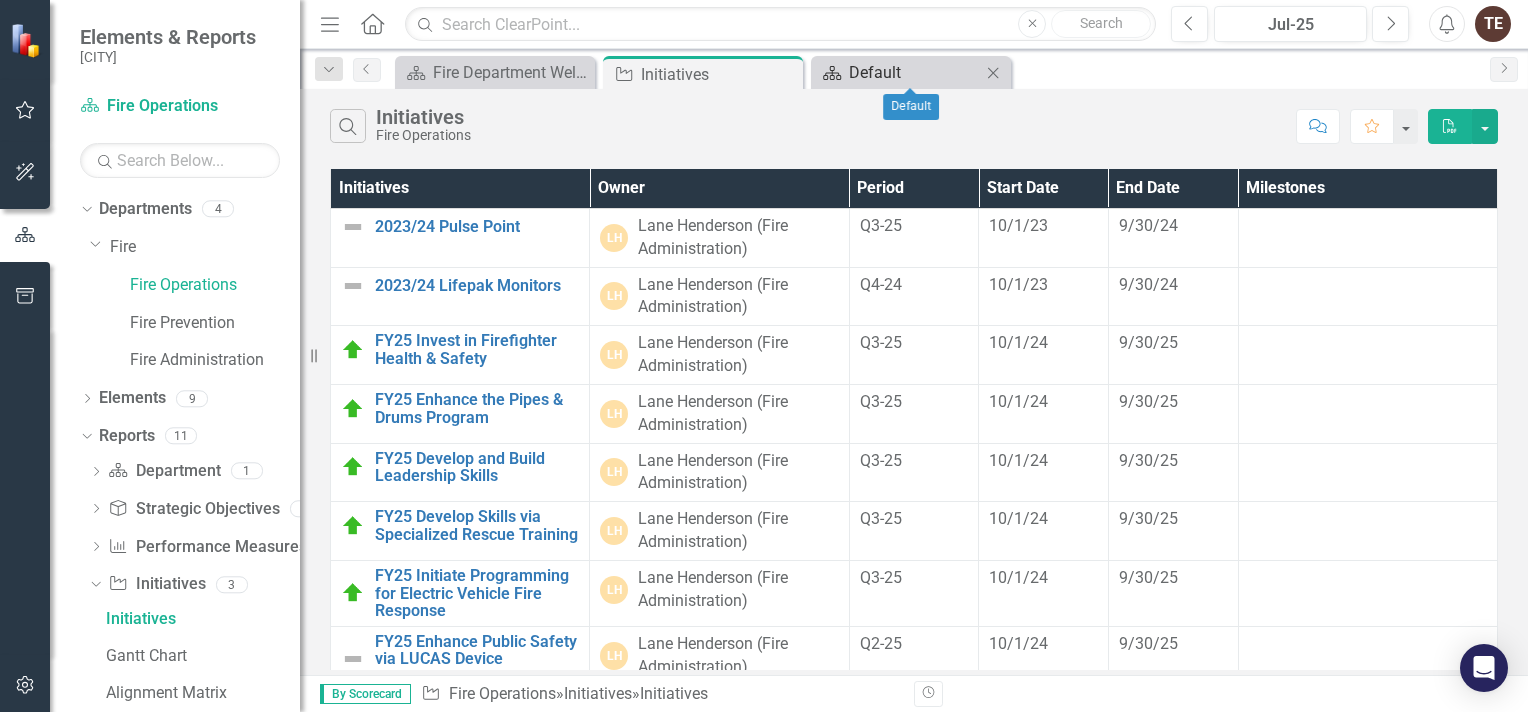 click on "Default" at bounding box center (915, 72) 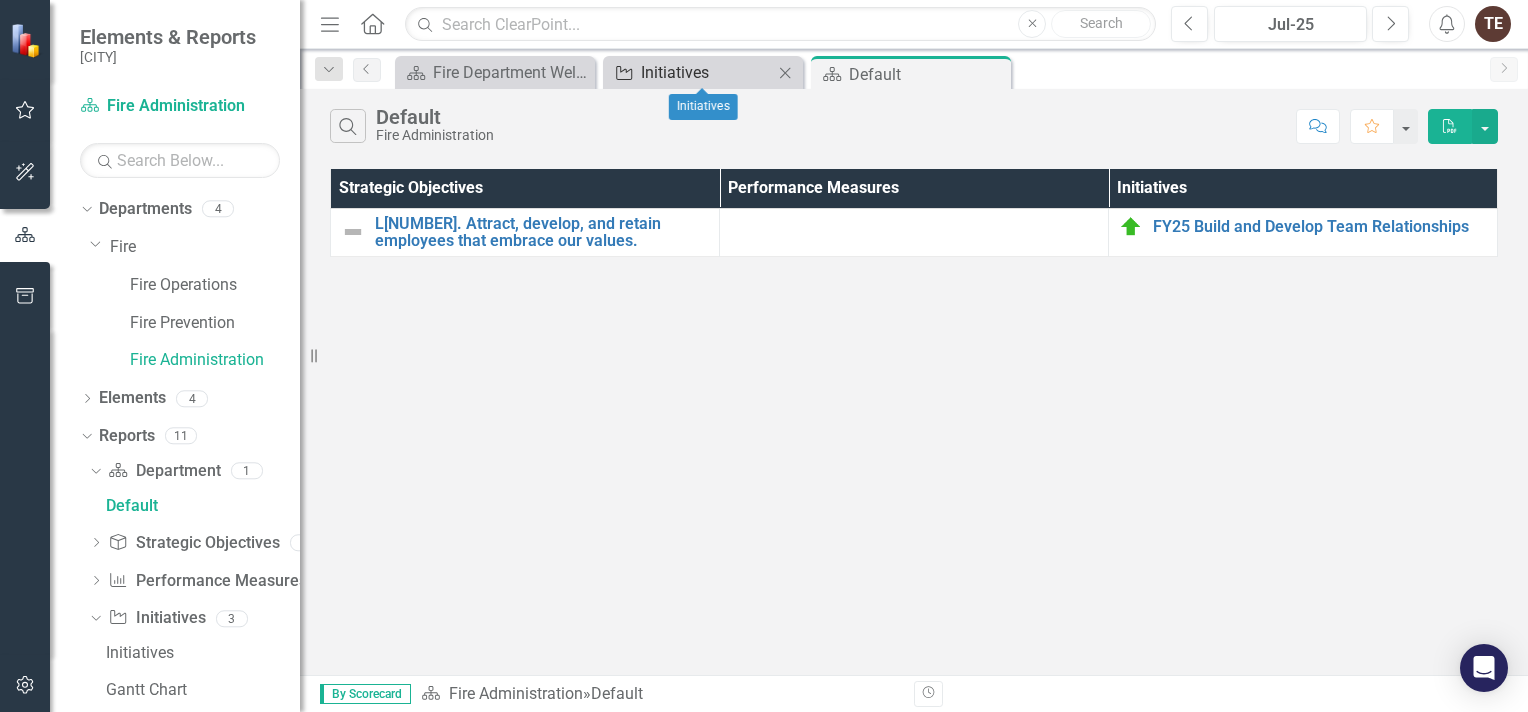 click on "Initiatives" at bounding box center [707, 72] 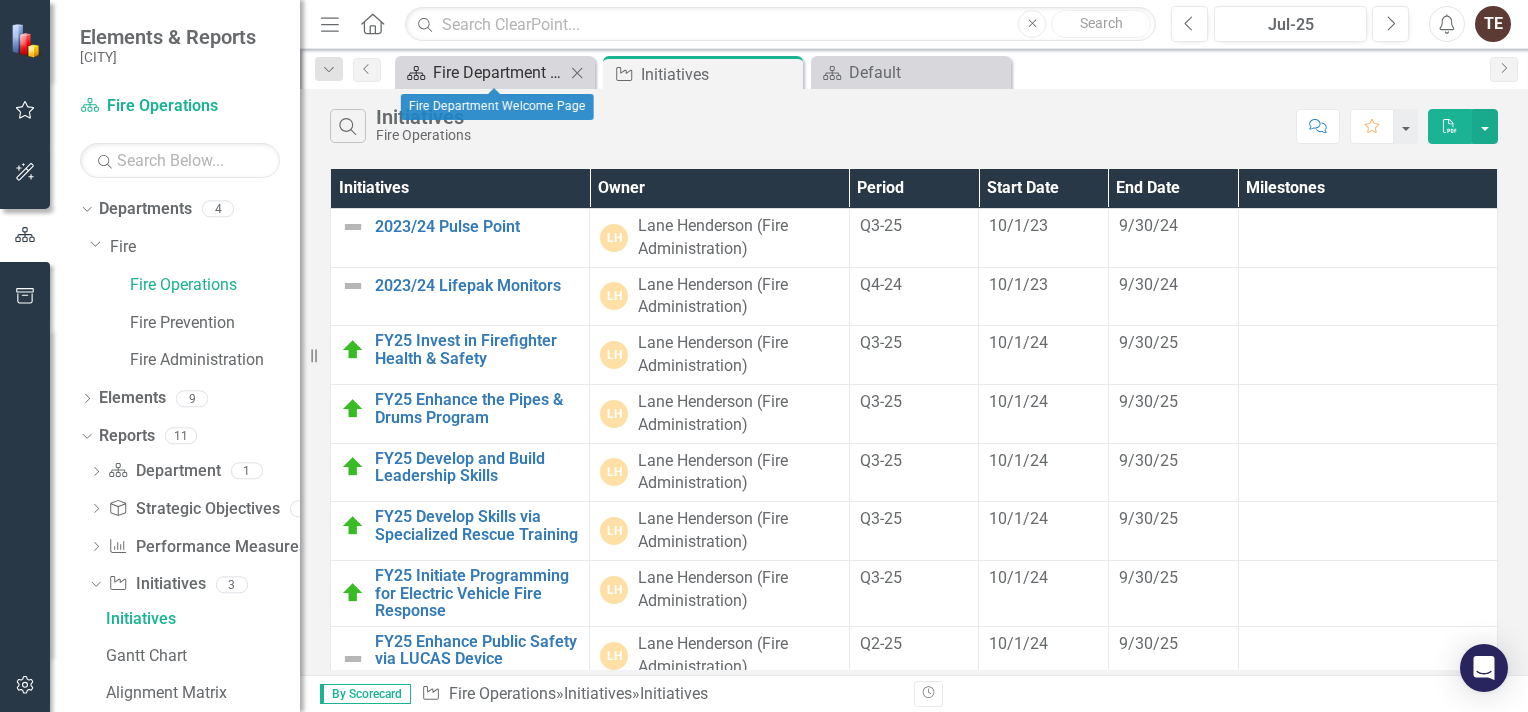 click on "Fire Department Welcome Page" at bounding box center (499, 72) 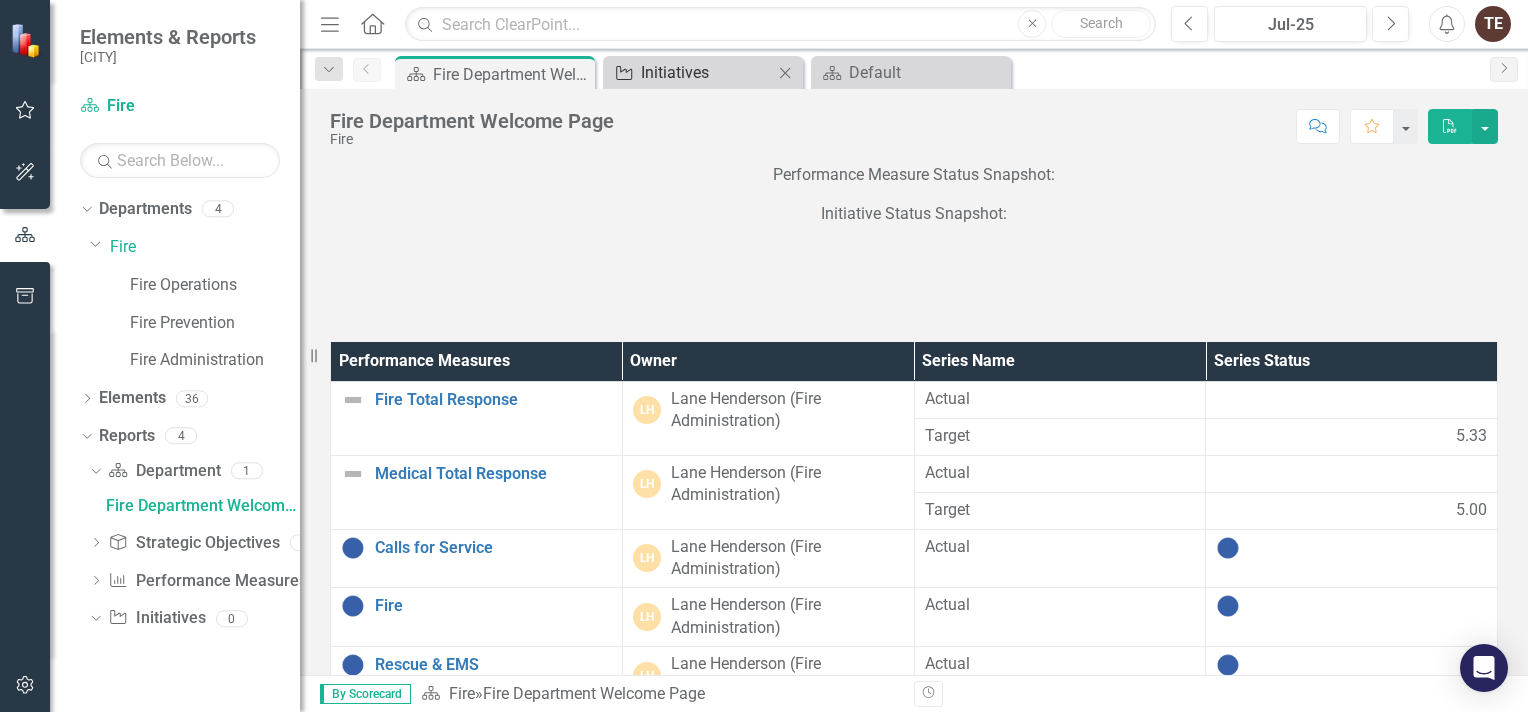 scroll, scrollTop: 0, scrollLeft: 0, axis: both 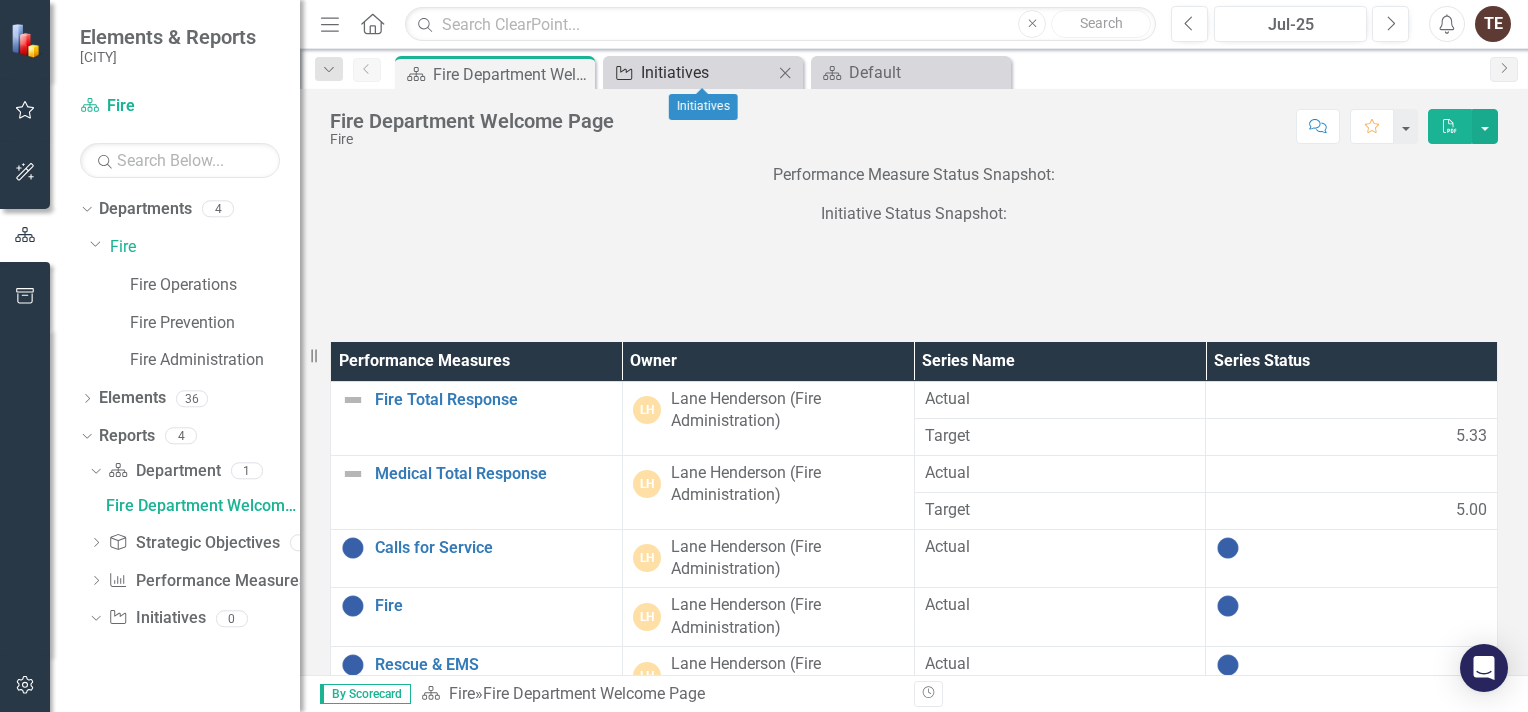 click on "Initiatives" at bounding box center (707, 72) 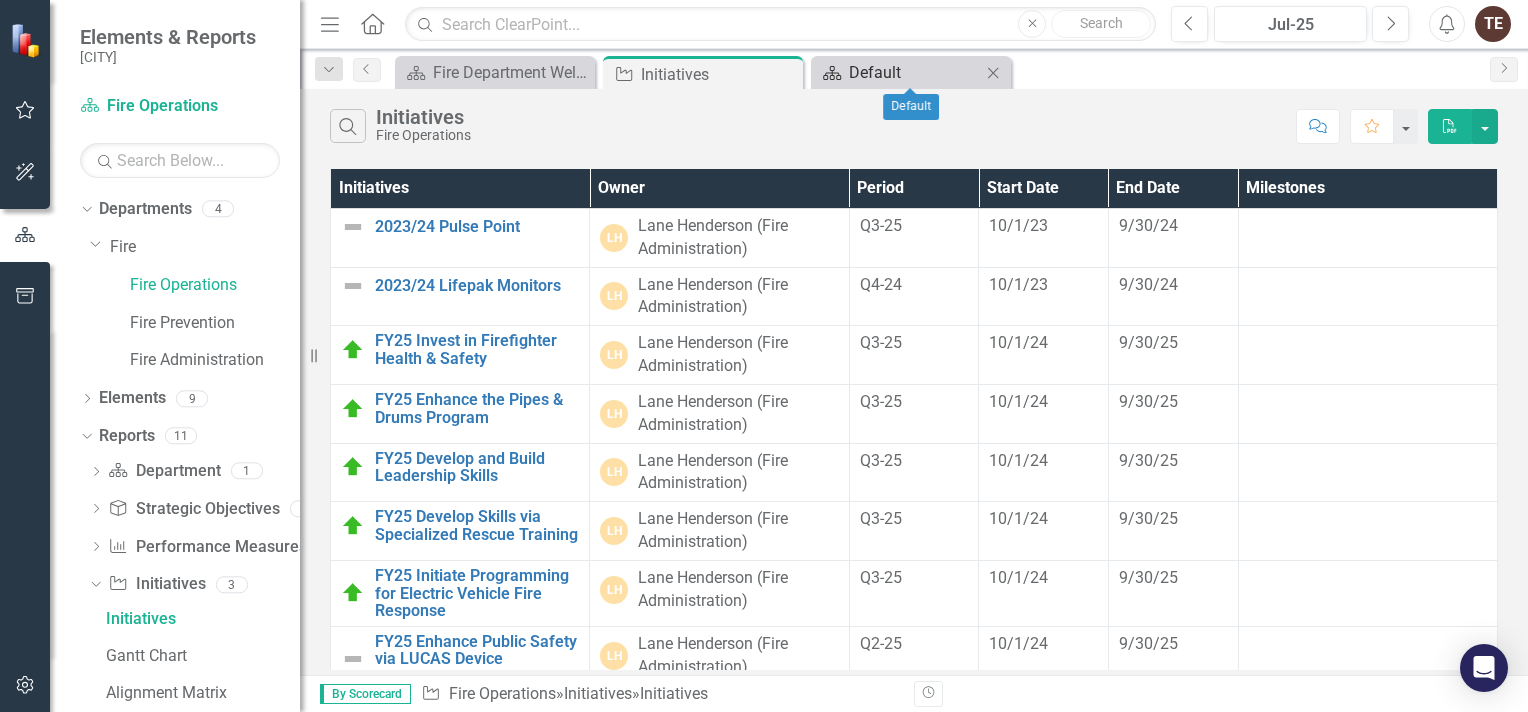 click on "Default" at bounding box center (915, 72) 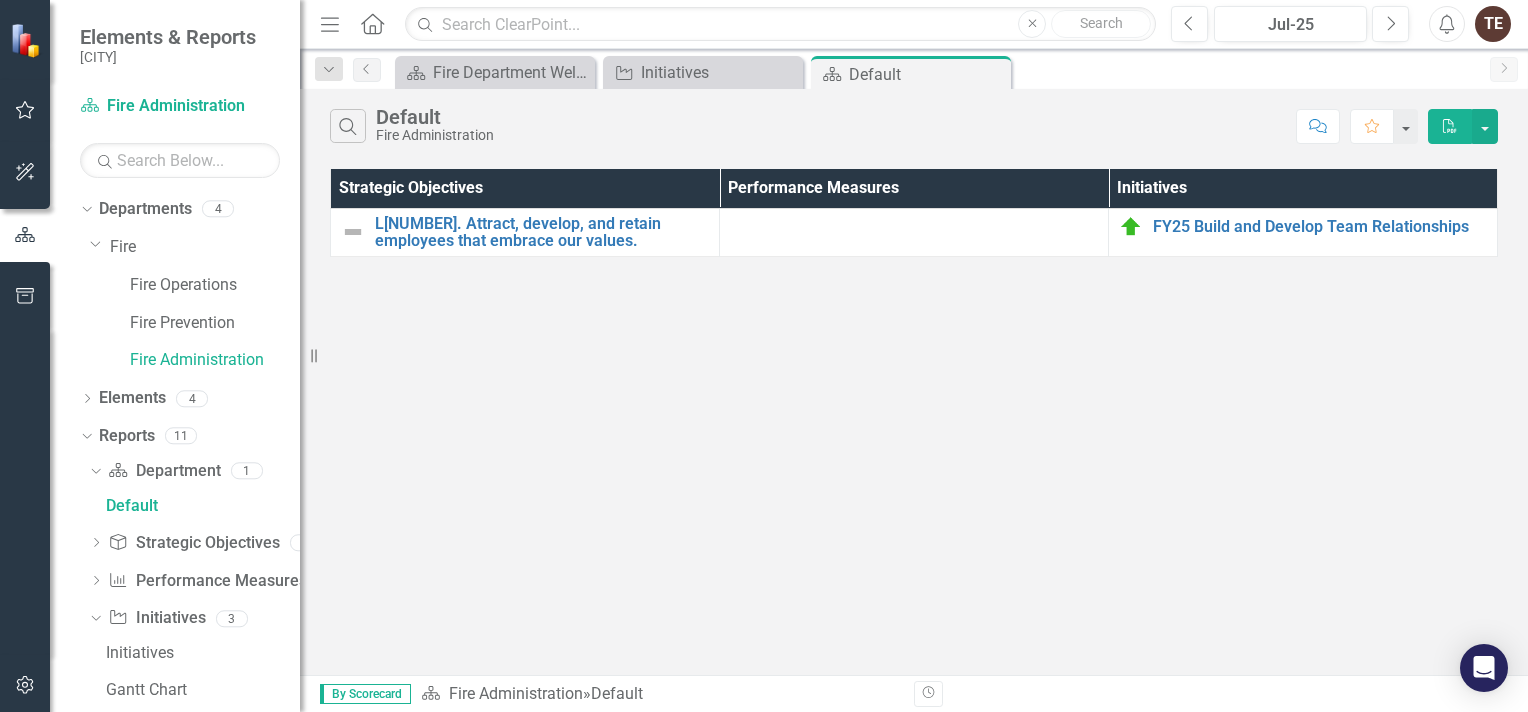 scroll, scrollTop: 0, scrollLeft: 0, axis: both 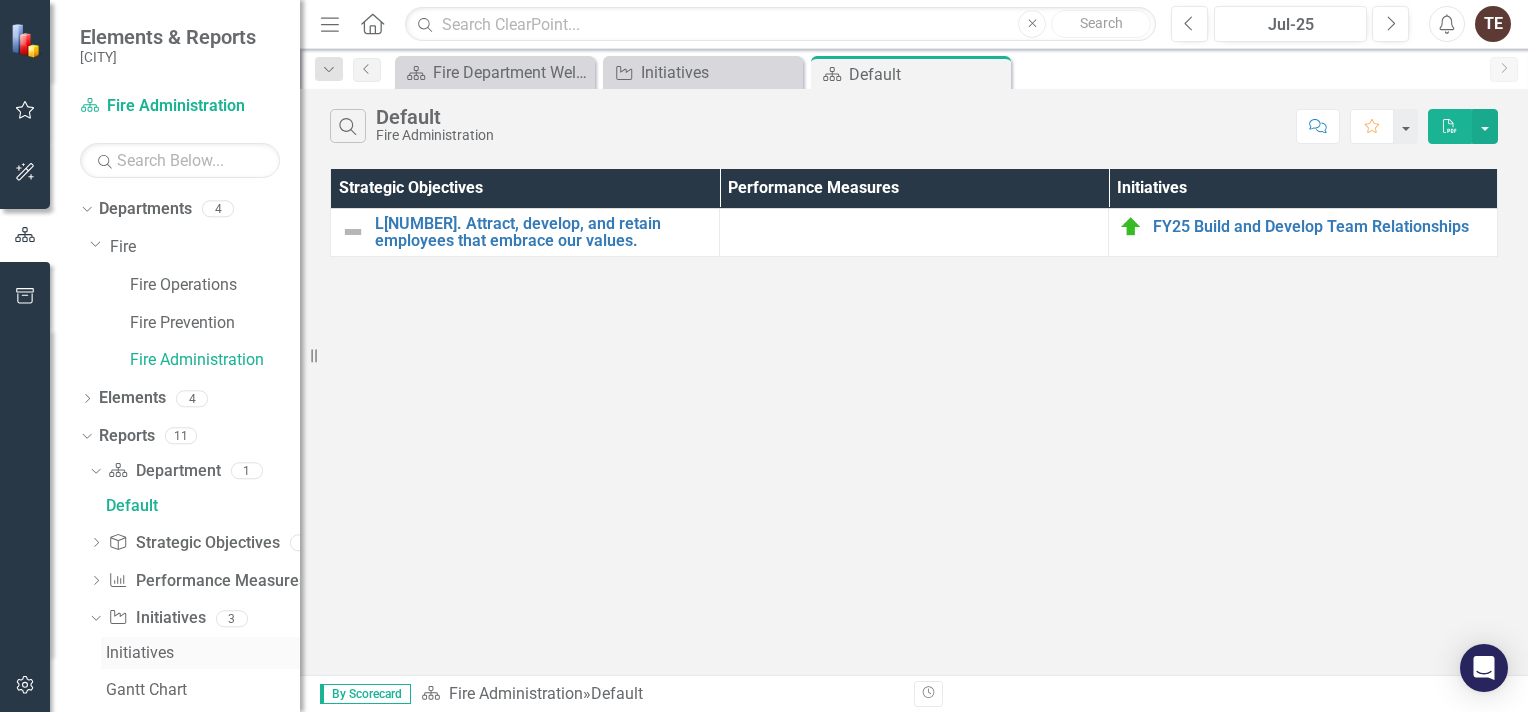 click on "Initiatives" at bounding box center (203, 653) 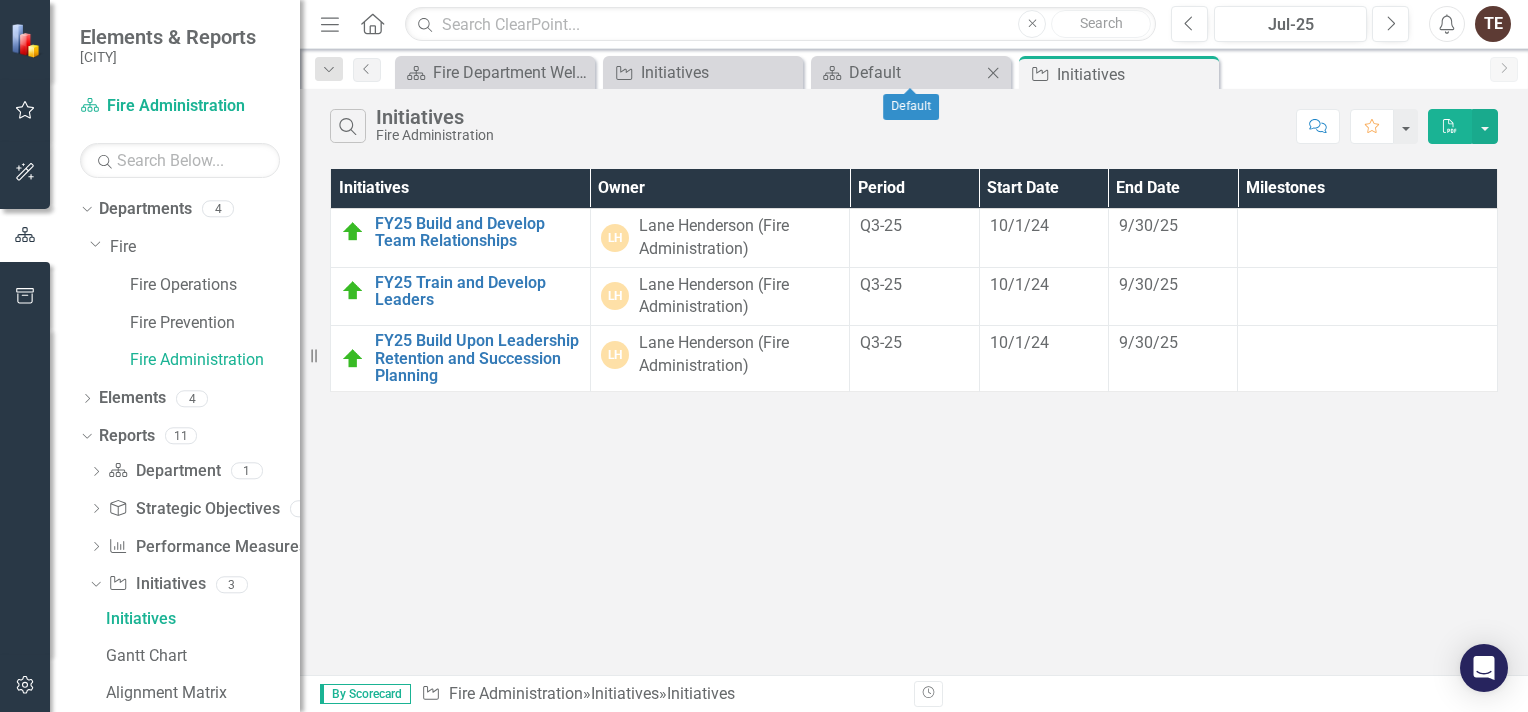 click on "Close" 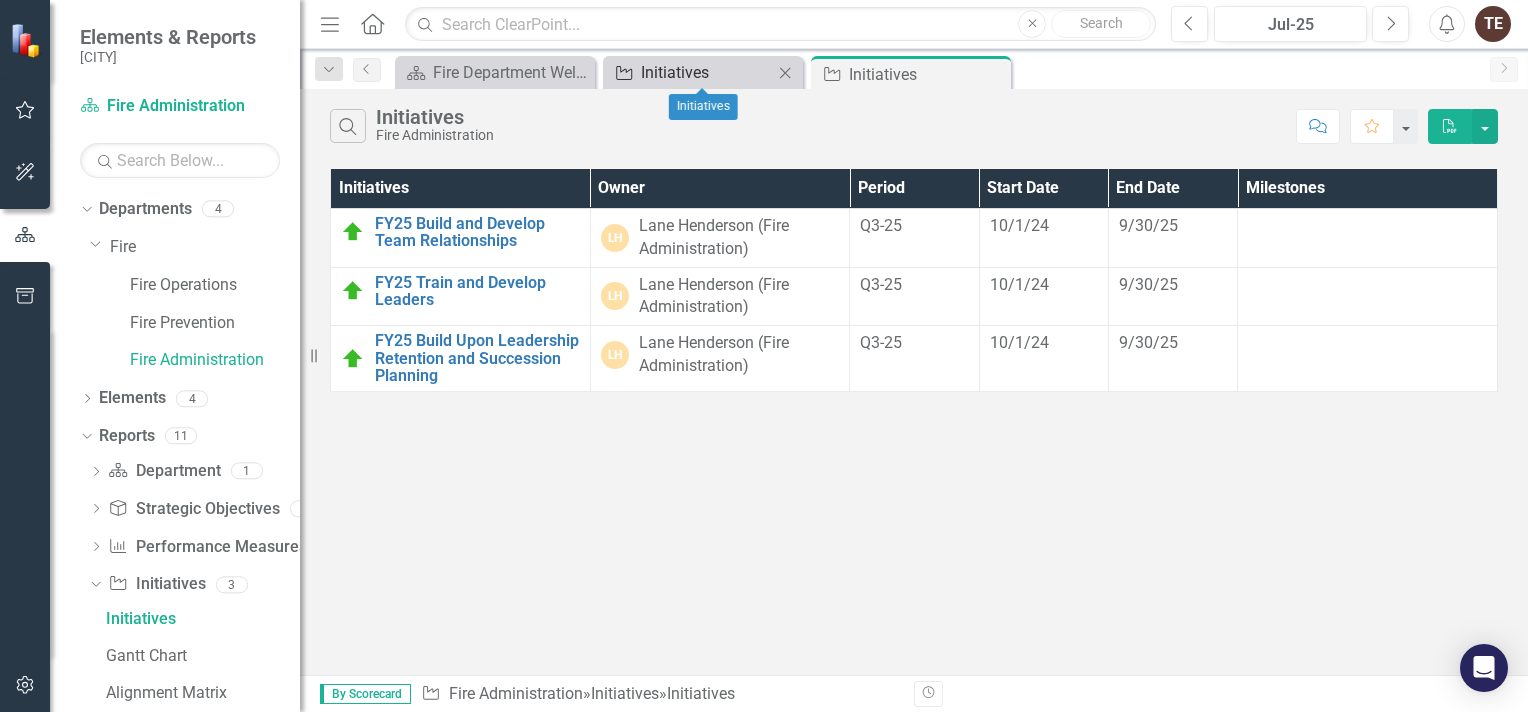 click on "Initiatives" at bounding box center (707, 72) 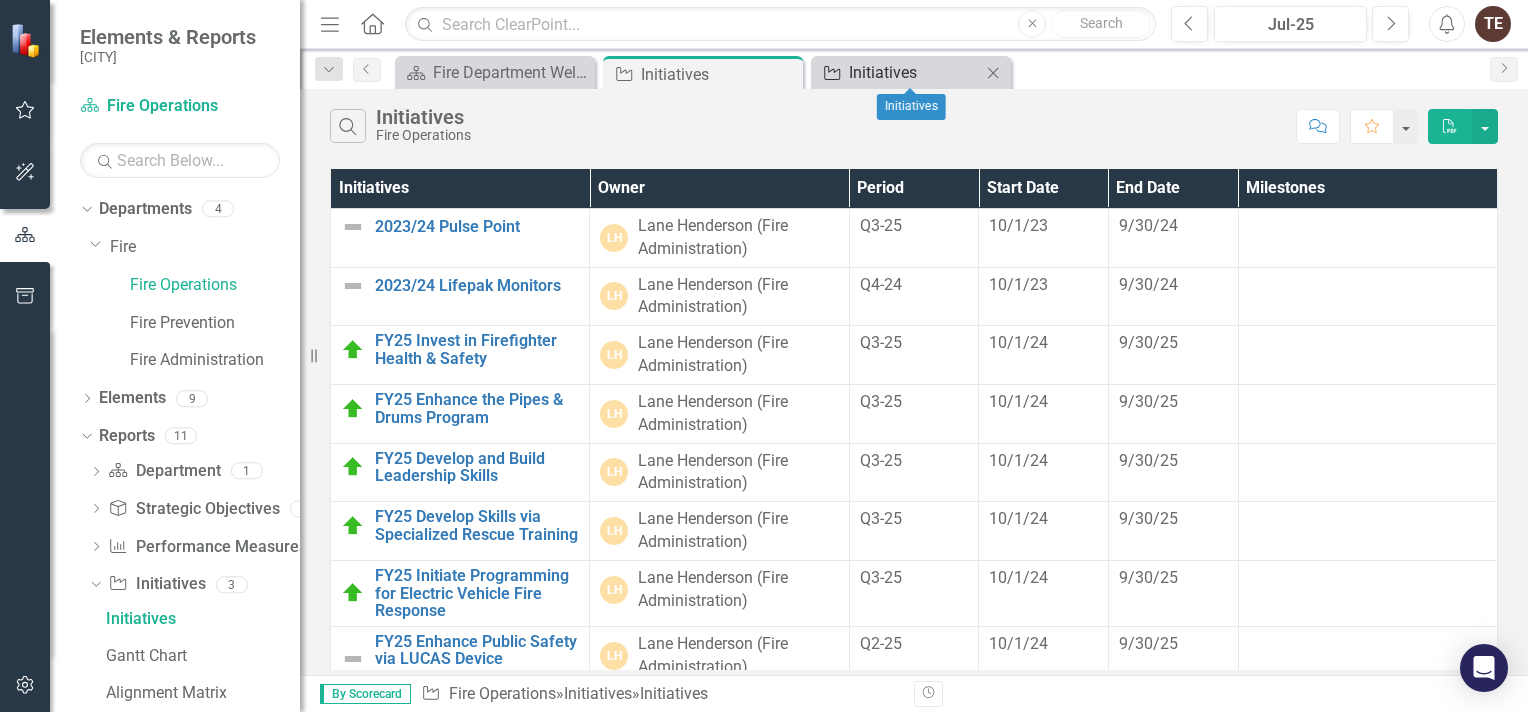 click on "Initiatives" at bounding box center (915, 72) 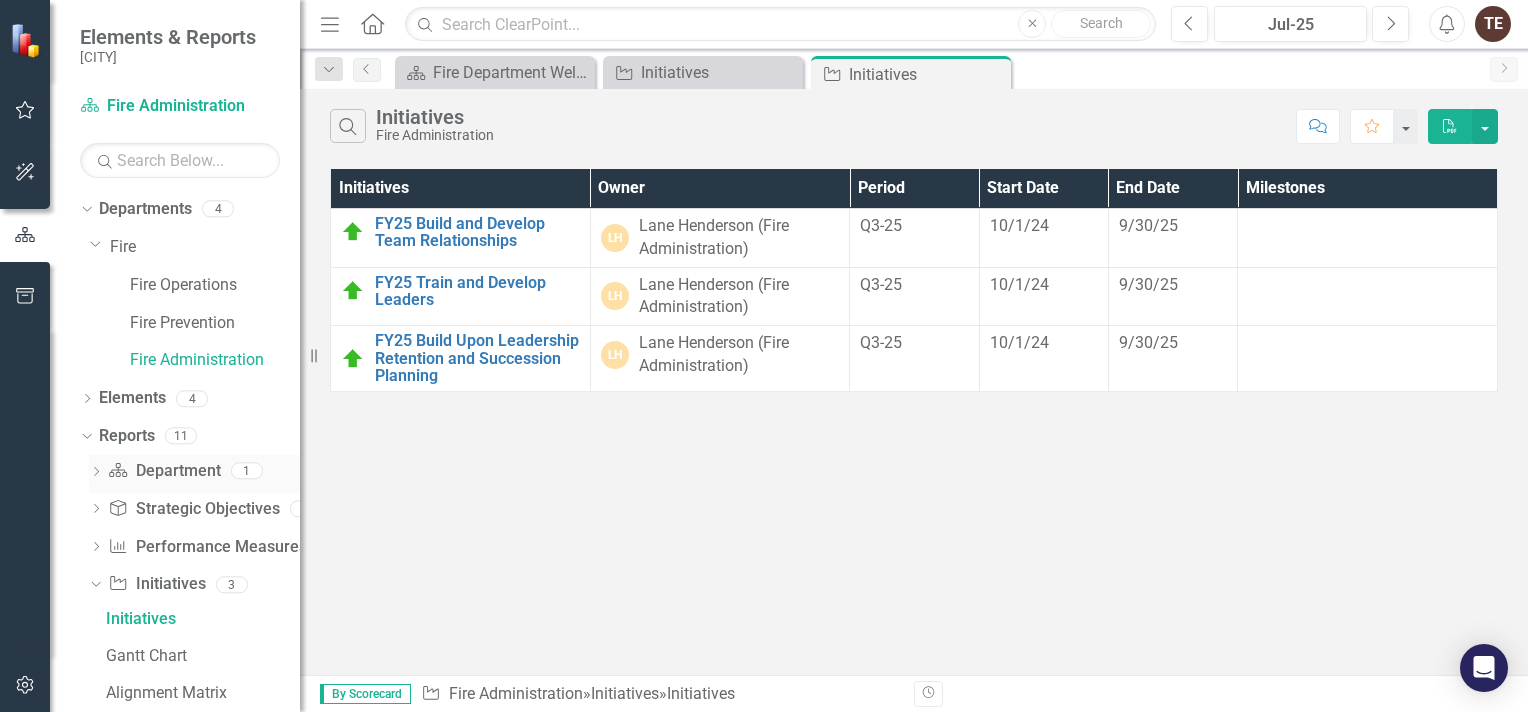 click on "Dropdown" 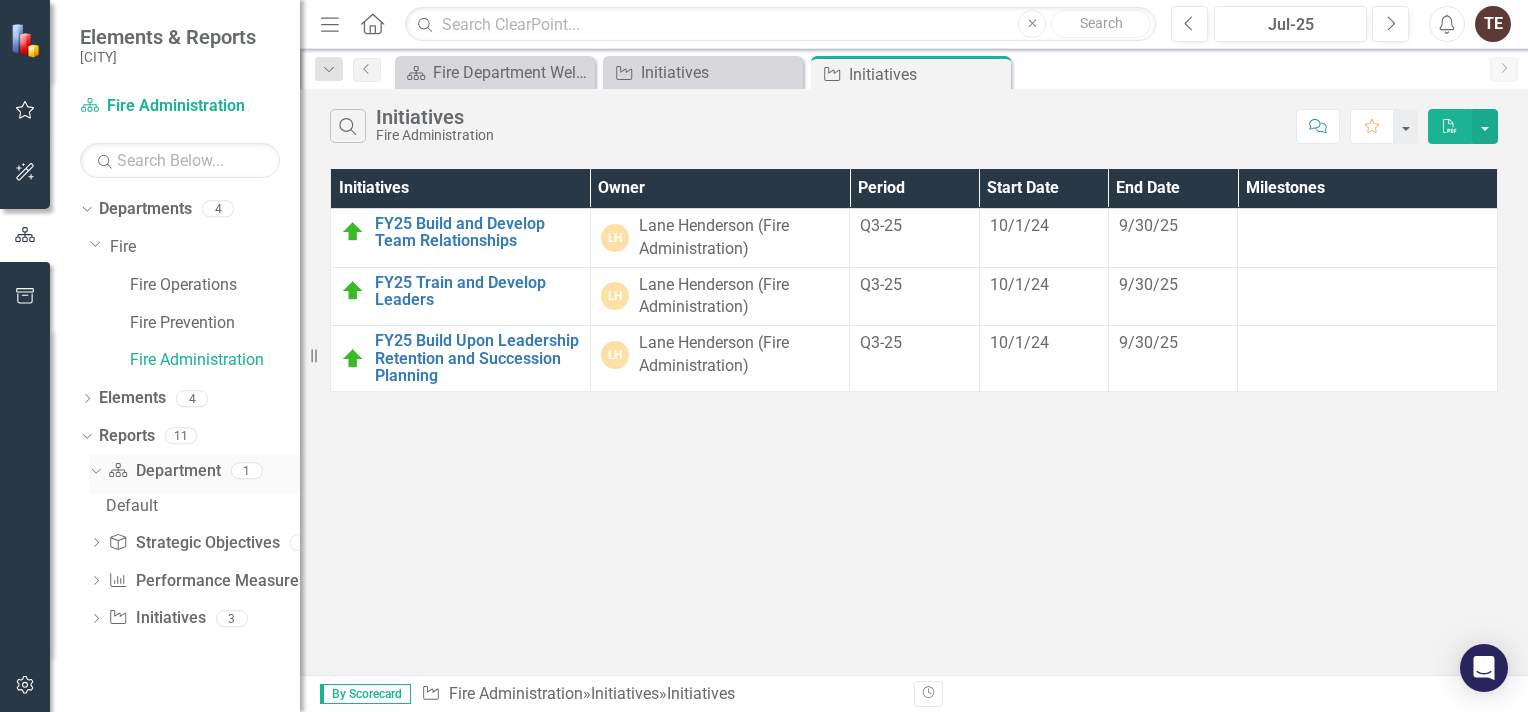 click on "Dropdown" 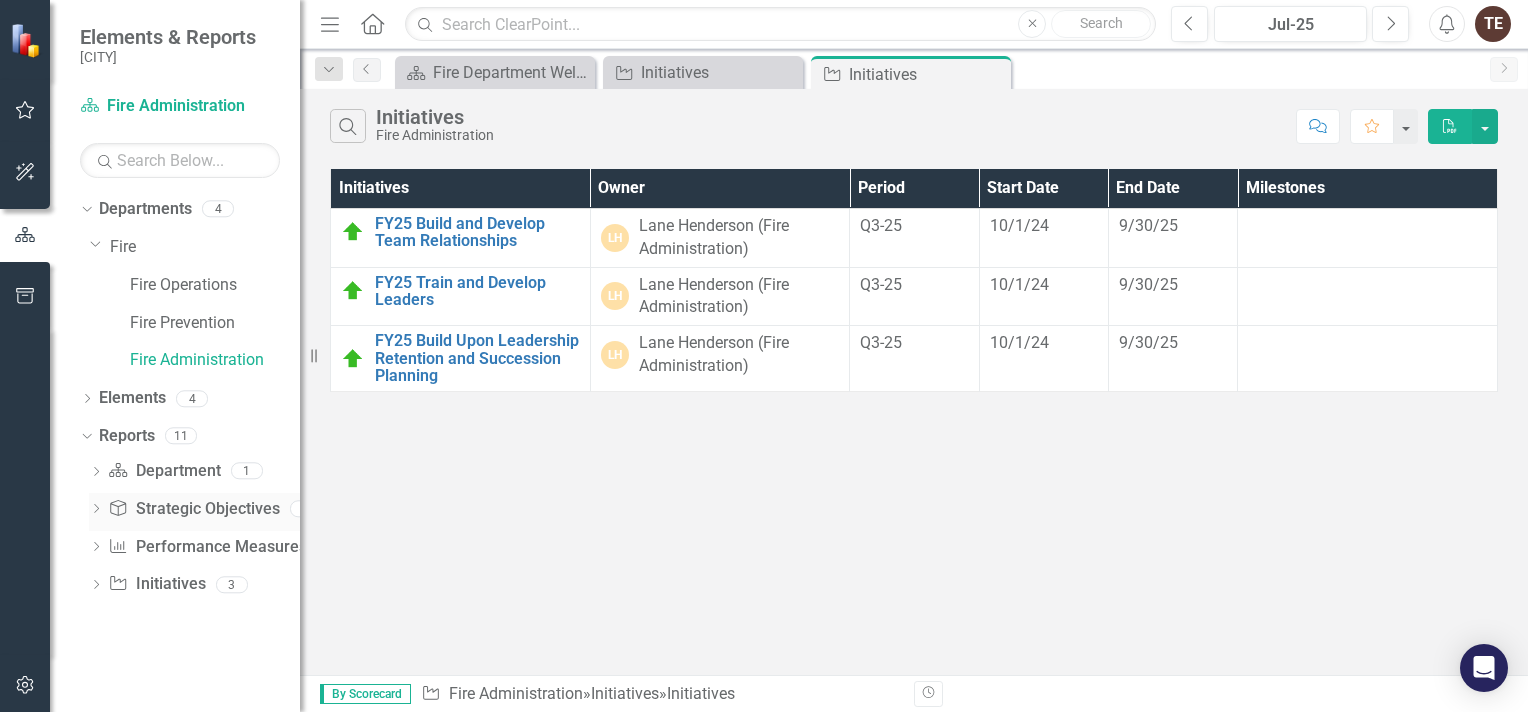 click on "Dropdown" 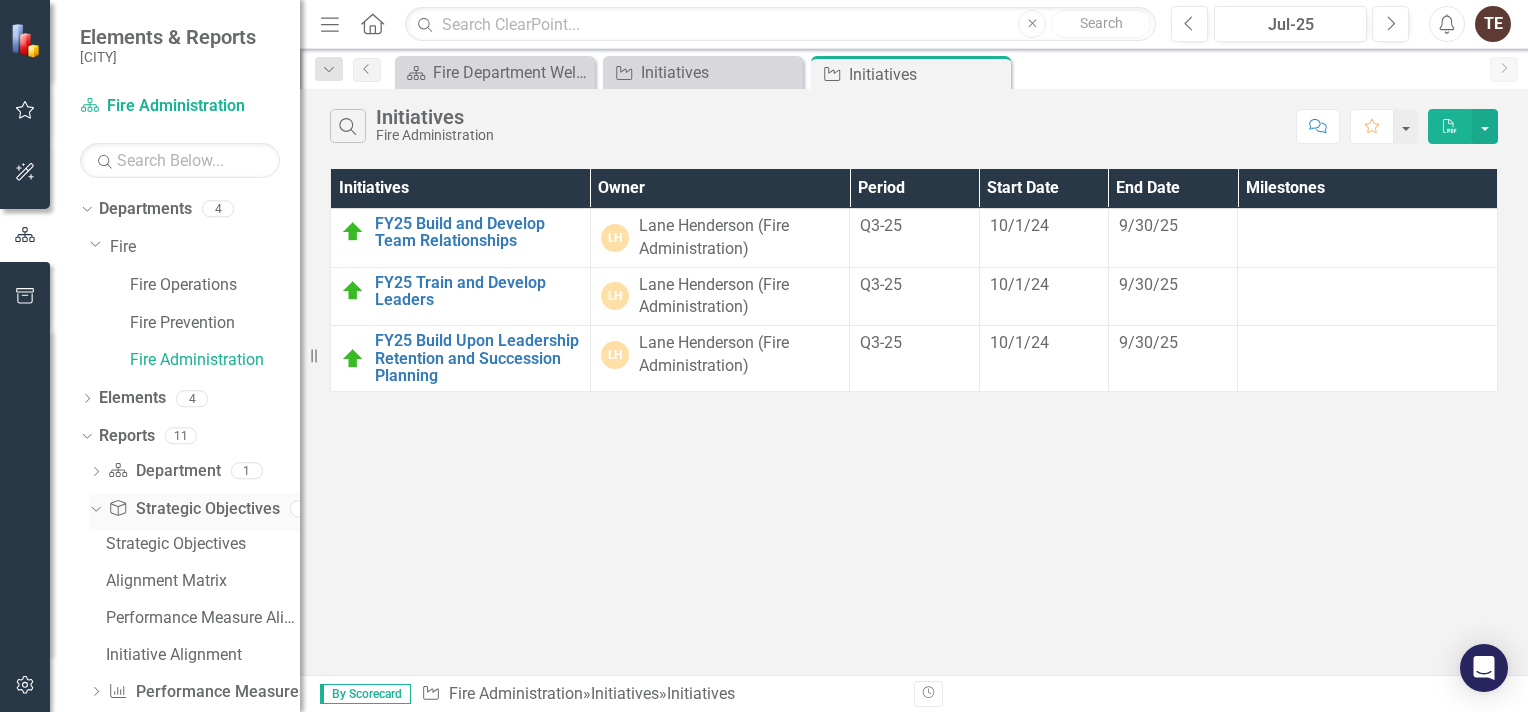 click 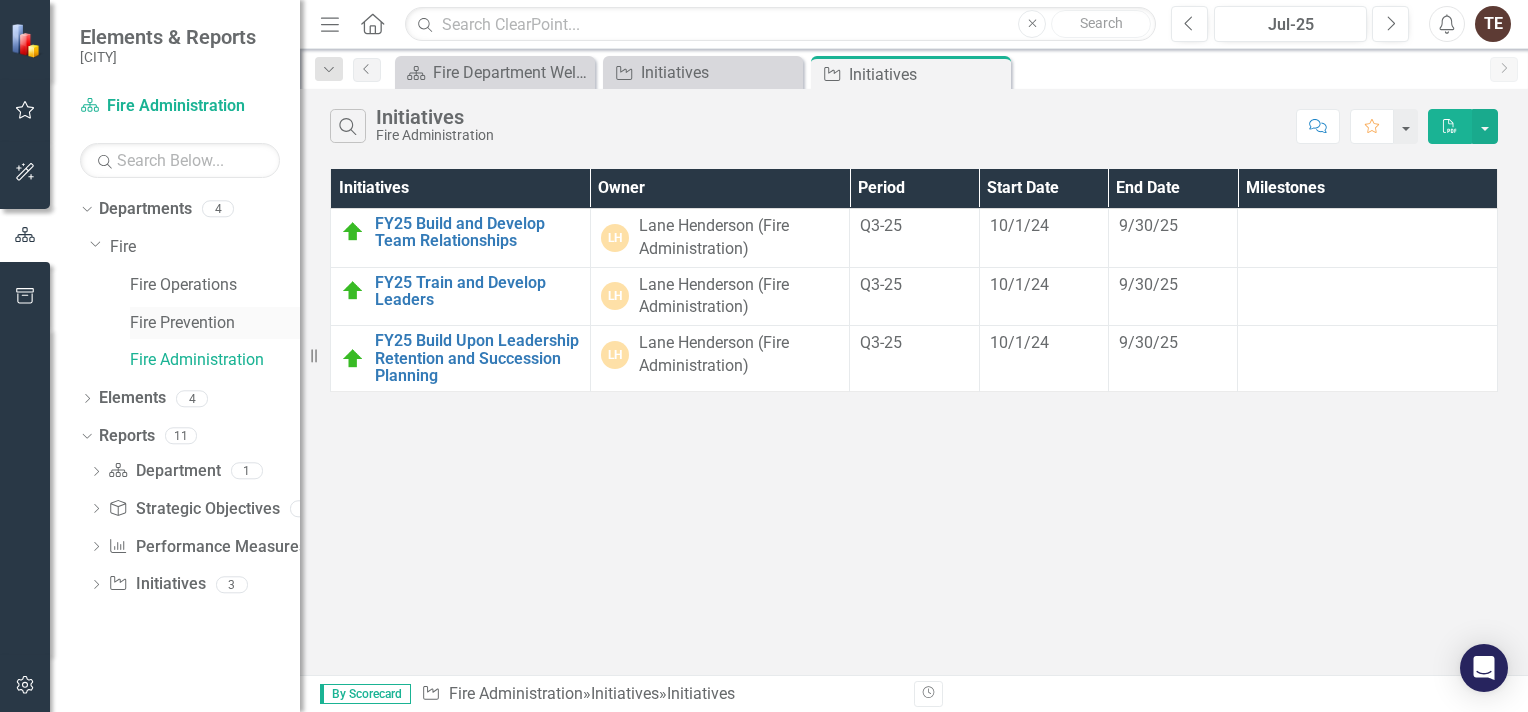click on "Fire Prevention" at bounding box center (215, 323) 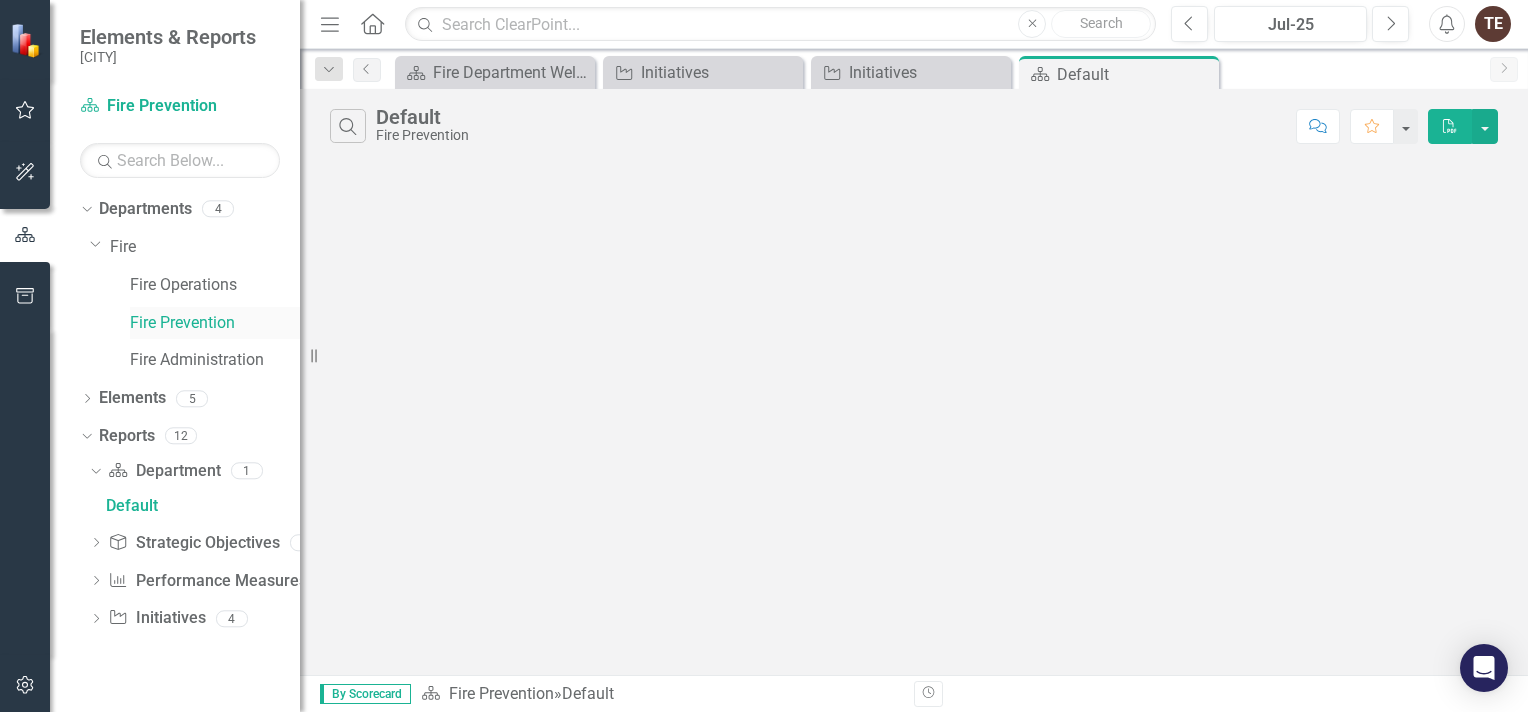 scroll, scrollTop: 0, scrollLeft: 0, axis: both 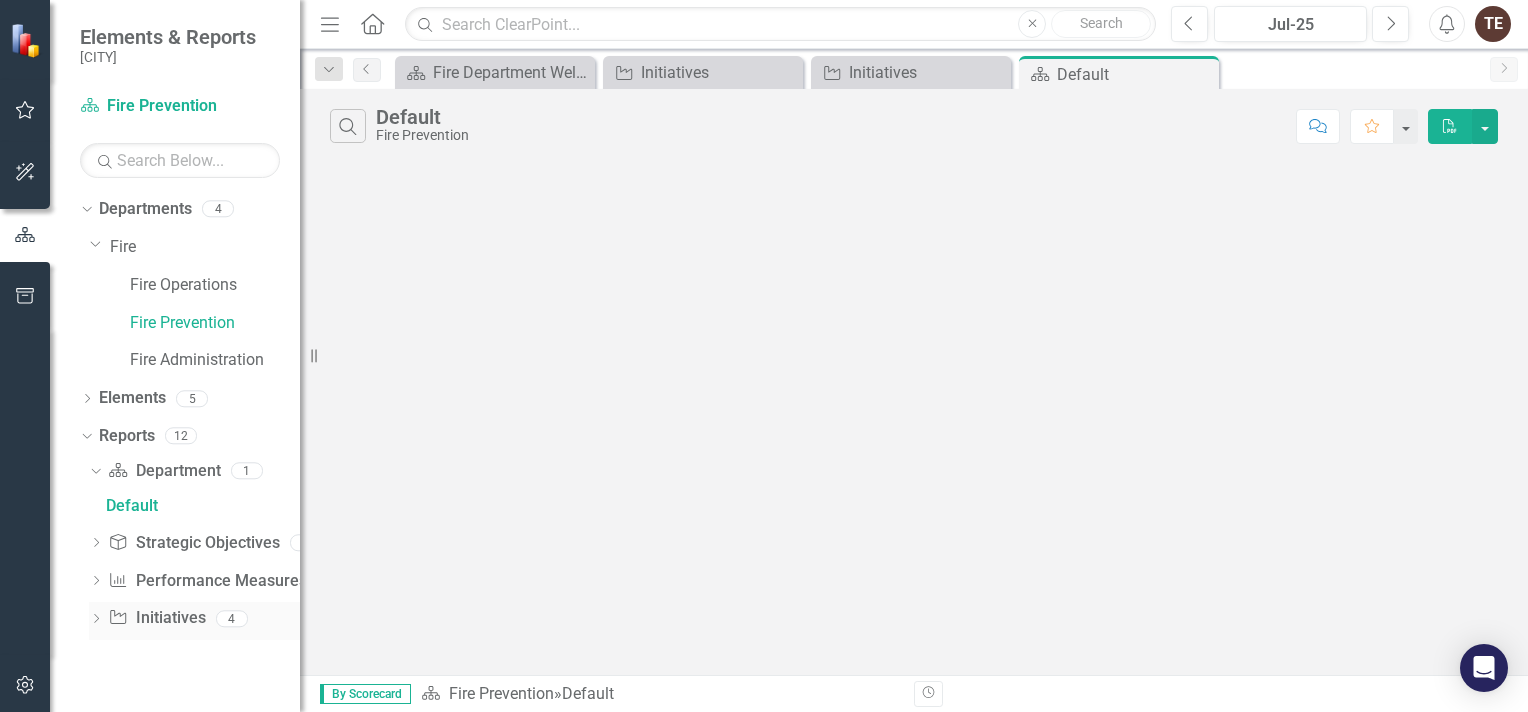 click on "Dropdown" 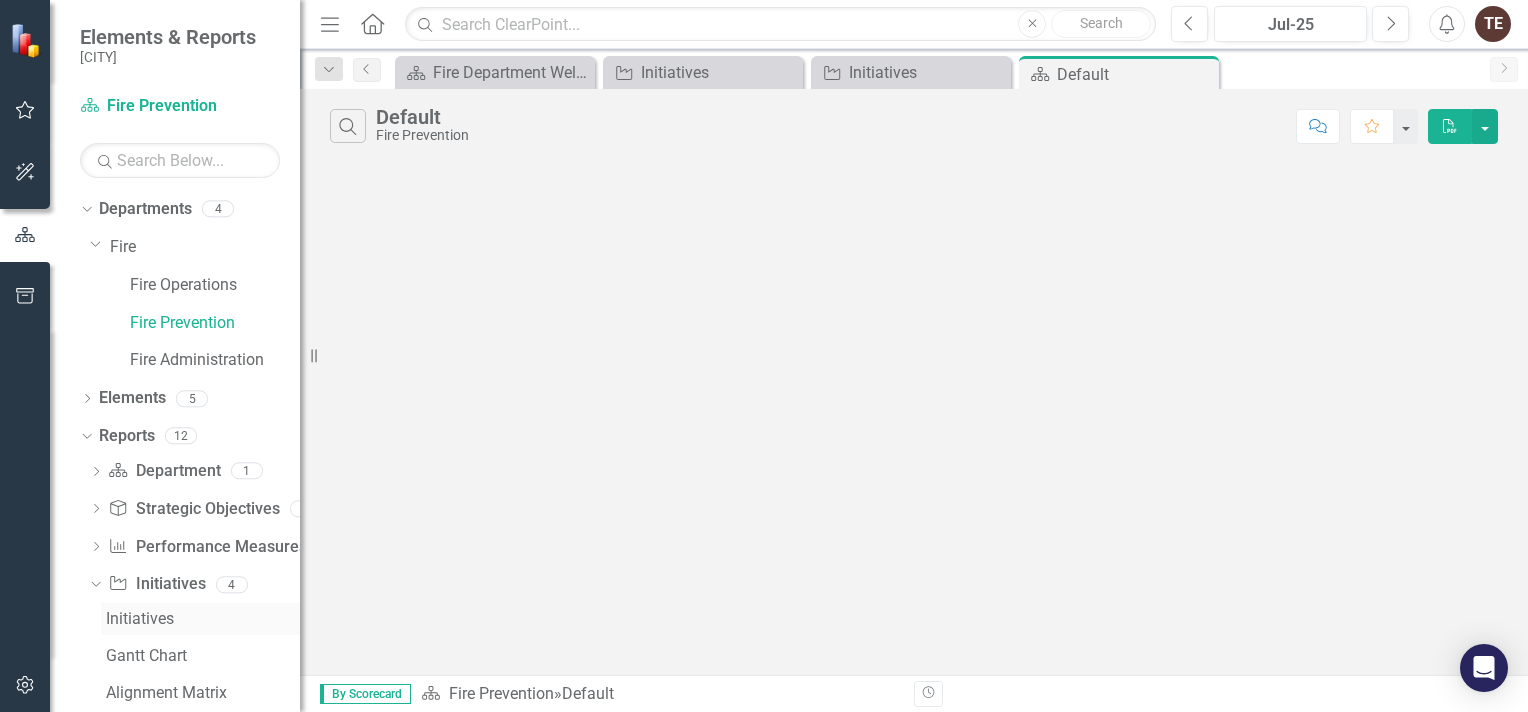 click on "Initiatives" at bounding box center [203, 619] 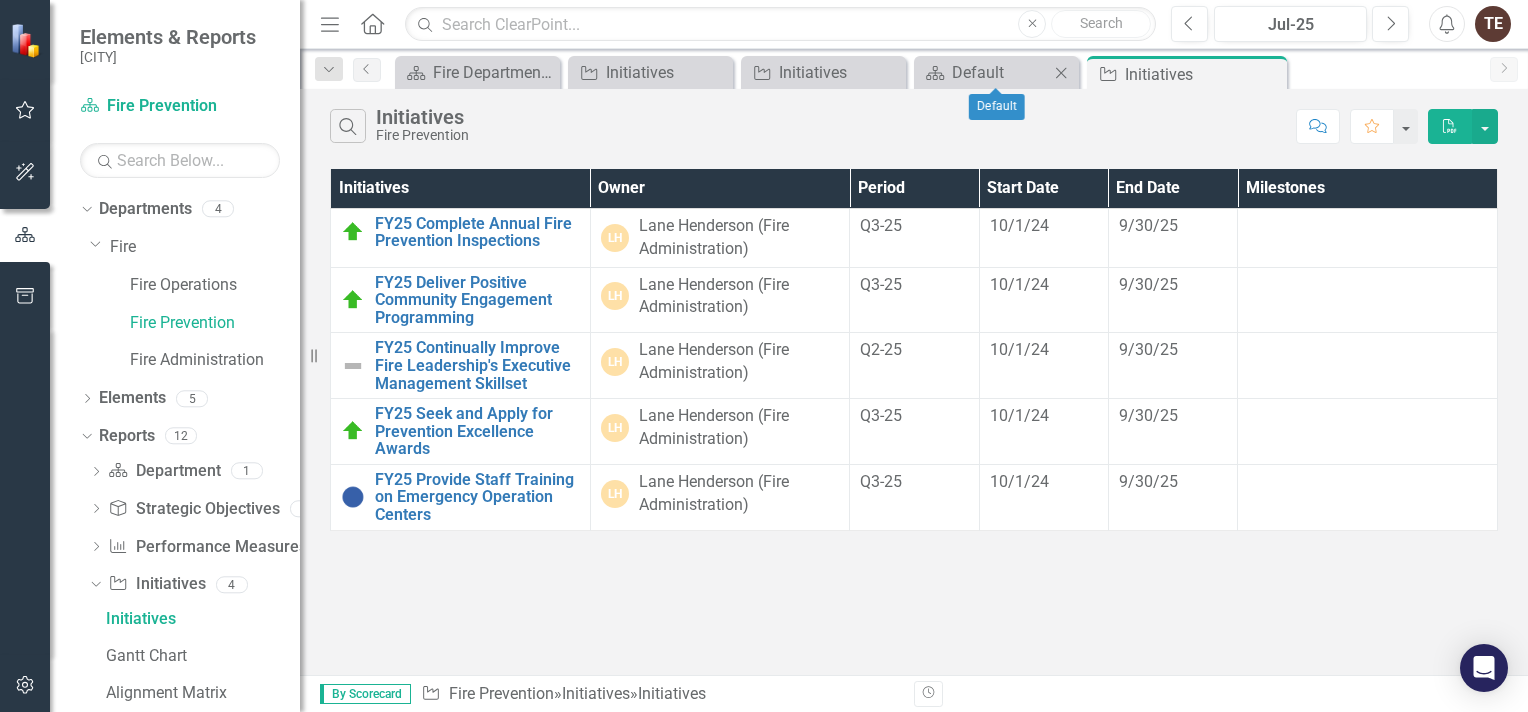 click on "Close" 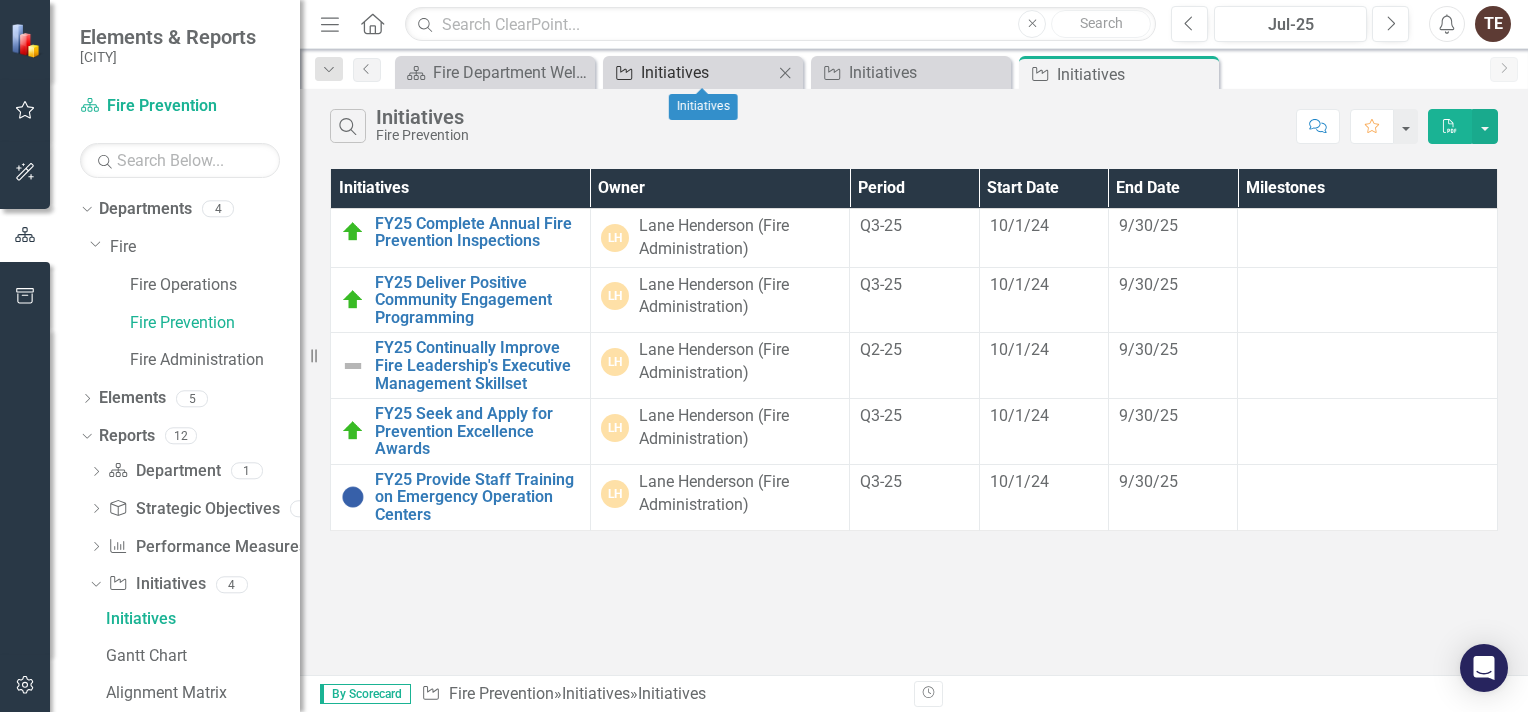 click on "Initiatives" at bounding box center (707, 72) 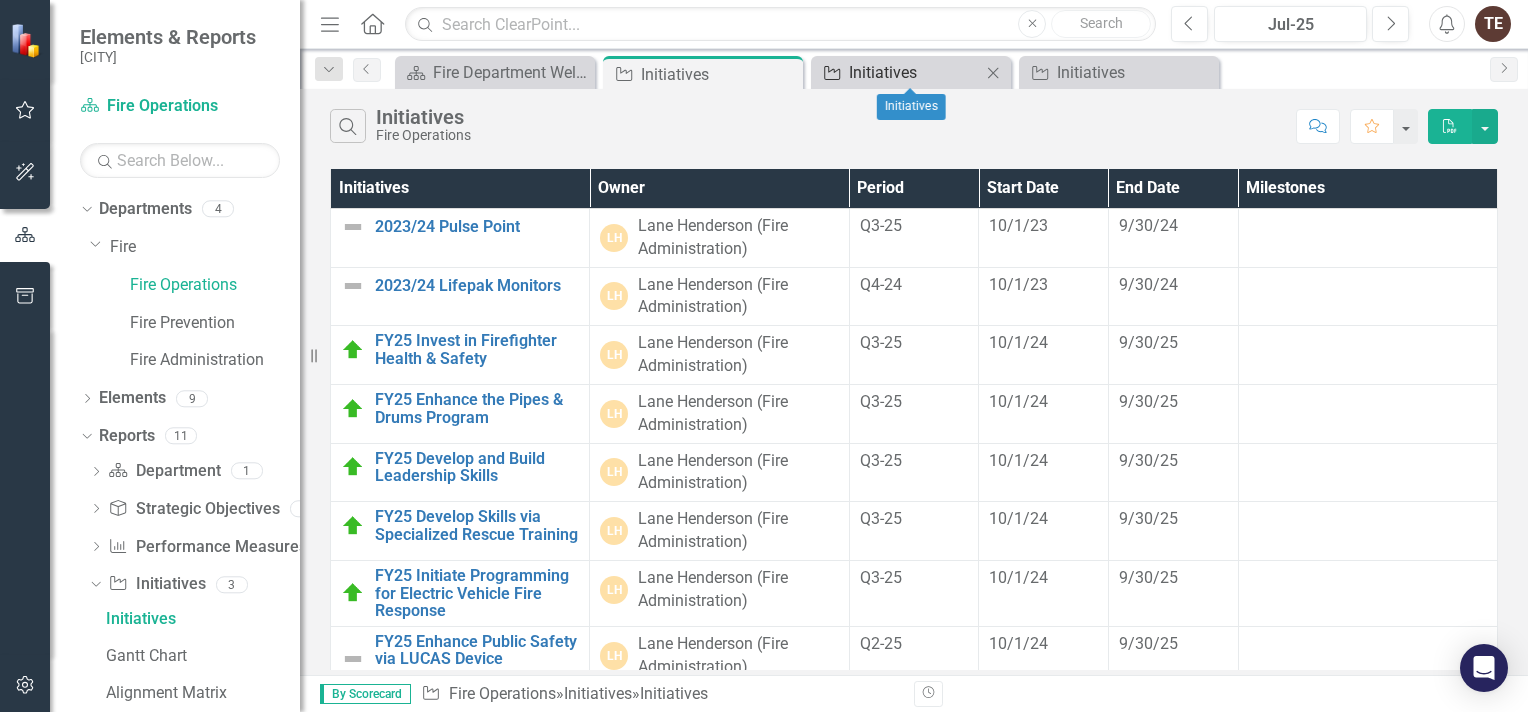 click on "Initiative" 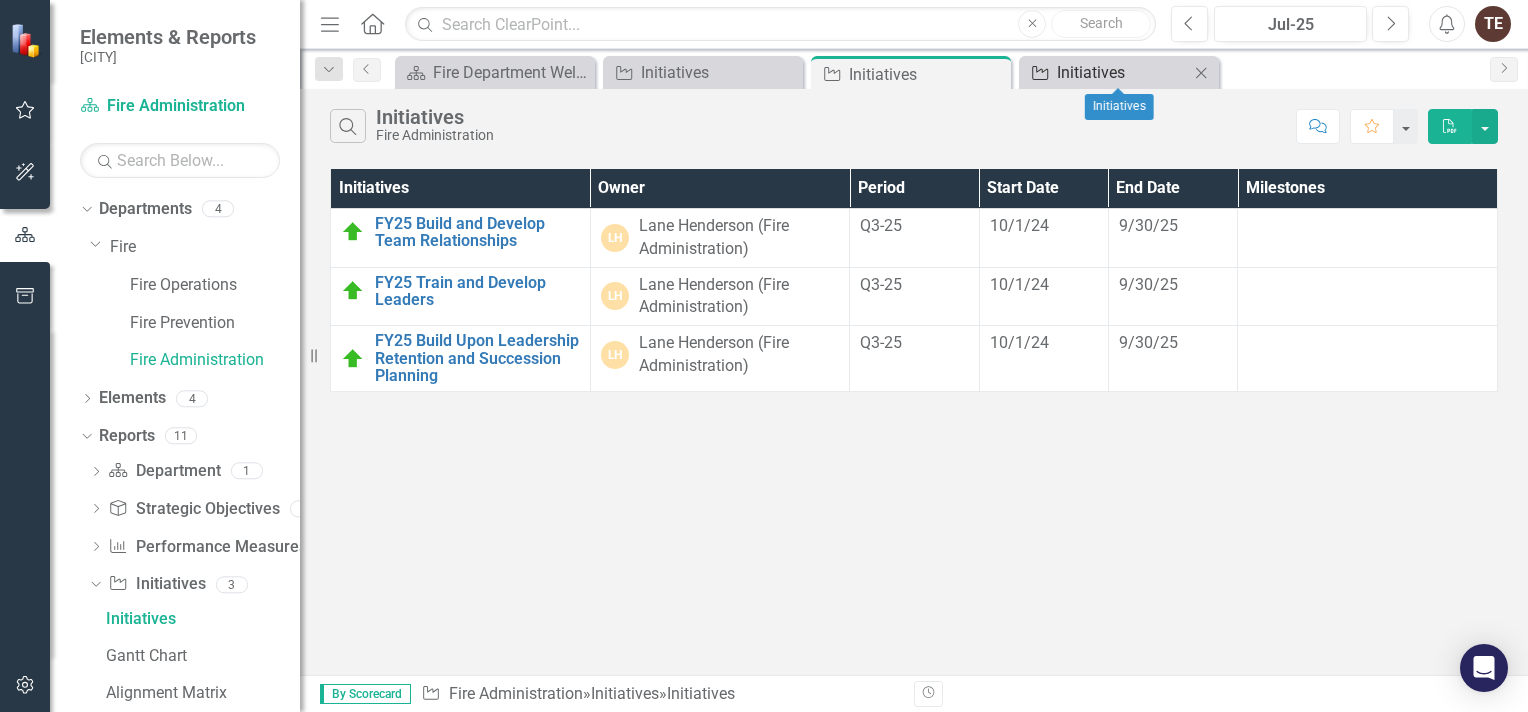click on "Initiatives" at bounding box center [1123, 72] 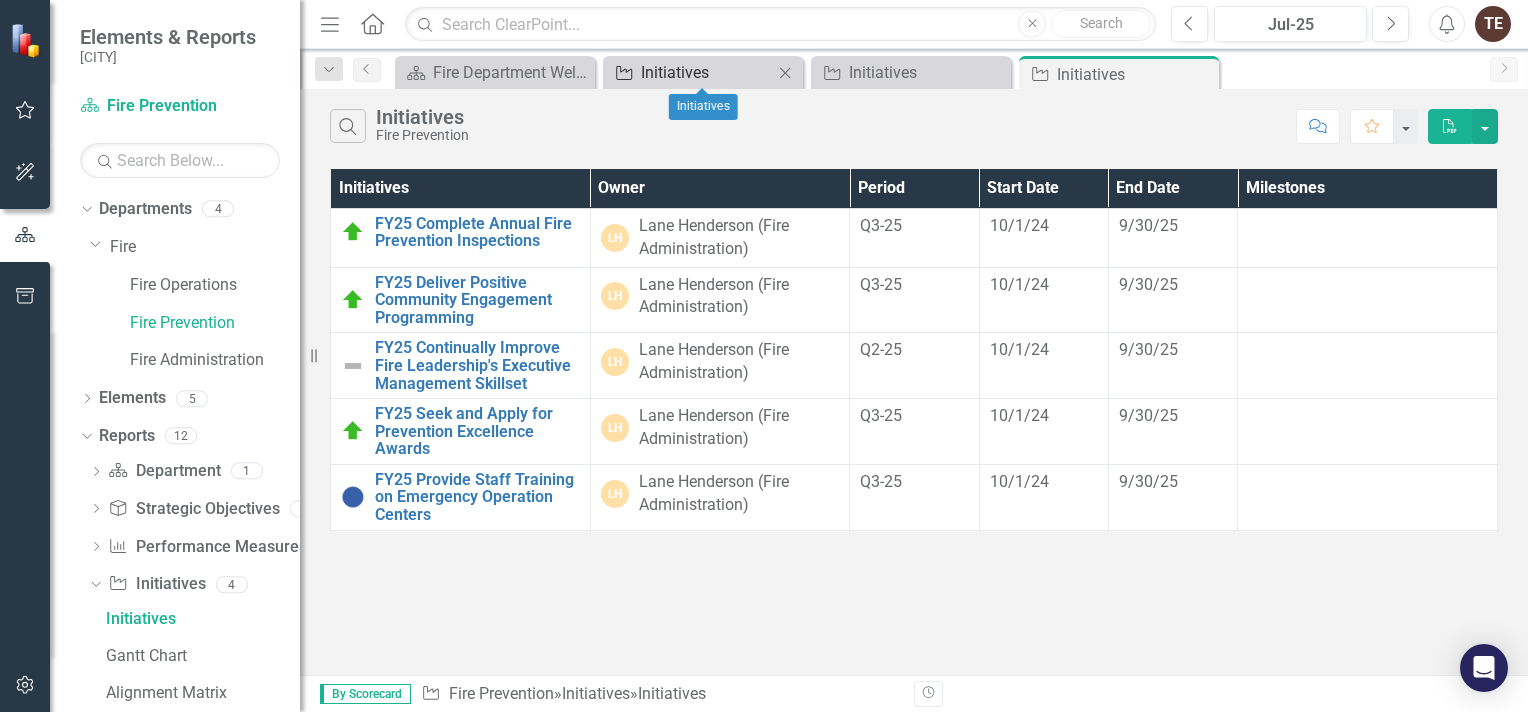 click on "Initiatives" at bounding box center (707, 72) 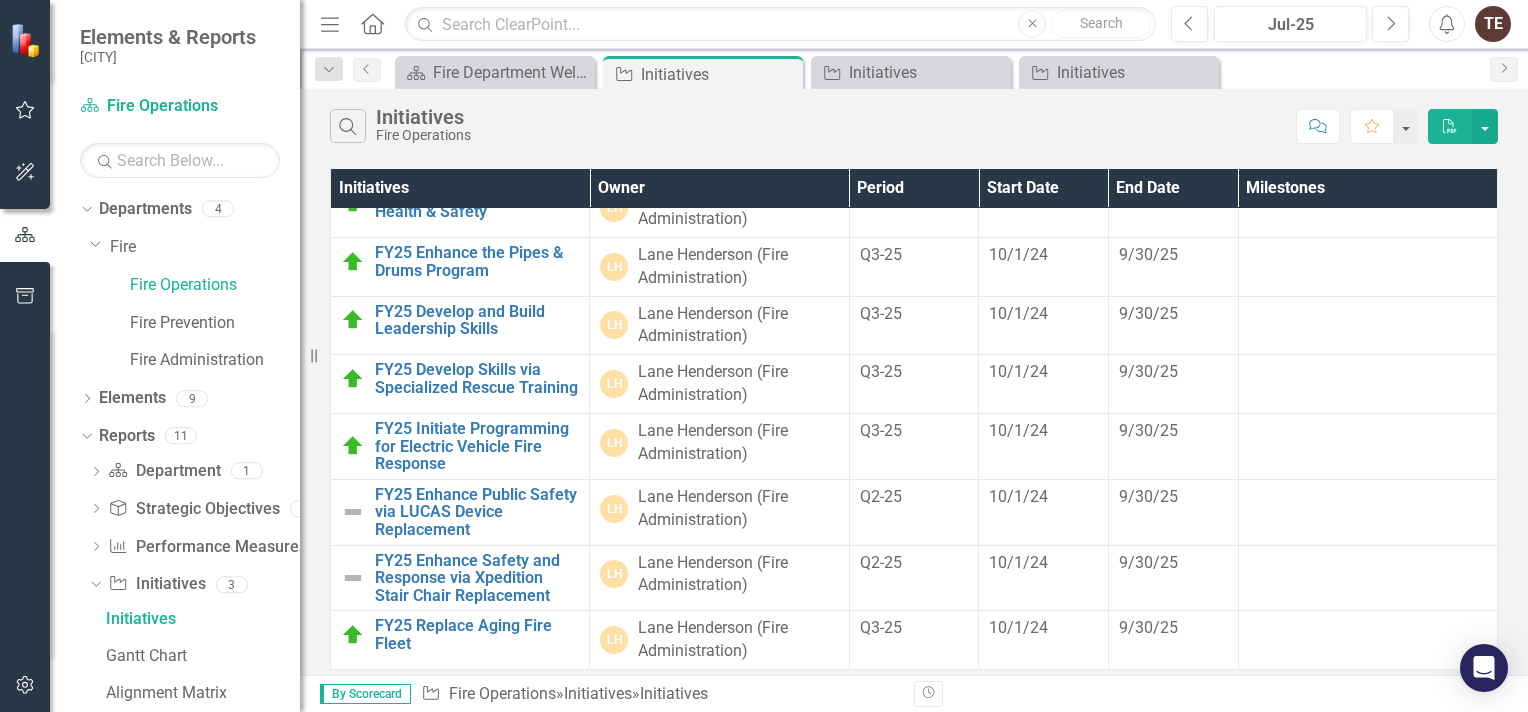 scroll, scrollTop: 0, scrollLeft: 0, axis: both 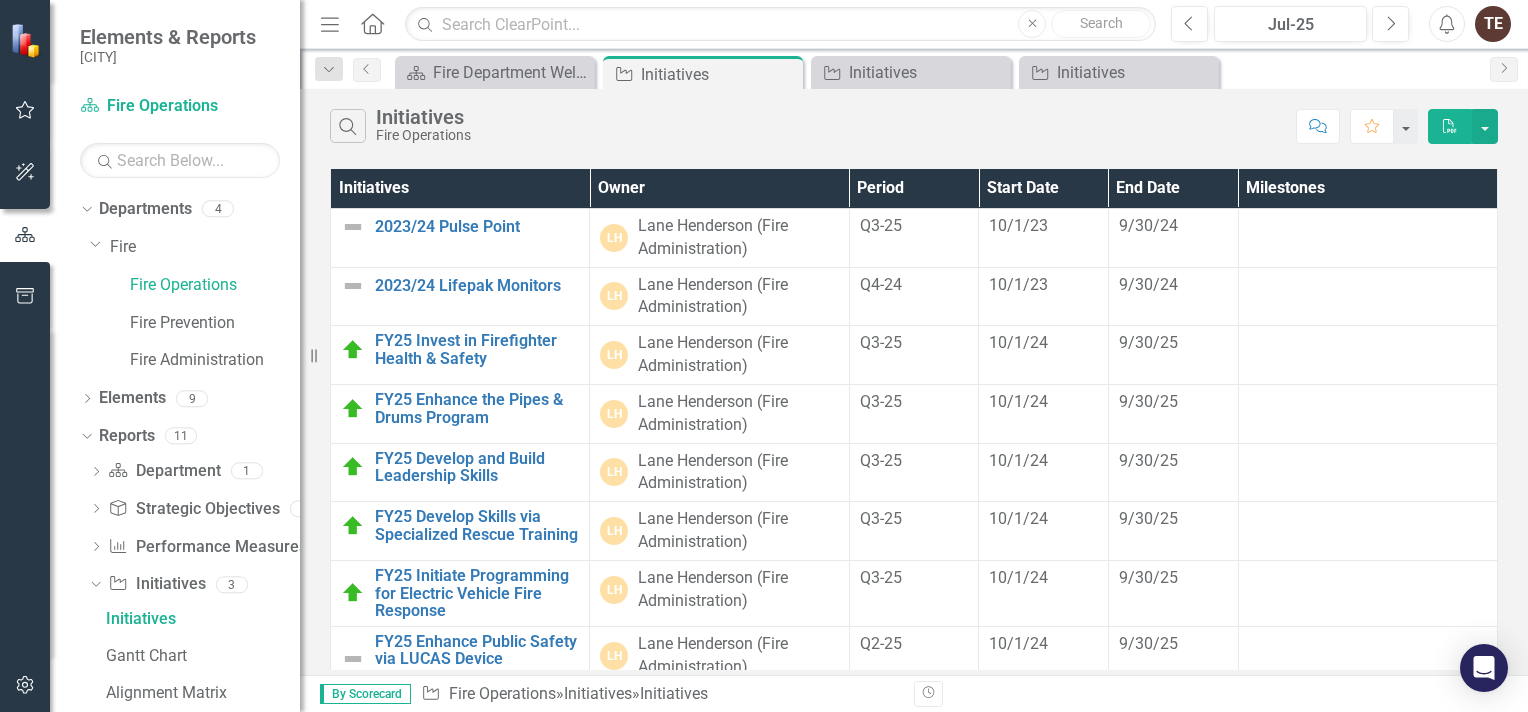 click on "Initiatives Owner Period Start Date End Date Milestones [YEAR]/[YEAR] Pulse Point Edit Edit Initiative Link Open Element LH Lane Henderson (Fire Administration) Q[NUMBER]-[YEAR] [NUMBER]/[NUMBER]/[NUMBER] [NUMBER]/[NUMBER]/[NUMBER] [YEAR]/[YEAR] Lifepak Monitors Edit Edit Initiative Link Open Element LH Lane Henderson (Fire Administration) Q[NUMBER]-[YEAR] [NUMBER]/[NUMBER]/[NUMBER] [NUMBER]/[NUMBER]/[NUMBER] FY[YEAR] Invest in Firefighter Health & Safety Edit Edit Initiative Link Open Element LH Lane Henderson (Fire Administration) Q[NUMBER]-[YEAR] [NUMBER]/[NUMBER]/[NUMBER] [NUMBER]/[NUMBER]/[NUMBER] FY[YEAR] Enhance the Pipes & Drums Program Edit Edit Initiative Link Open Element LH Lane Henderson (Fire Administration) Q[NUMBER]-[YEAR] [NUMBER]/[NUMBER]/[NUMBER] [NUMBER]/[NUMBER]/[NUMBER] FY[YEAR] Develop and Build Leadership Skills Edit Edit Initiative Link Open Element LH Lane Henderson (Fire Administration) Q[NUMBER]-[YEAR] [NUMBER]/[NUMBER]/[NUMBER] [NUMBER]/[NUMBER]/[NUMBER] FY[YEAR] Develop Skills via Specialized Rescue Training Edit Edit Initiative Link Open Element LH Lane Henderson (Fire Administration) Q[NUMBER]-[YEAR] [NUMBER]/[NUMBER]/[NUMBER] [NUMBER]/[NUMBER]/[NUMBER] FY[YEAR] Initiate Programming for Electric Vehicle Fire Response Edit Edit Initiative Link Open Element LH Lane Henderson (Fire Administration) LH" at bounding box center (914, 419) 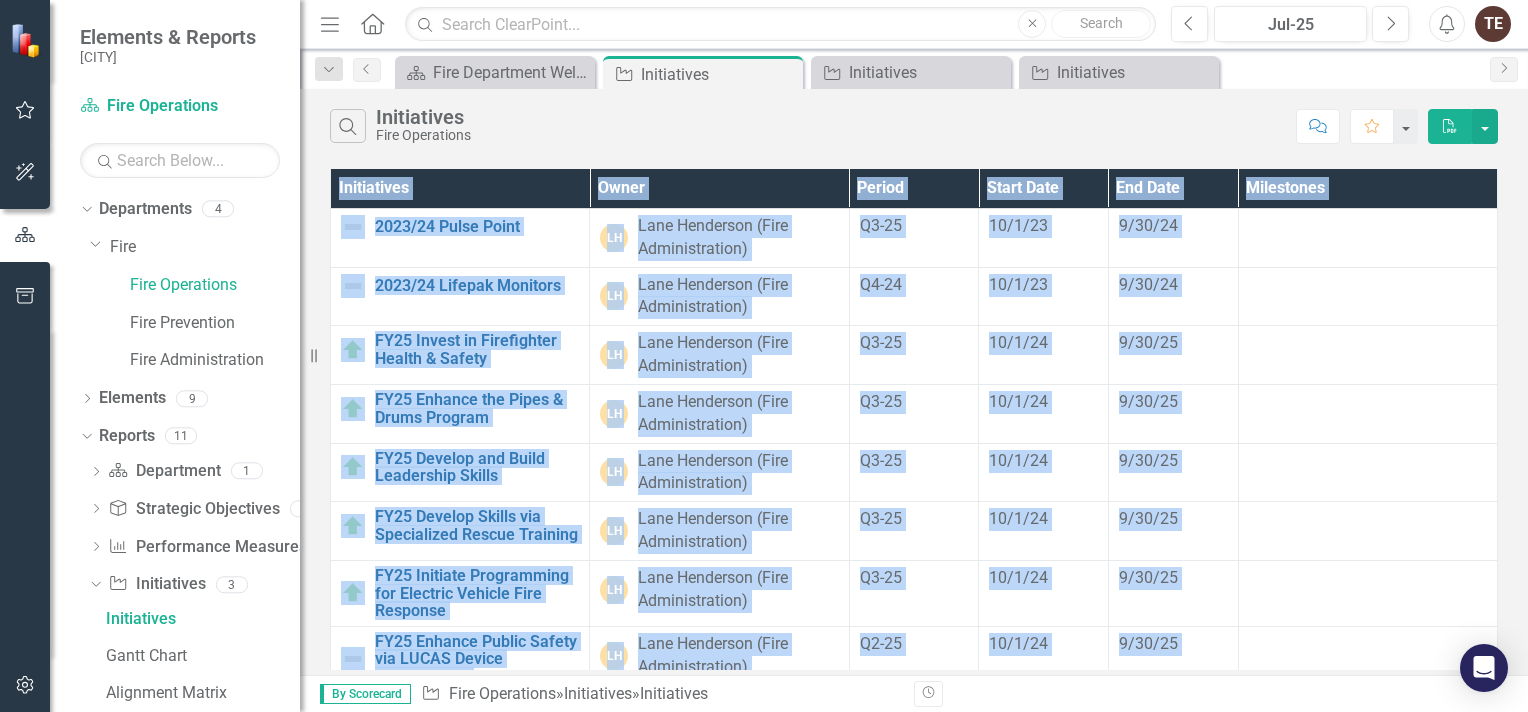 drag, startPoint x: 1501, startPoint y: 350, endPoint x: 1498, endPoint y: 372, distance: 22.203604 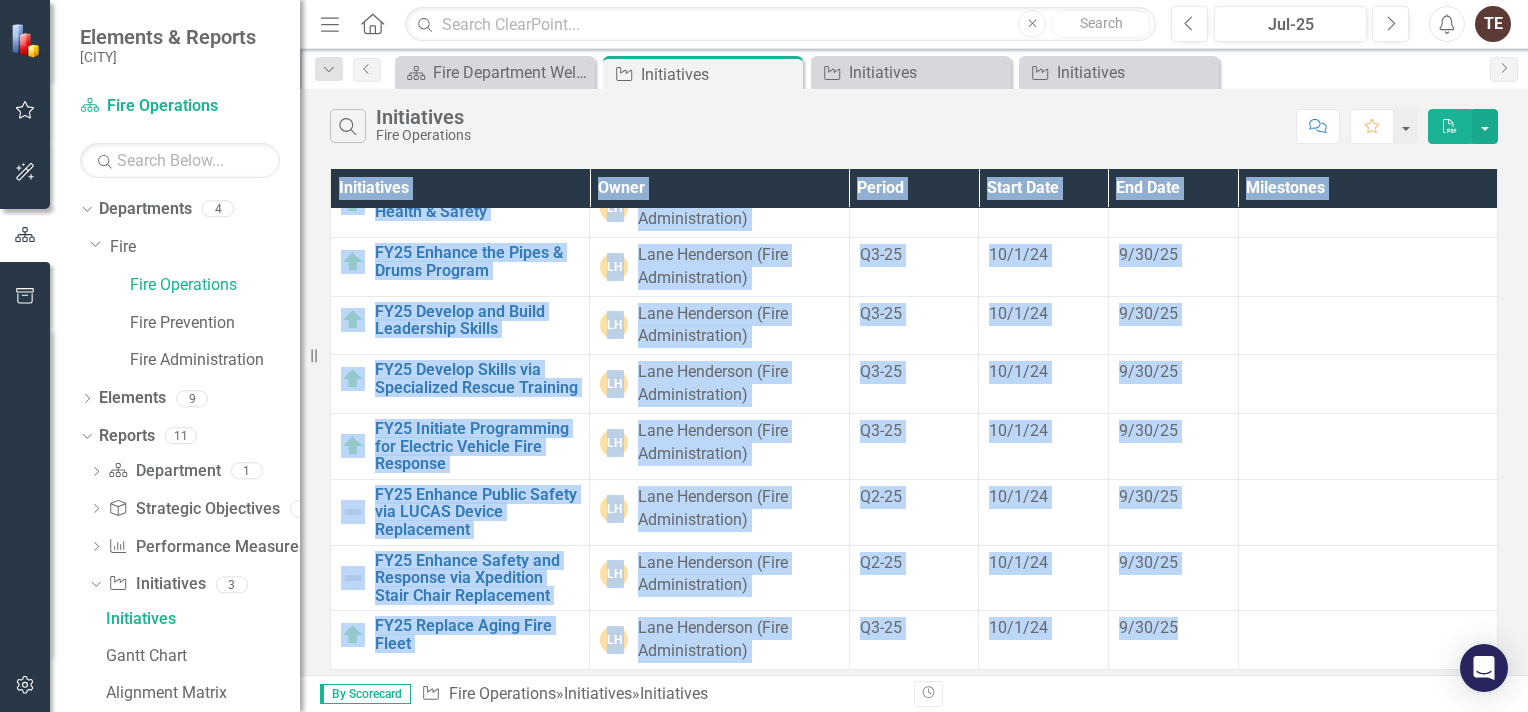 scroll, scrollTop: 157, scrollLeft: 0, axis: vertical 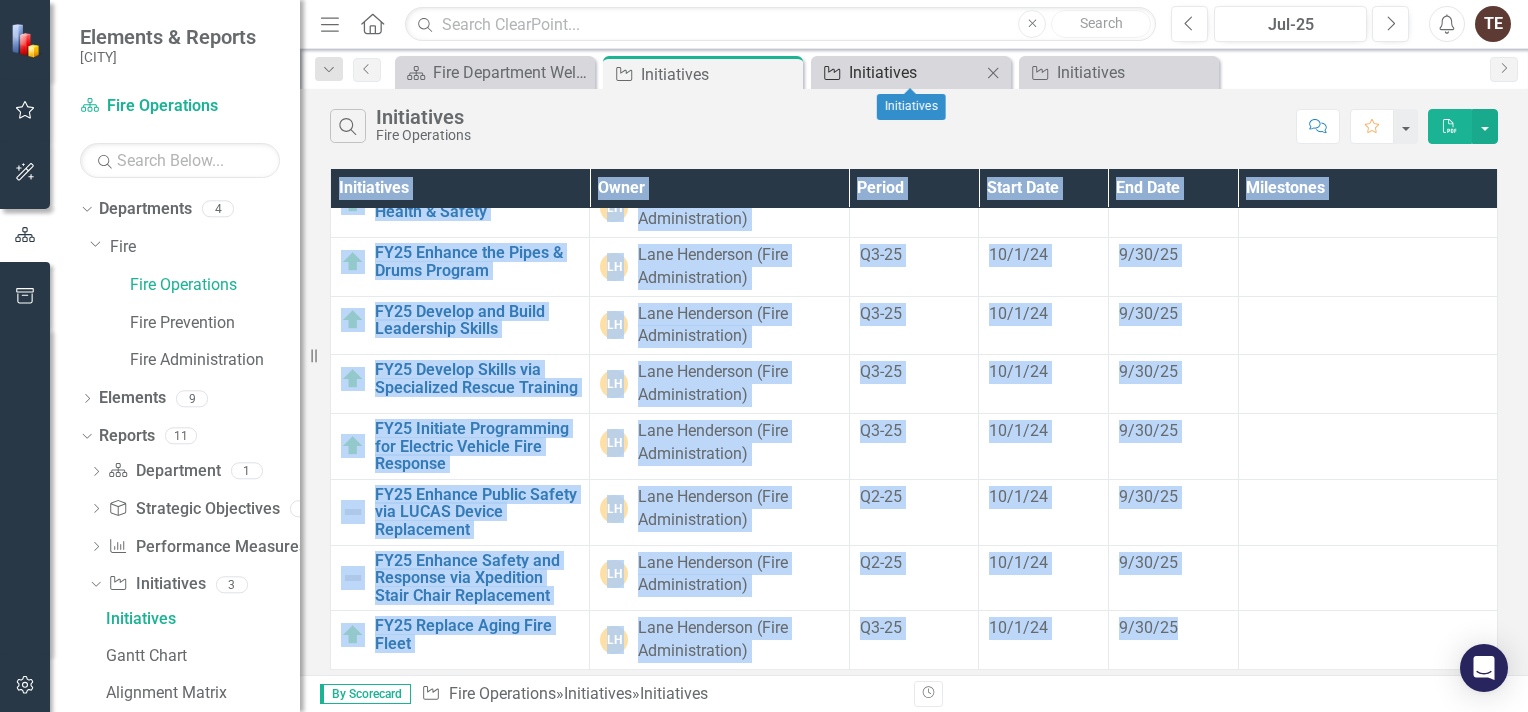 click on "Initiatives" at bounding box center [915, 72] 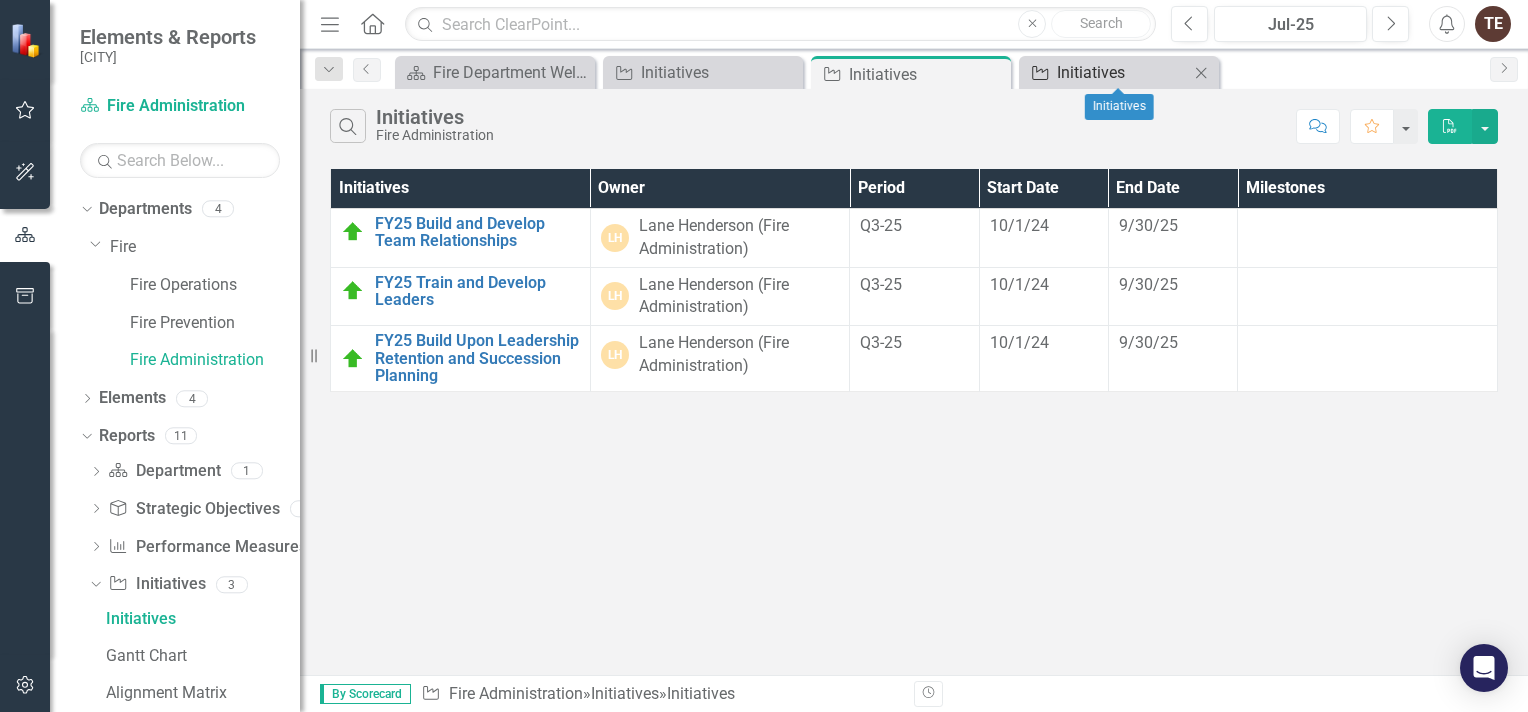click on "Initiatives" at bounding box center [1123, 72] 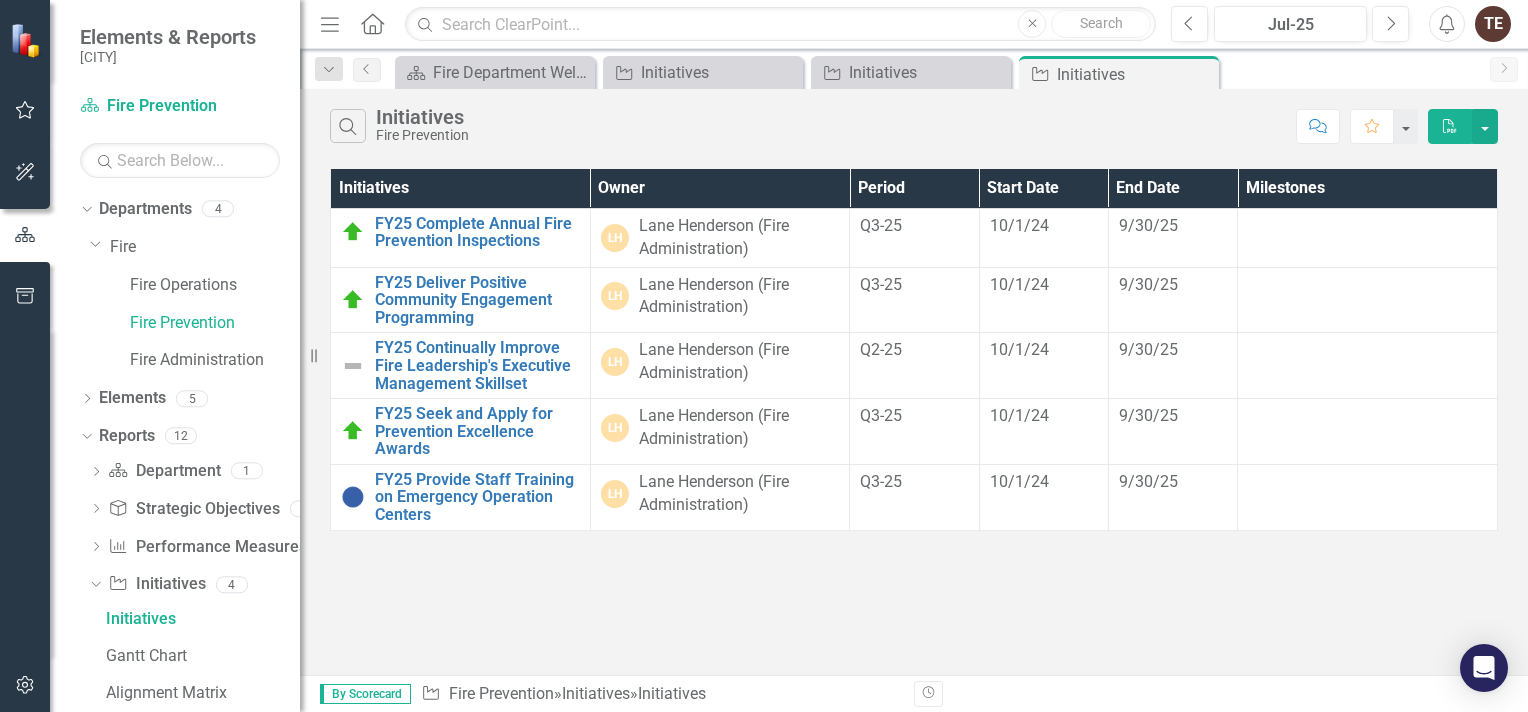 click on "Search Initiatives Fire Prevention Comment Favorite PDF" at bounding box center [914, 121] 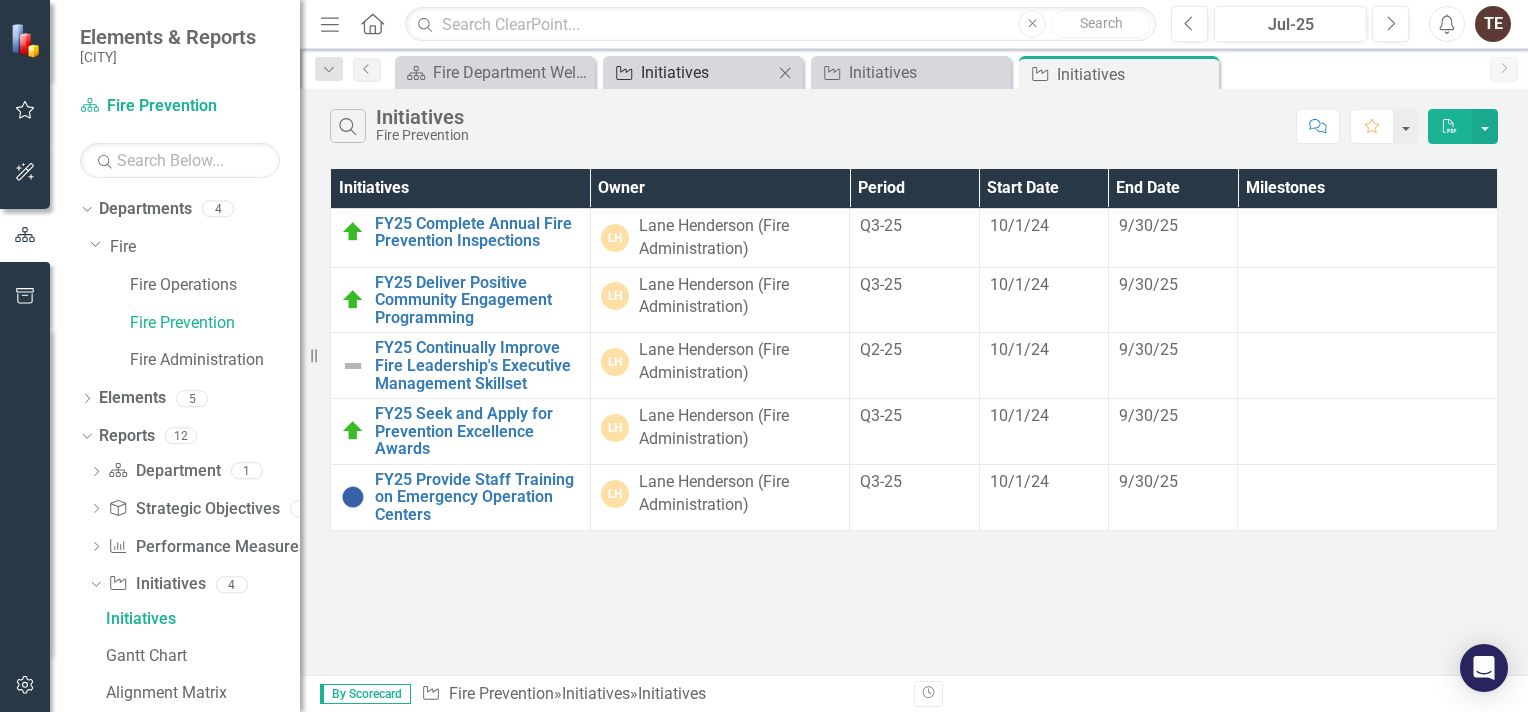 click on "Initiatives" at bounding box center (707, 72) 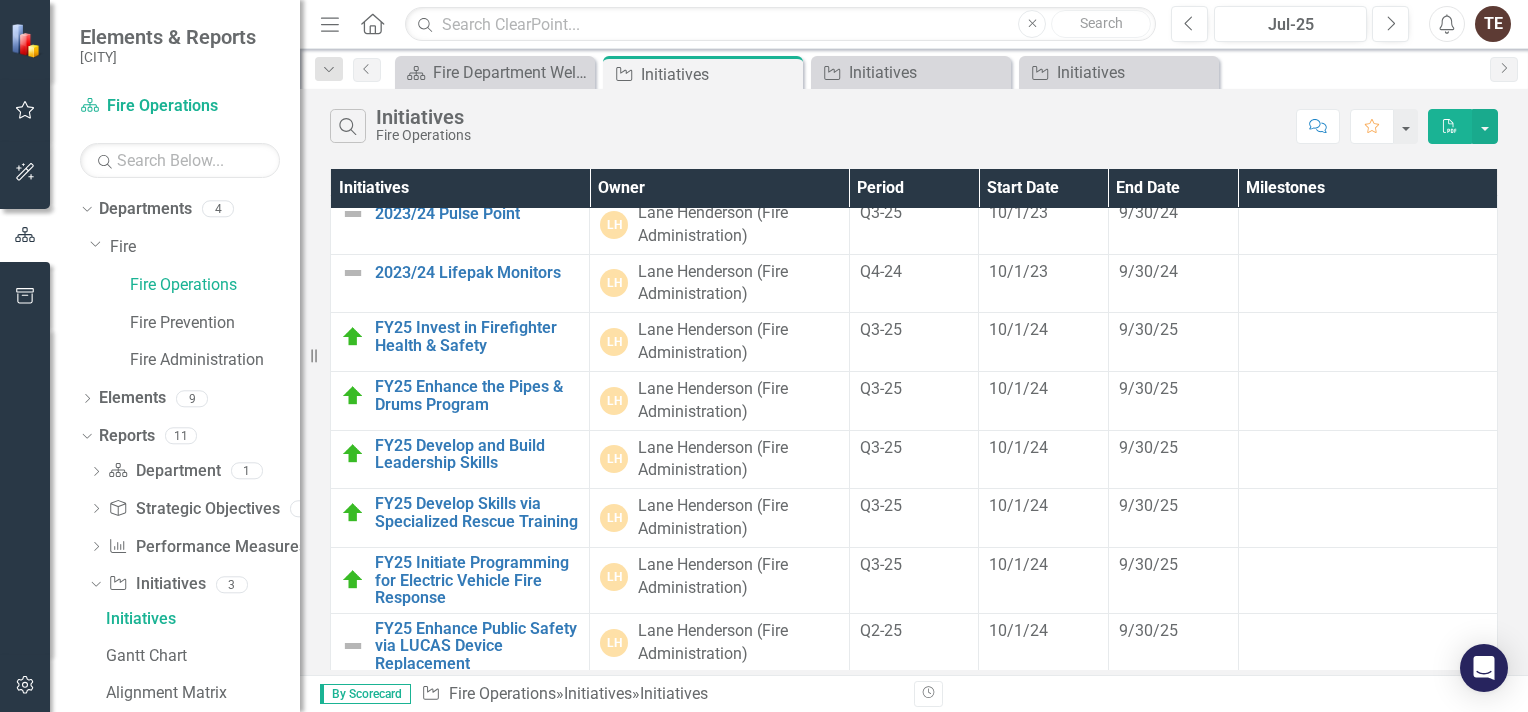 scroll, scrollTop: 0, scrollLeft: 0, axis: both 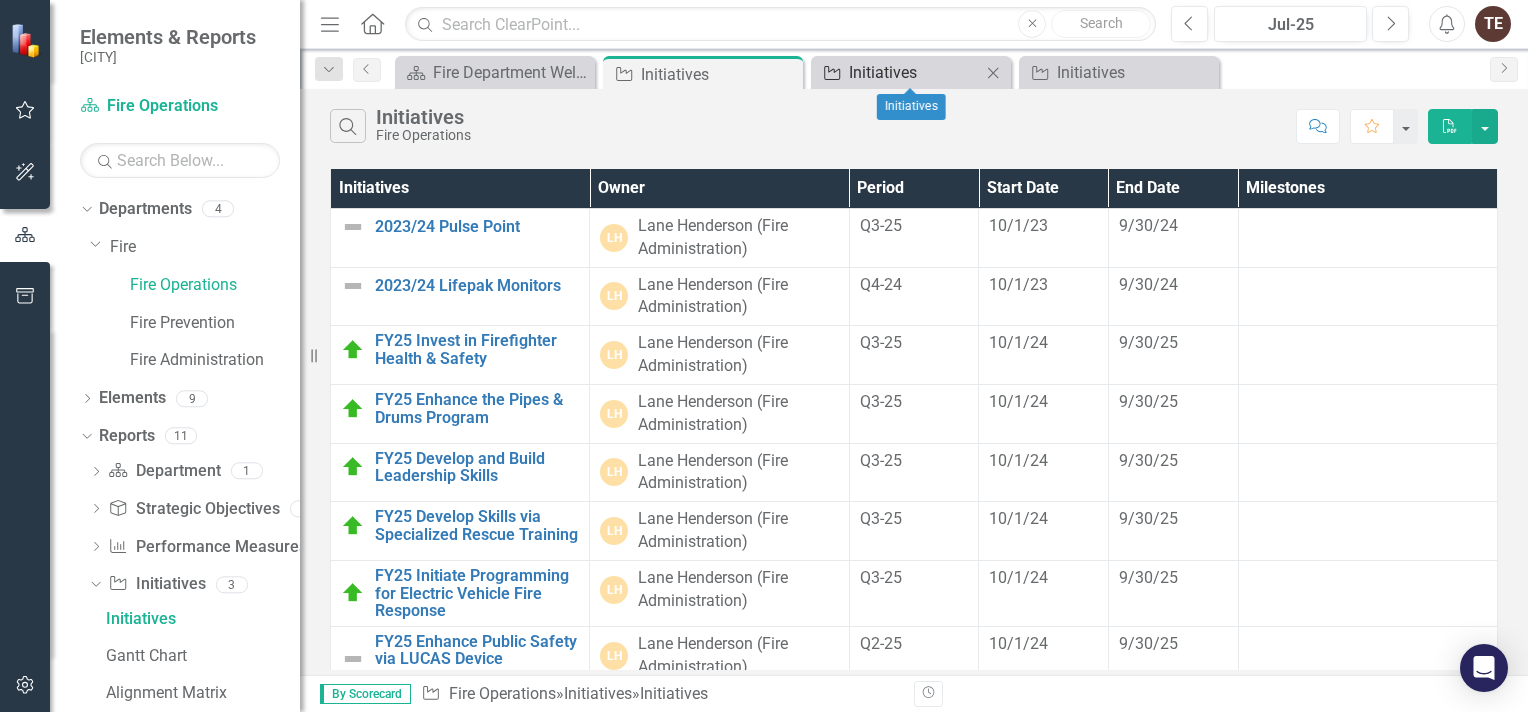 click on "Initiatives" at bounding box center [915, 72] 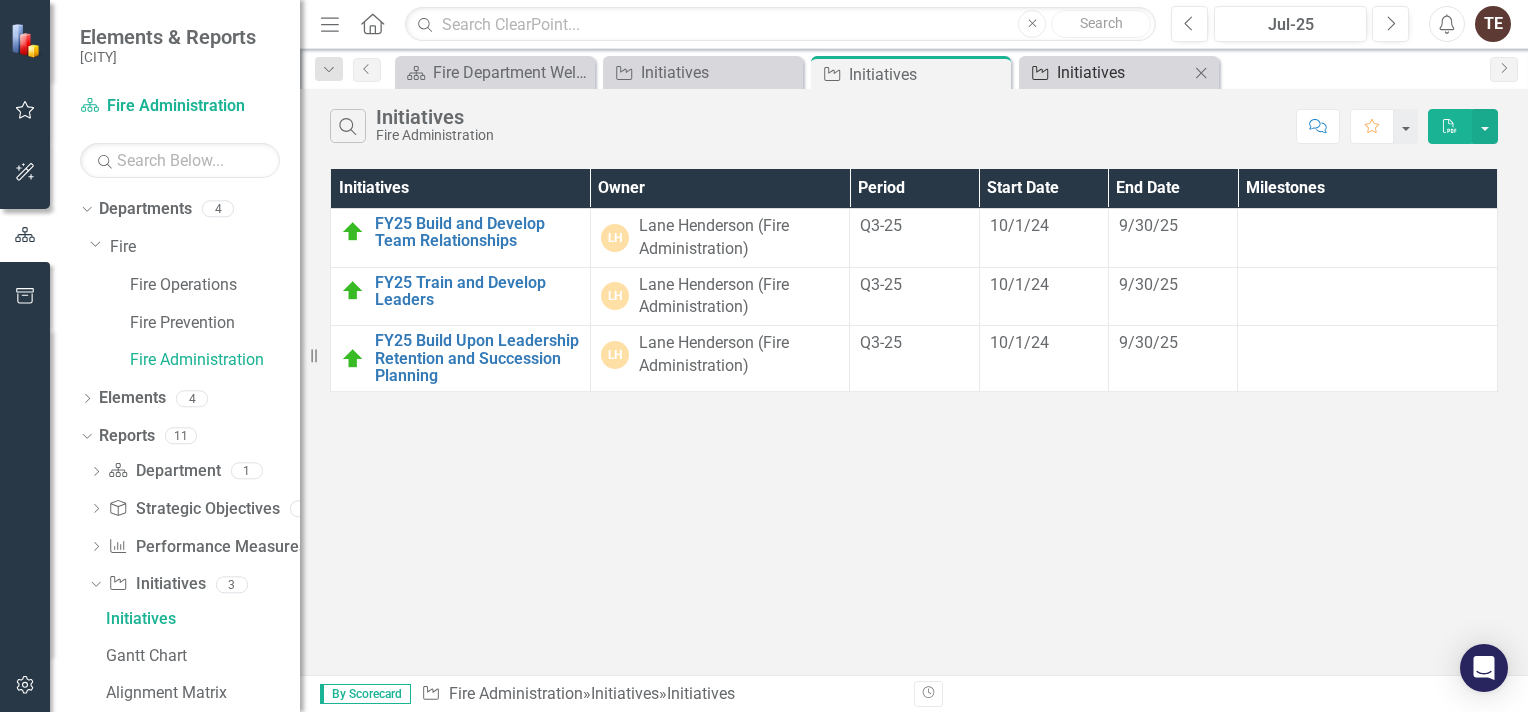 click on "Initiatives" at bounding box center (1123, 72) 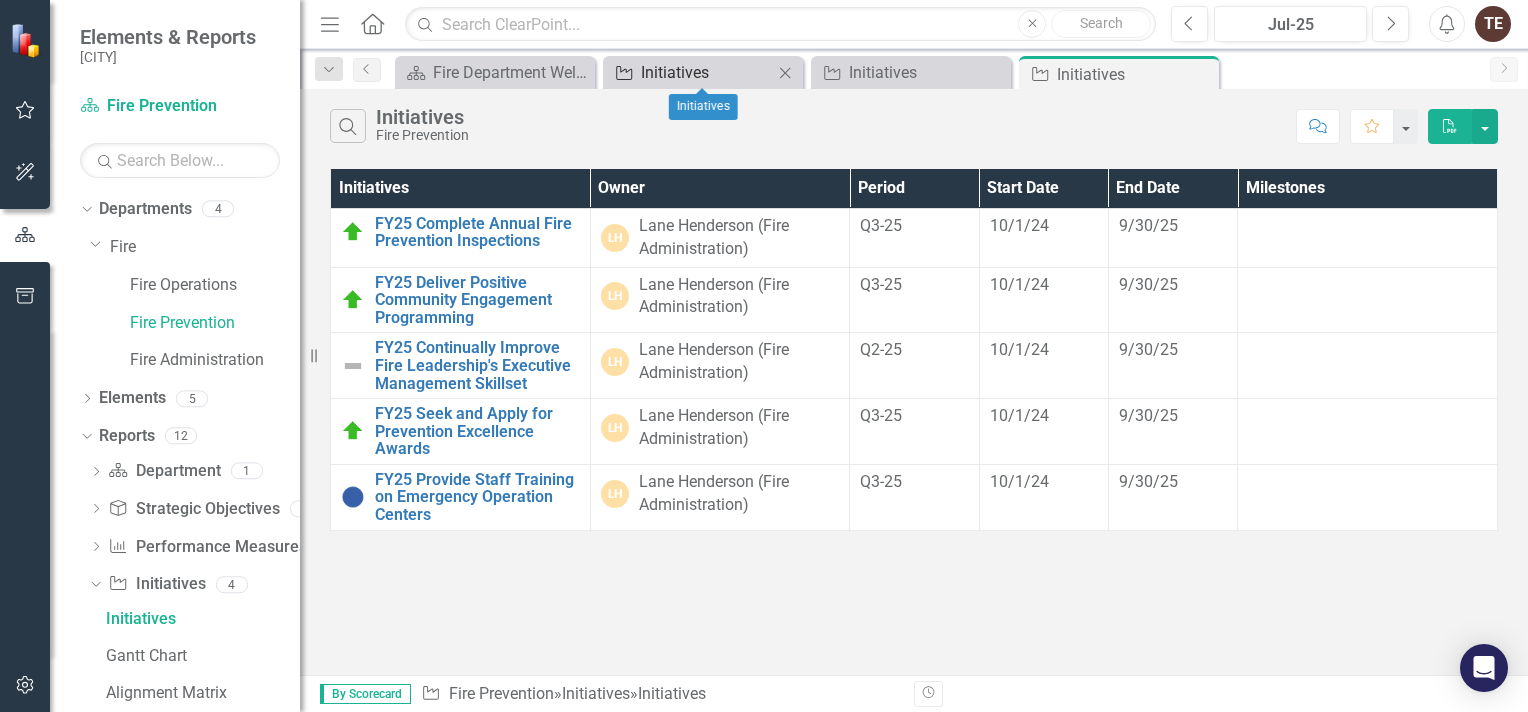 click on "Initiatives" at bounding box center (707, 72) 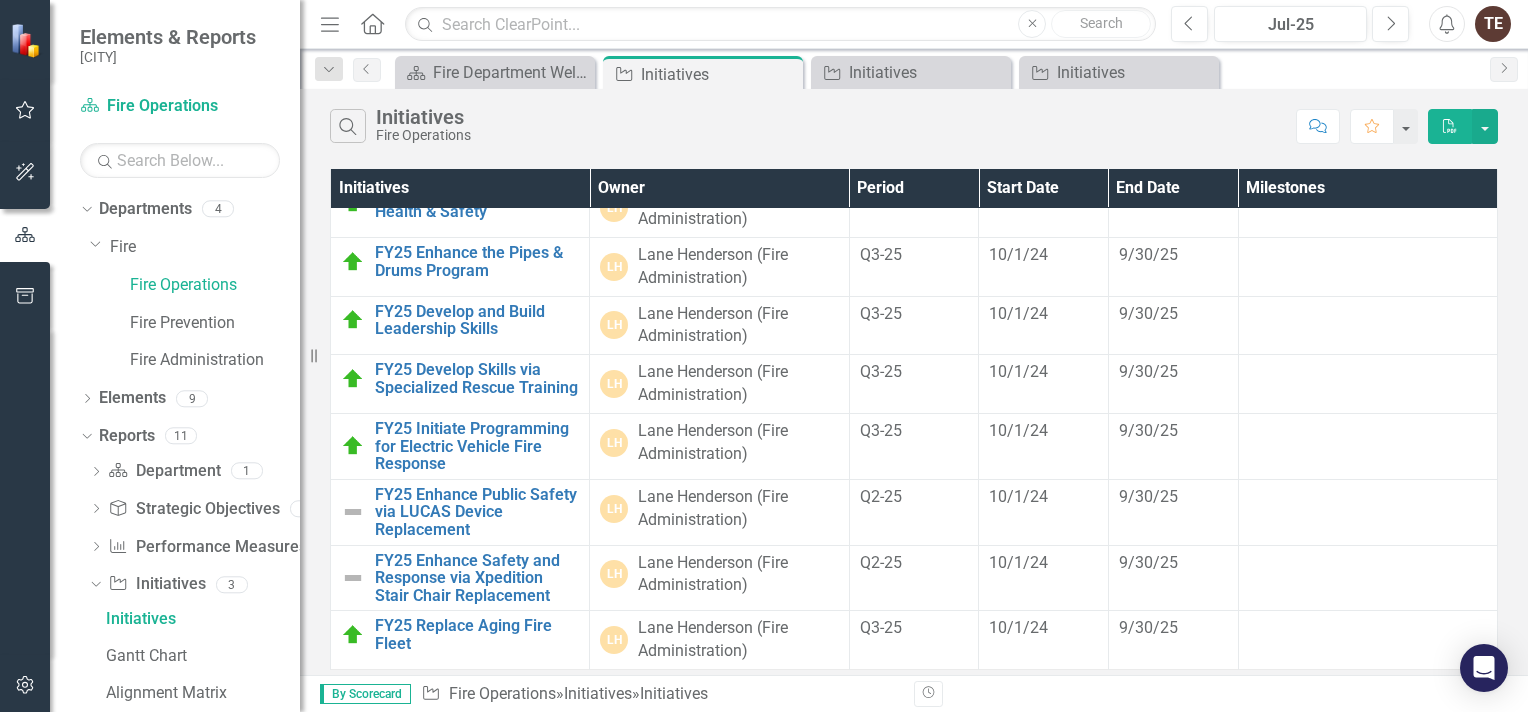 scroll, scrollTop: 157, scrollLeft: 0, axis: vertical 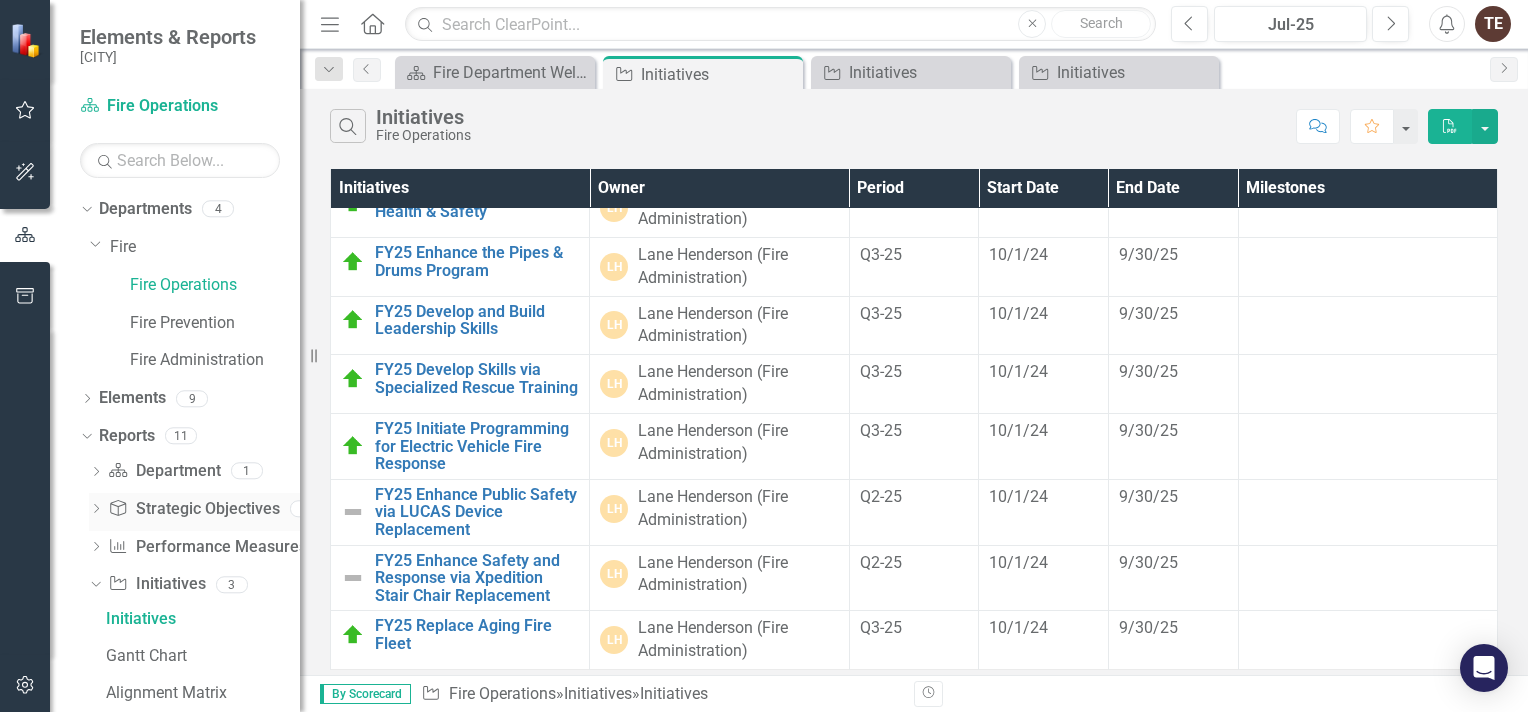 click on "Strategic Objective Strategic Objectives" at bounding box center [193, 509] 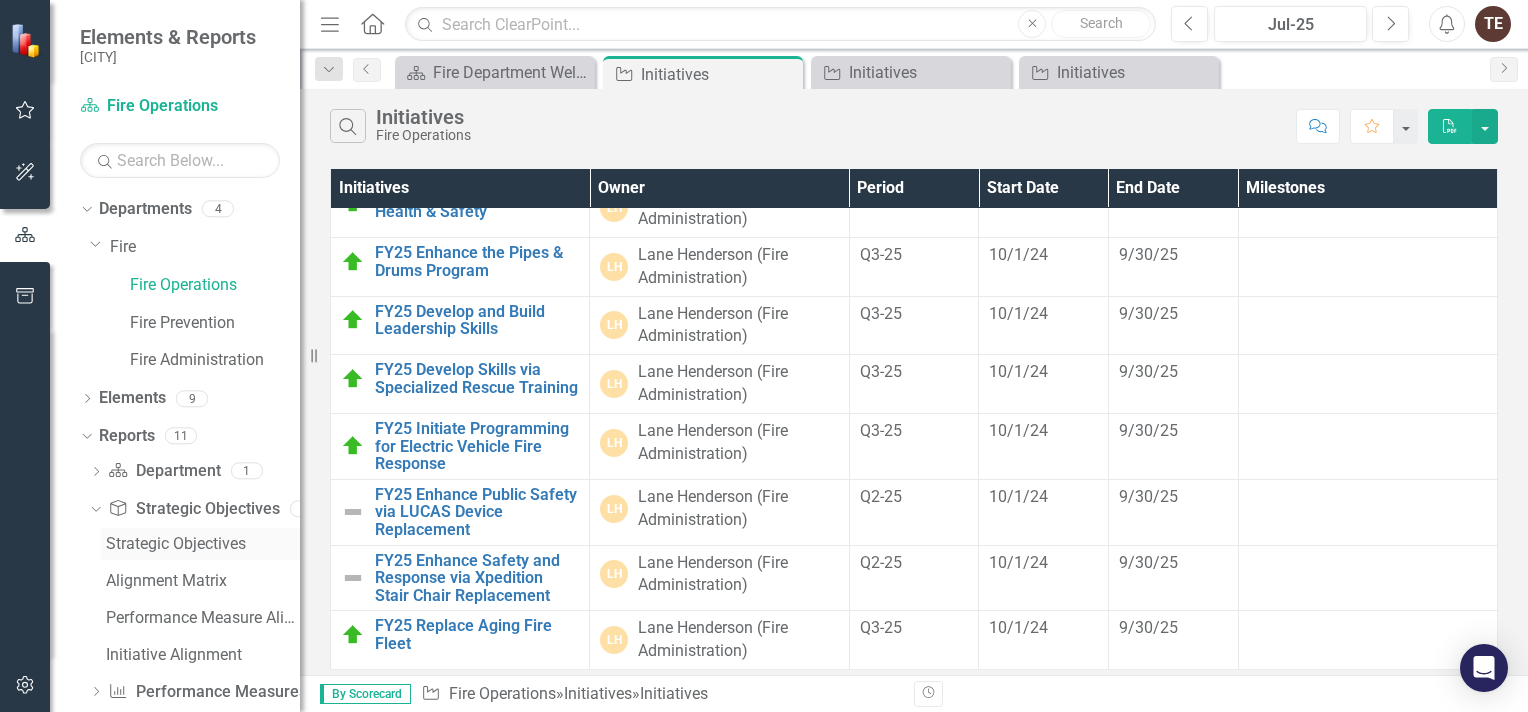 click on "Strategic Objectives" at bounding box center (203, 544) 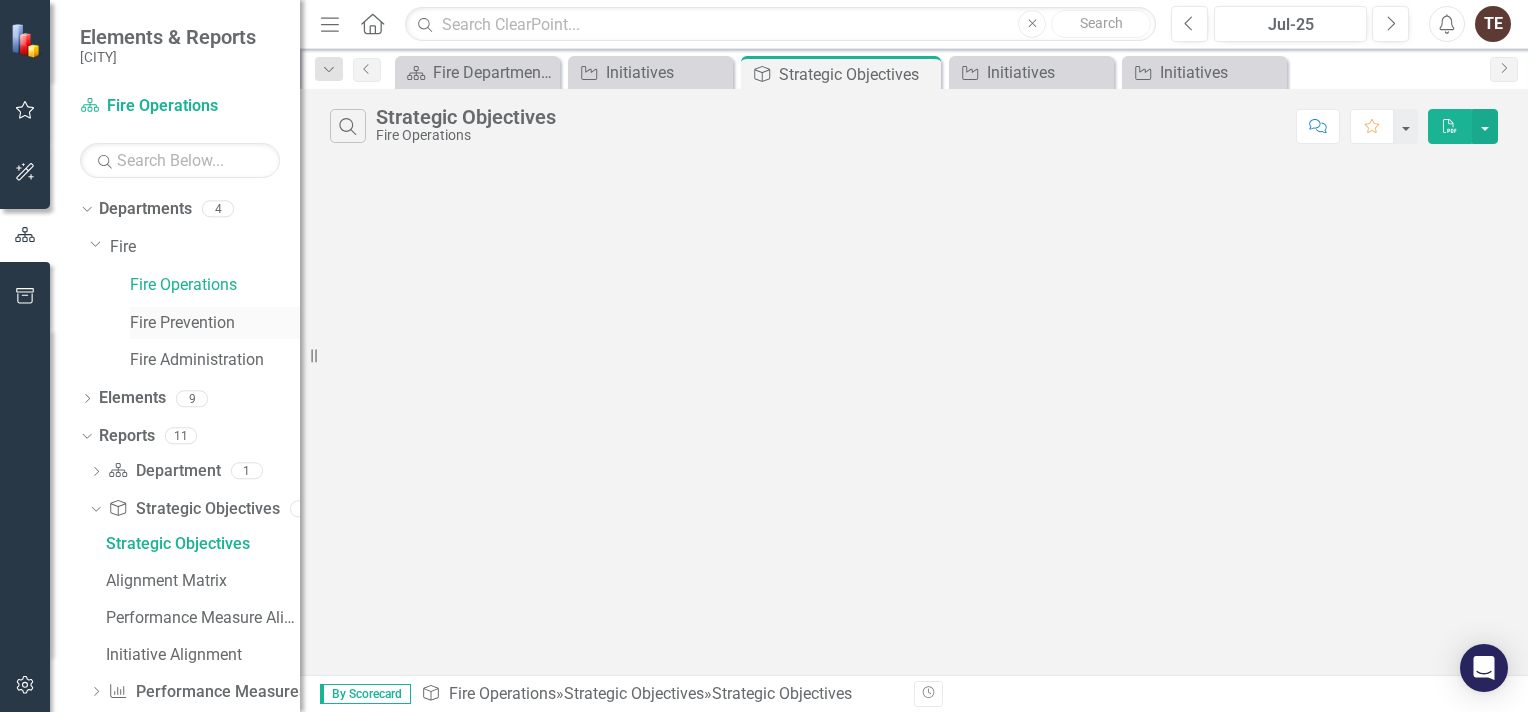 click on "Fire Prevention" at bounding box center (215, 323) 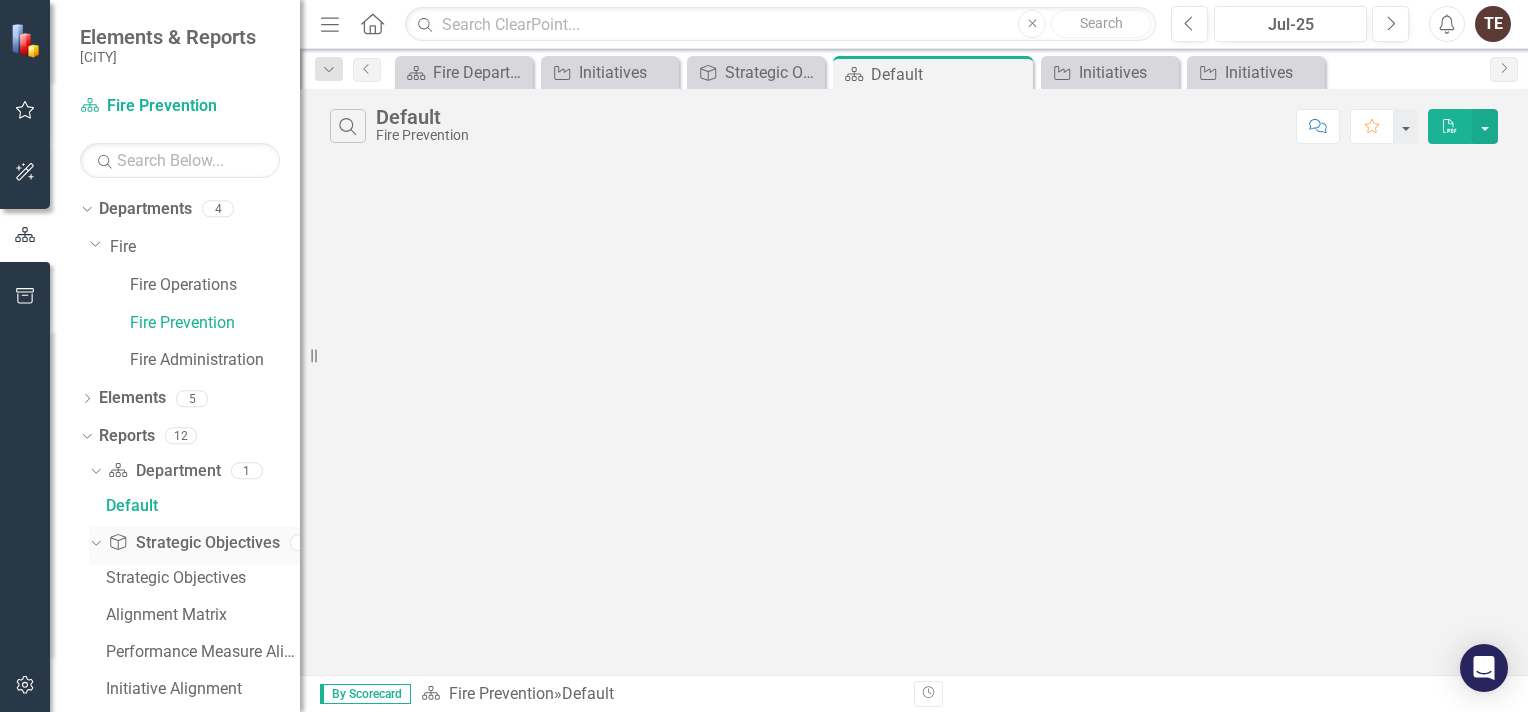 click on "Strategic Objective Strategic Objectives" at bounding box center [193, 543] 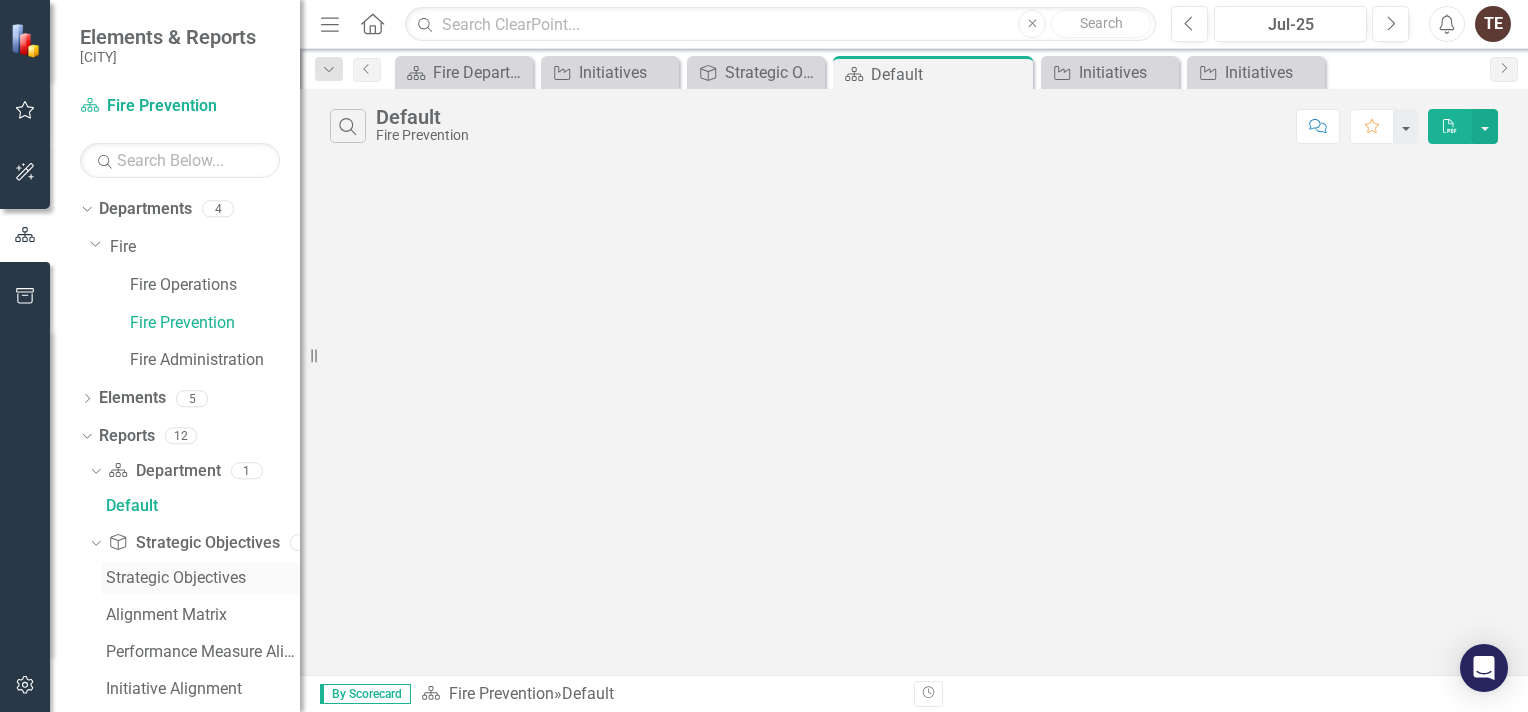 click on "Strategic Objectives" at bounding box center [203, 578] 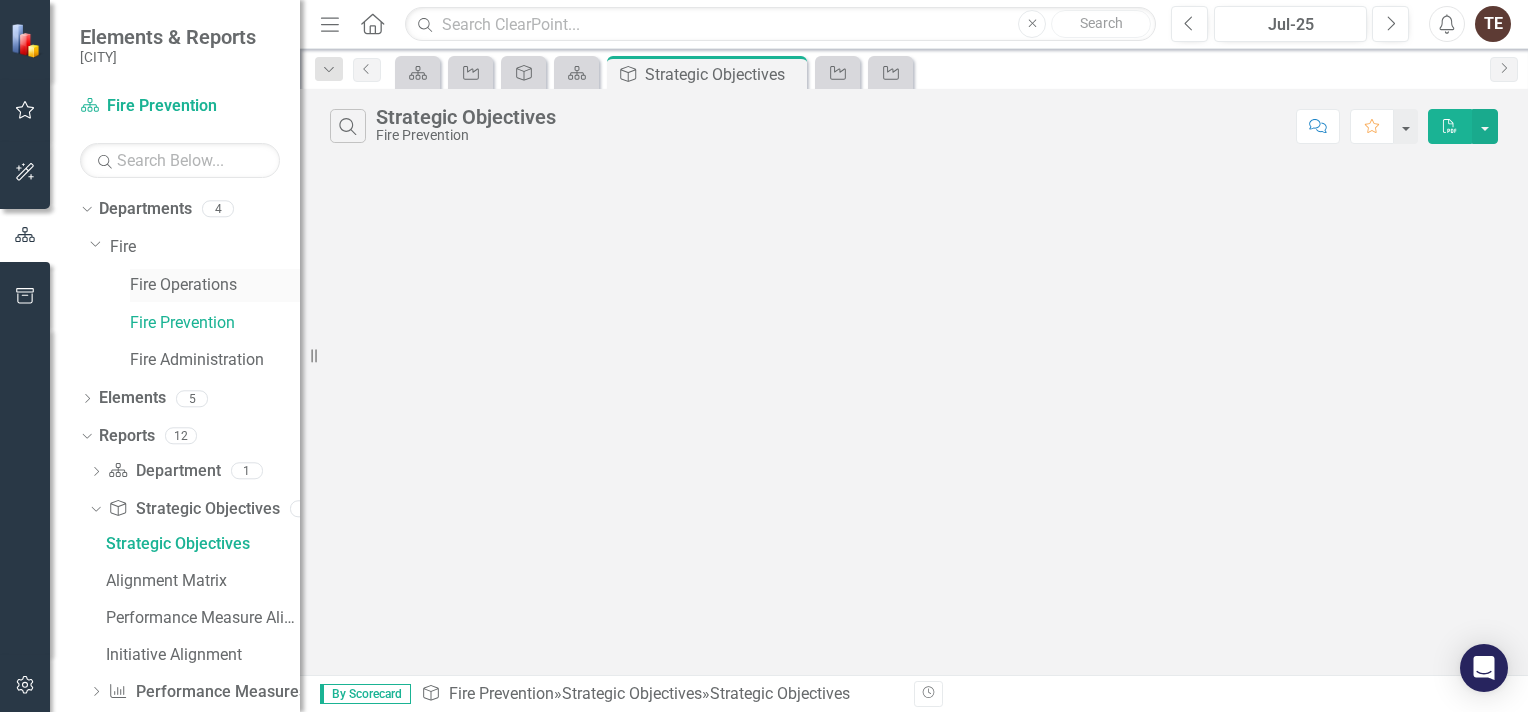 click on "Fire Operations" at bounding box center [215, 285] 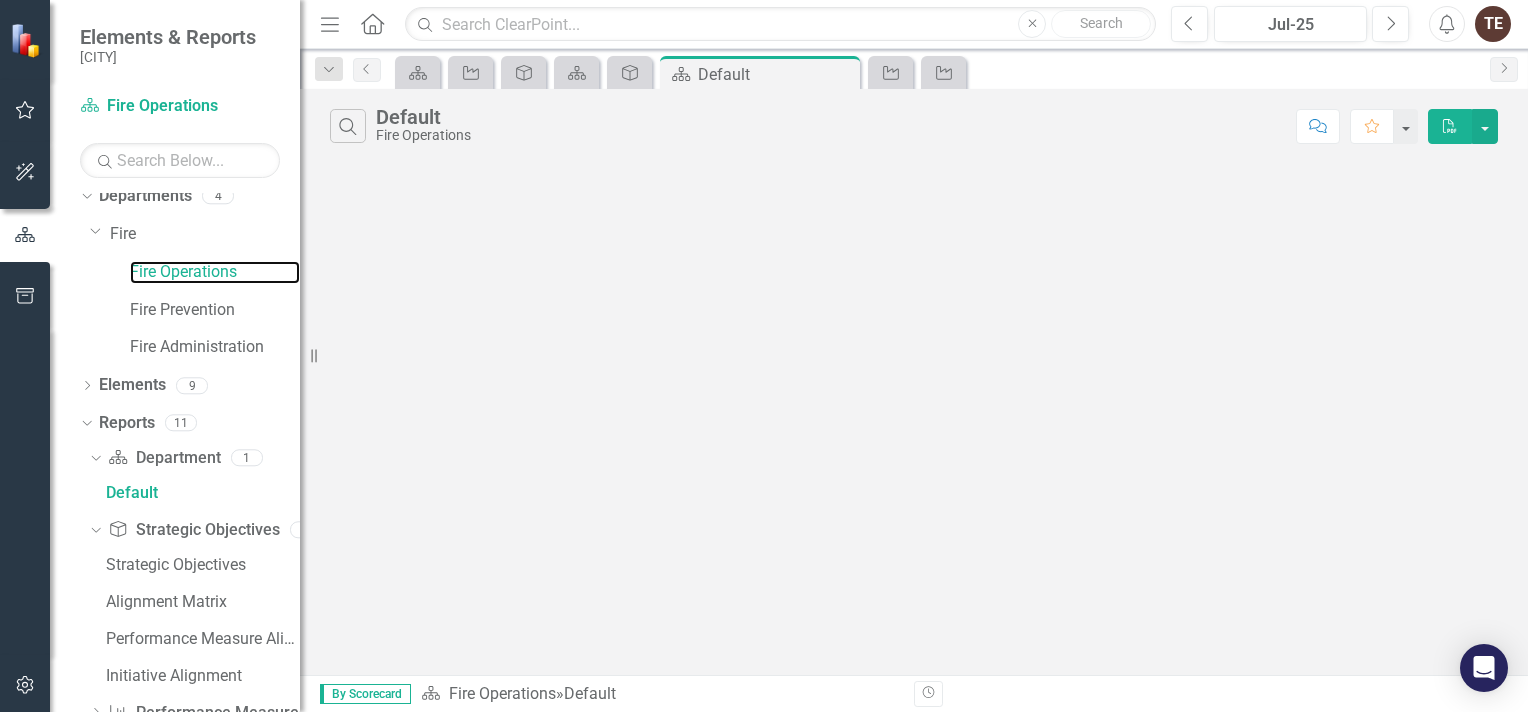 scroll, scrollTop: 0, scrollLeft: 0, axis: both 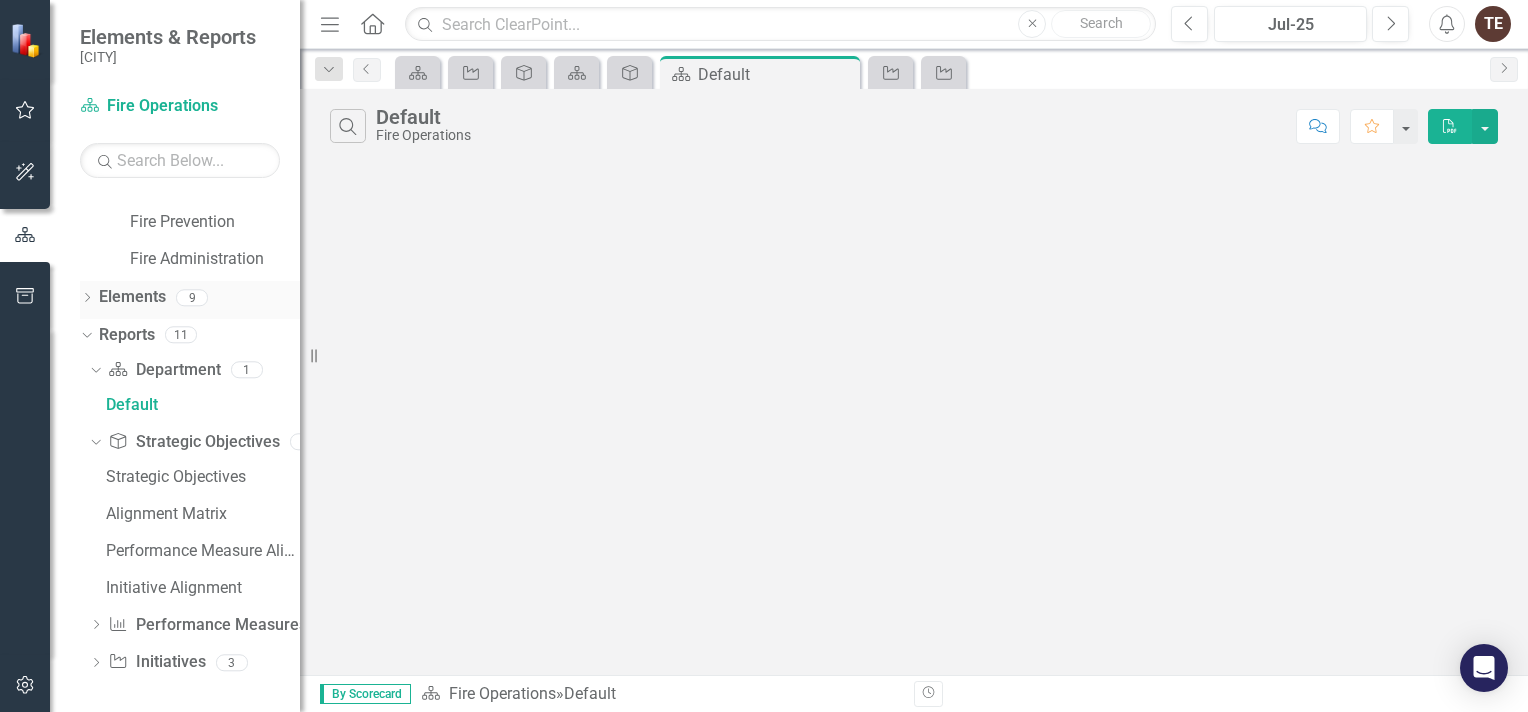 click on "Dropdown" 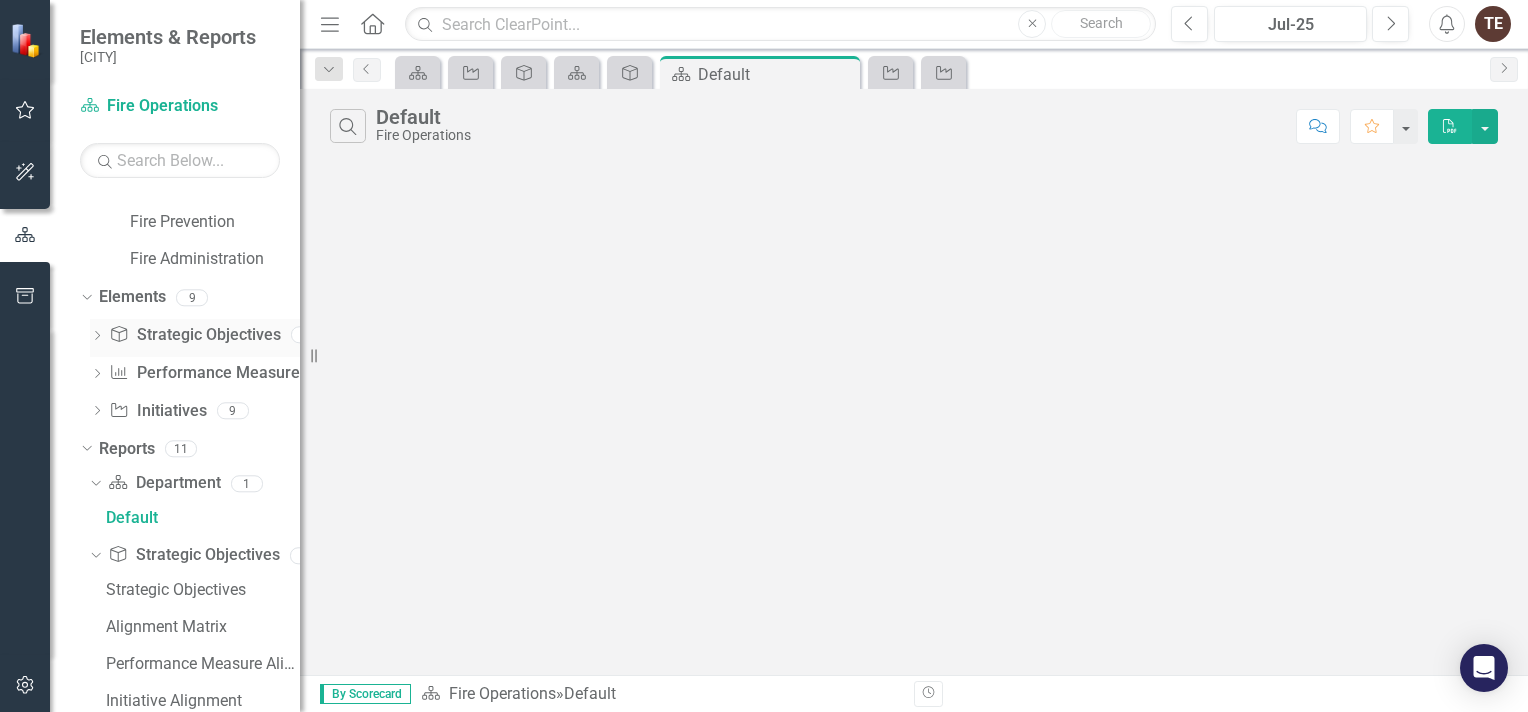 click on "Strategic Objective Strategic Objectives" at bounding box center (194, 335) 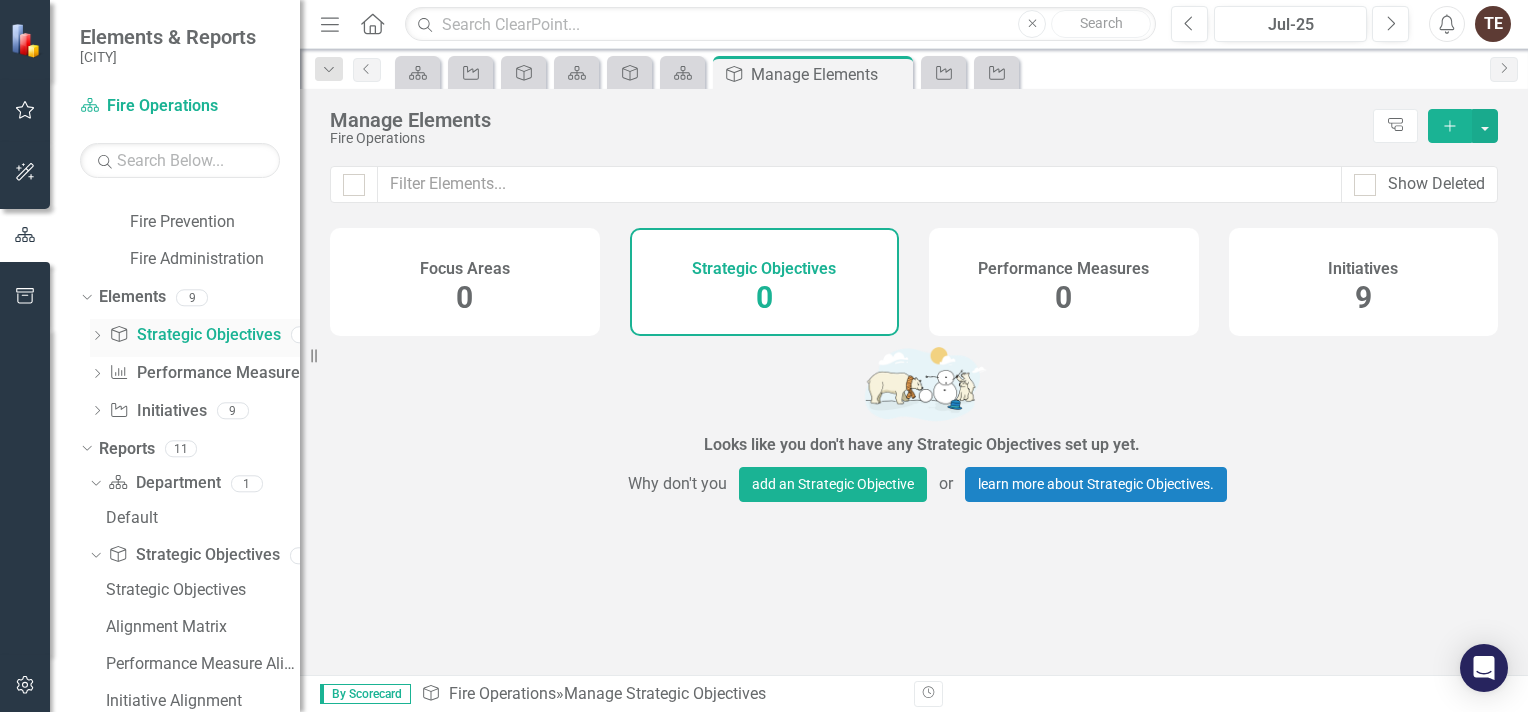 click on "Dropdown" 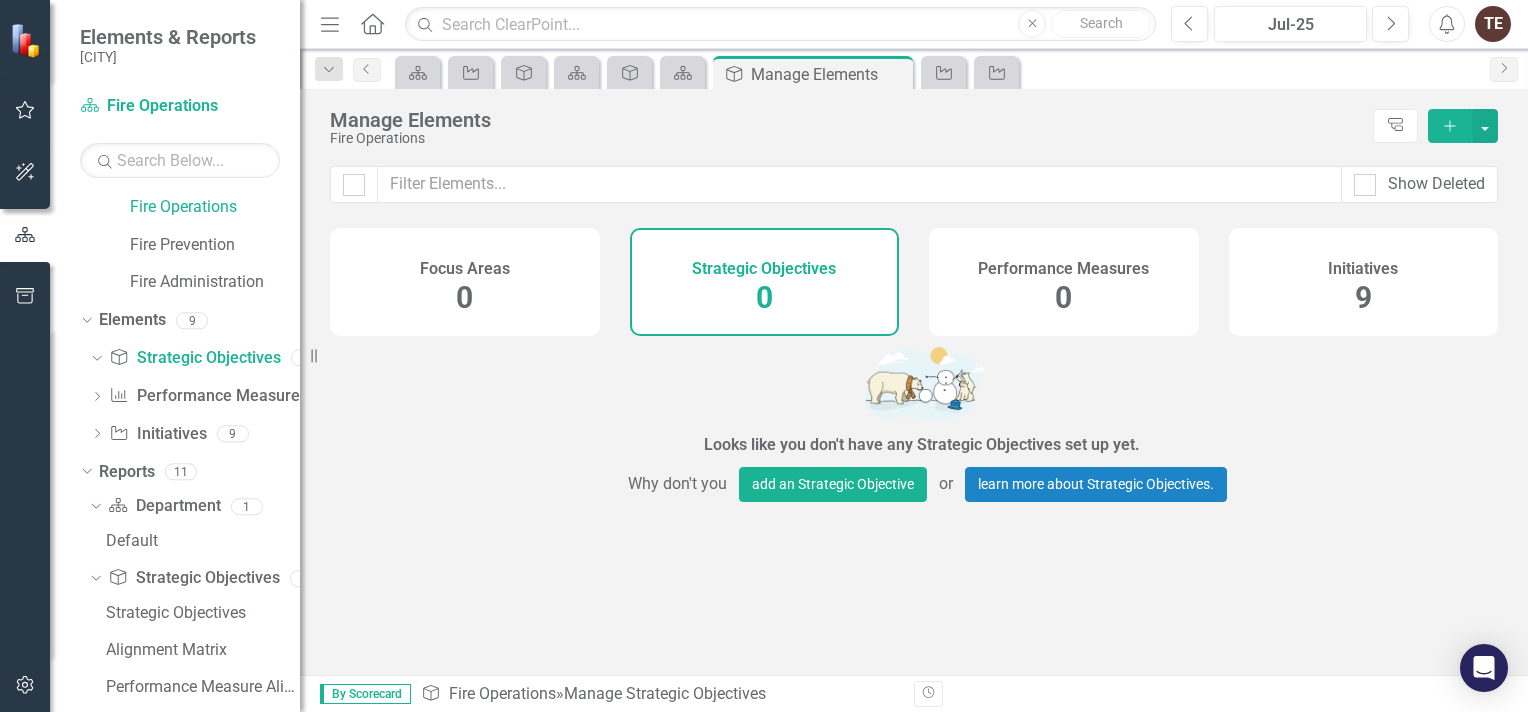 scroll, scrollTop: 32, scrollLeft: 0, axis: vertical 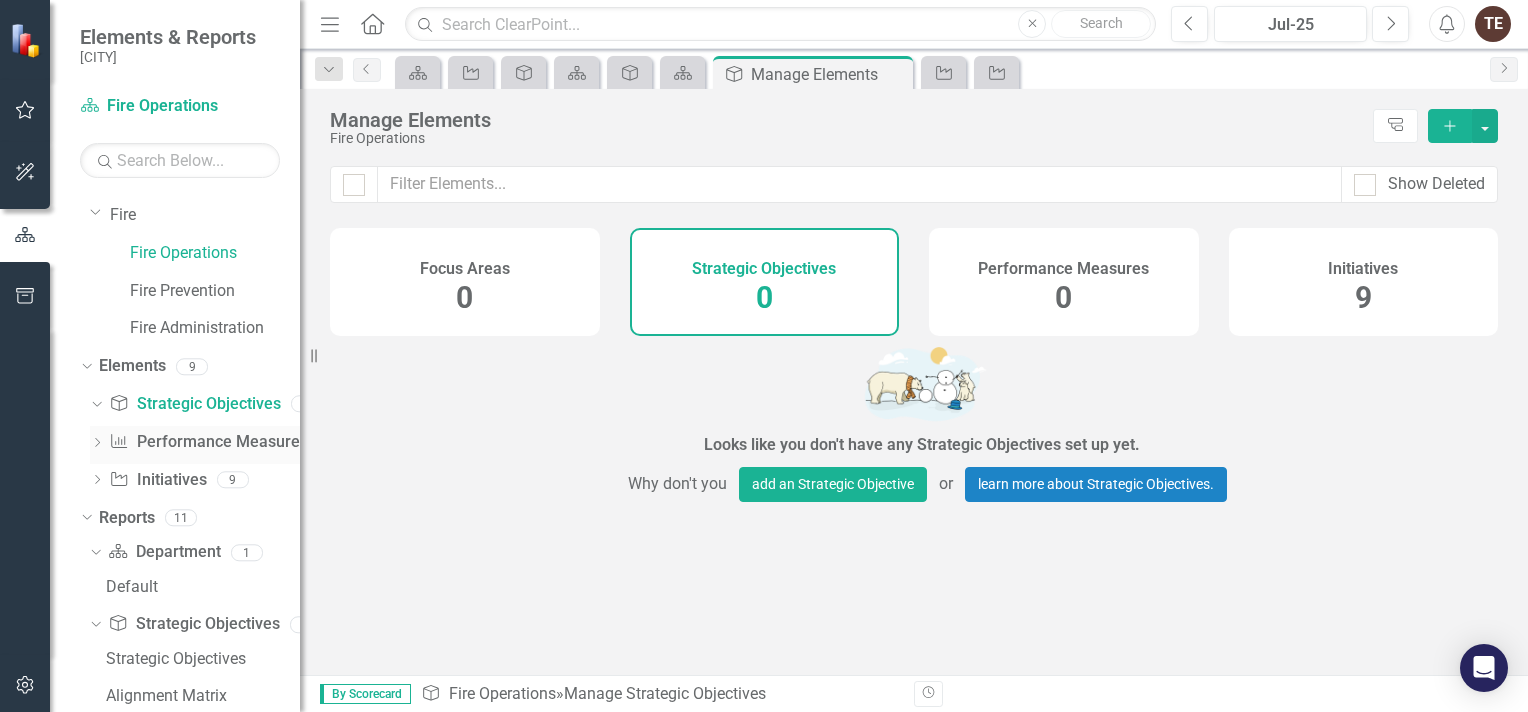 click on "Performance Measure Performance Measures" at bounding box center [208, 442] 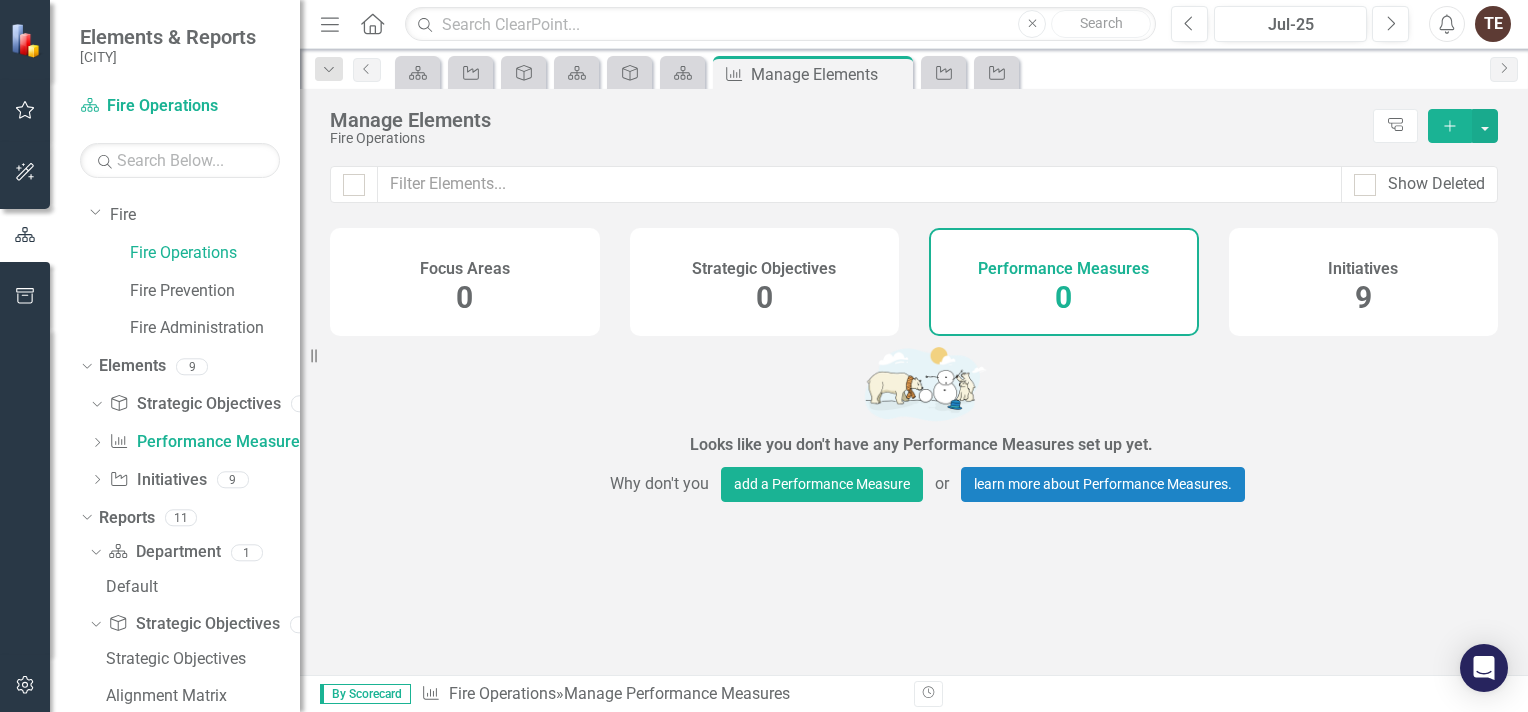 click on "Strategic Objectives 0" at bounding box center (765, 282) 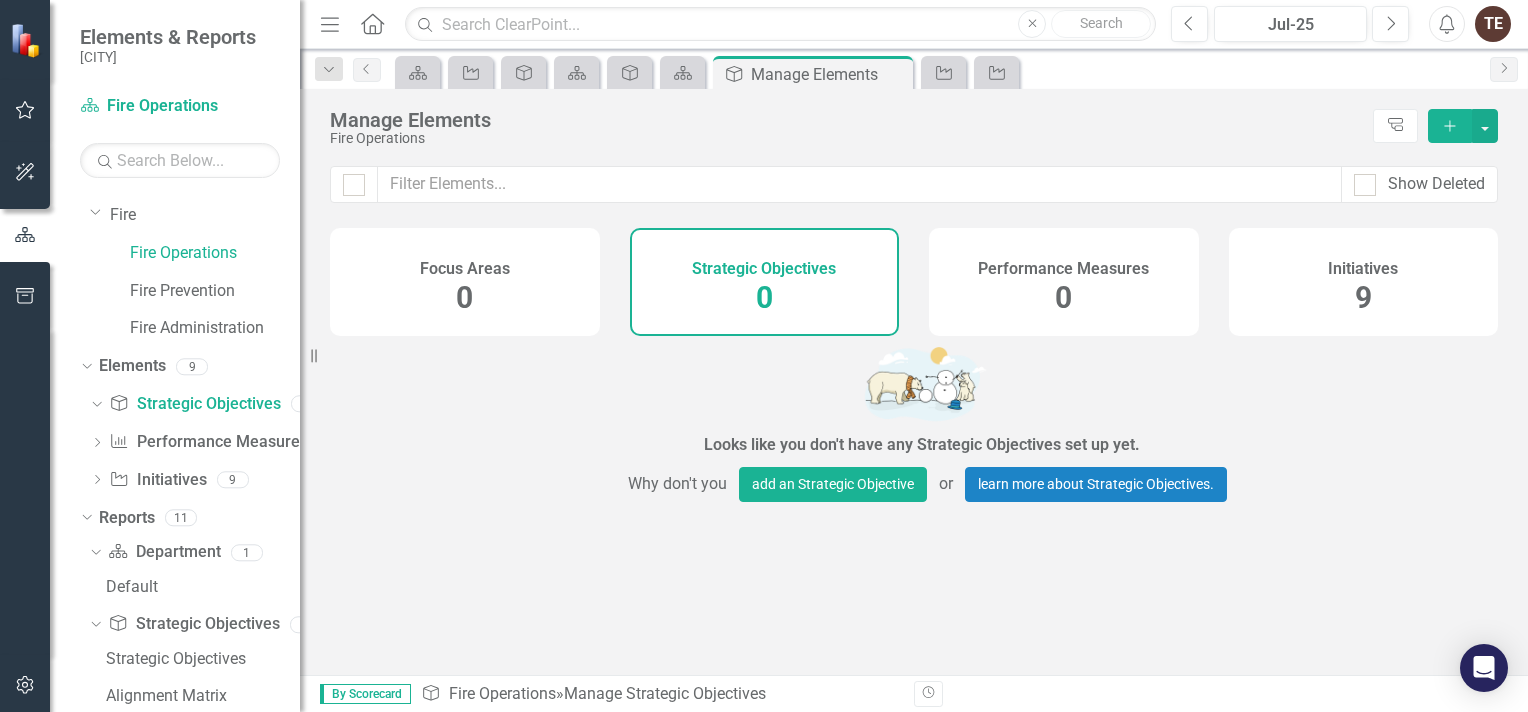 scroll, scrollTop: 0, scrollLeft: 0, axis: both 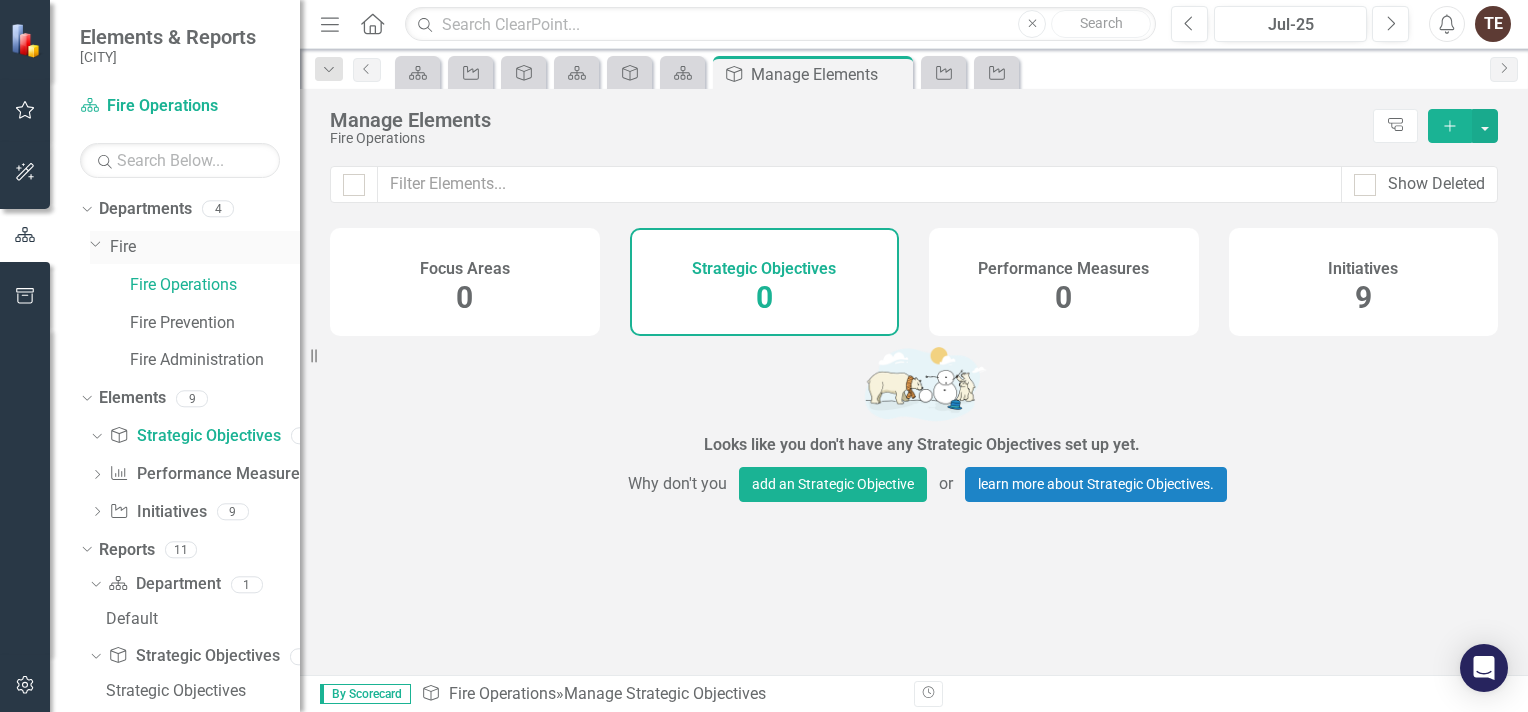 click on "Dropdown" 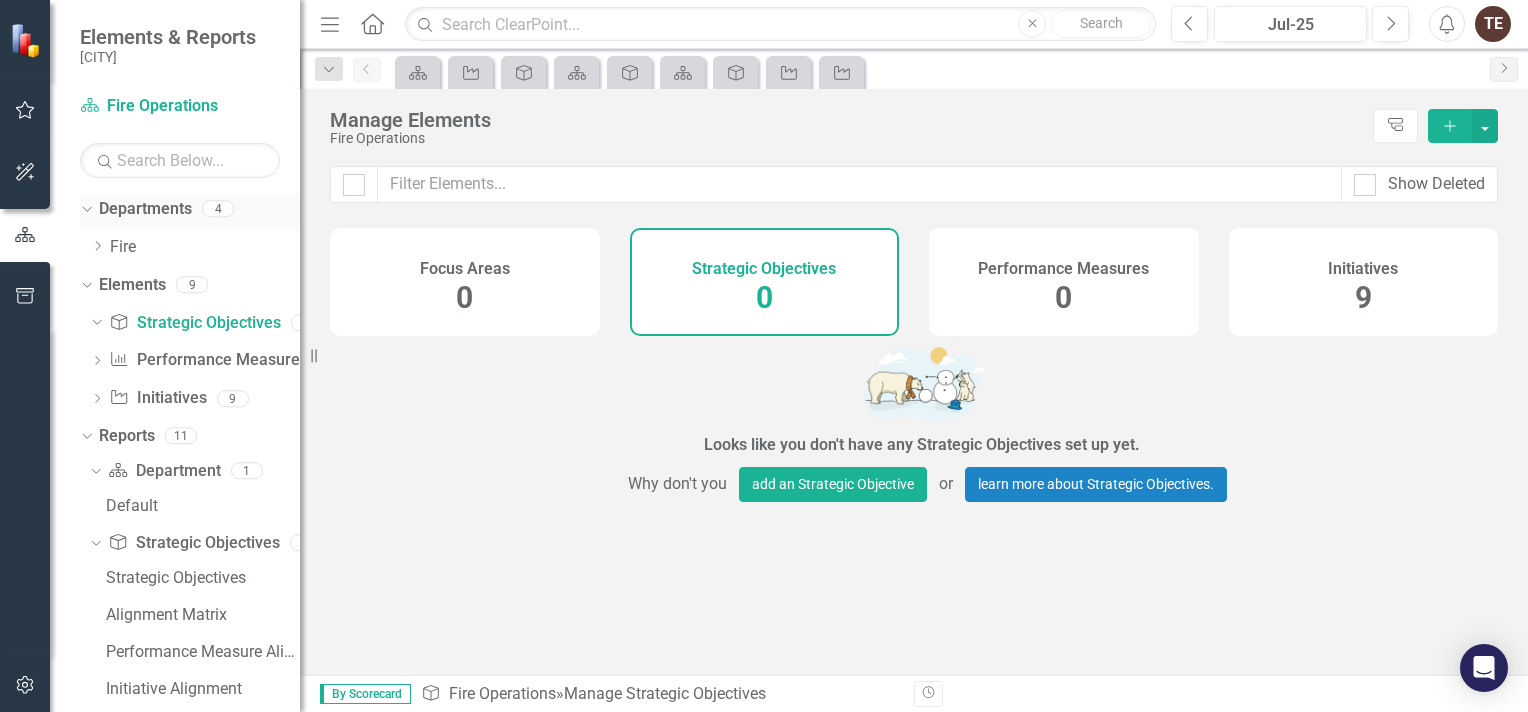 click on "Dropdown" at bounding box center (83, 208) 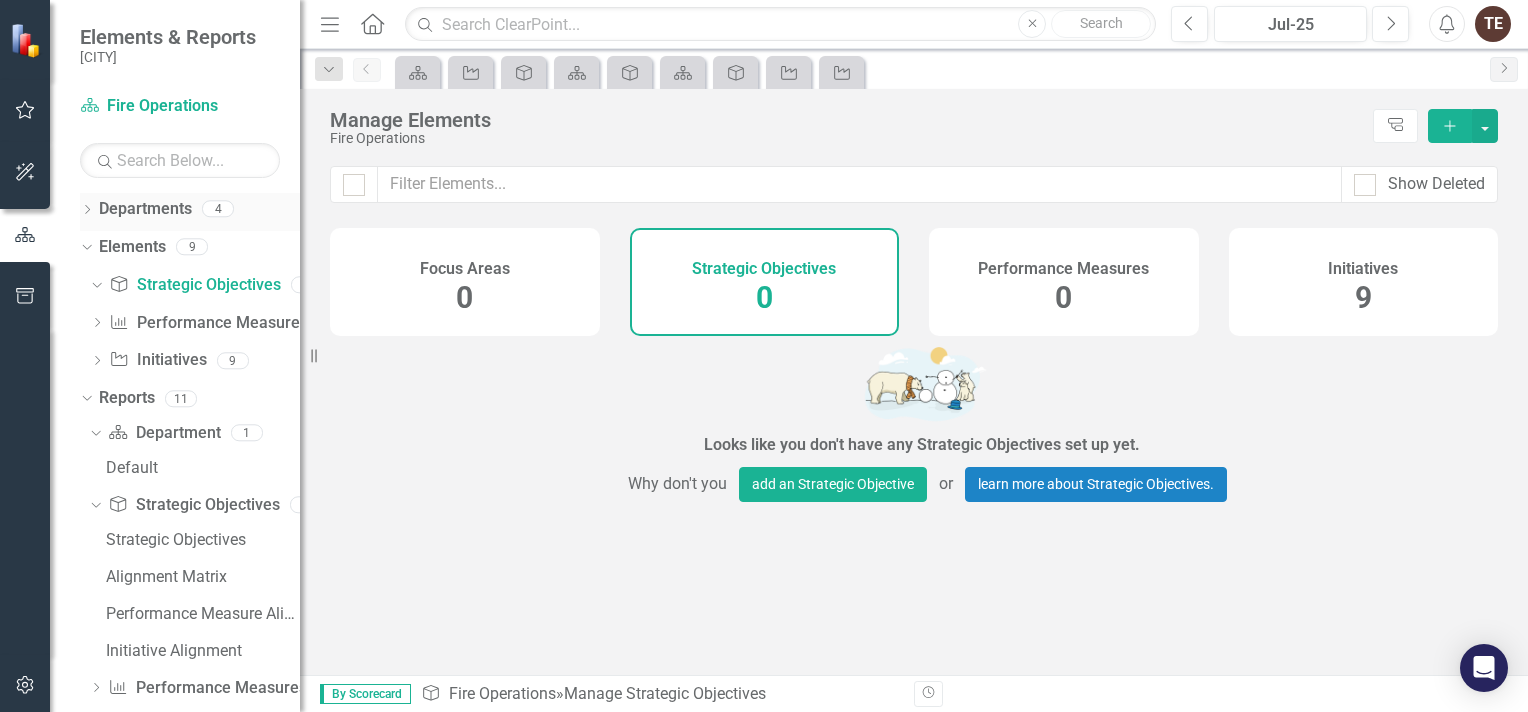 click on "Dropdown" at bounding box center (87, 211) 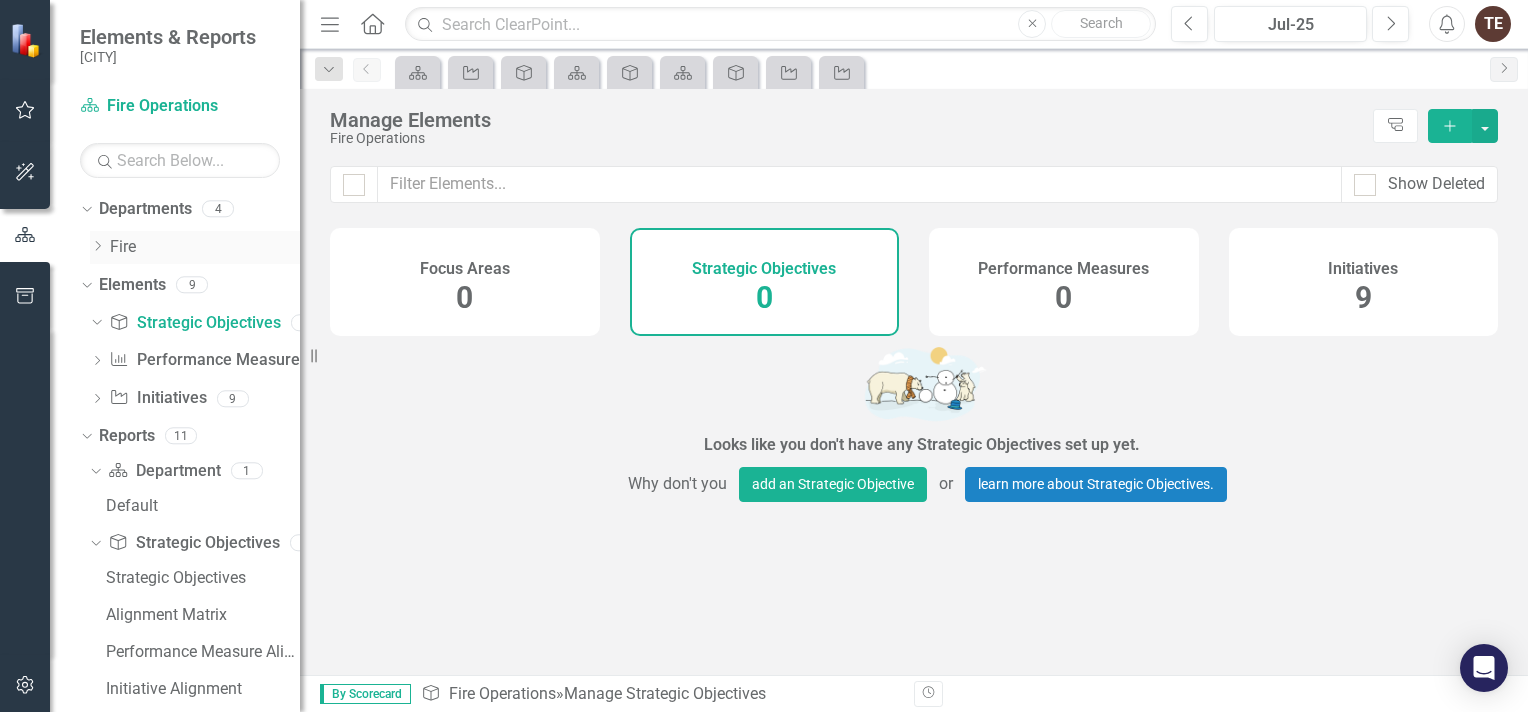 click on "Dropdown" 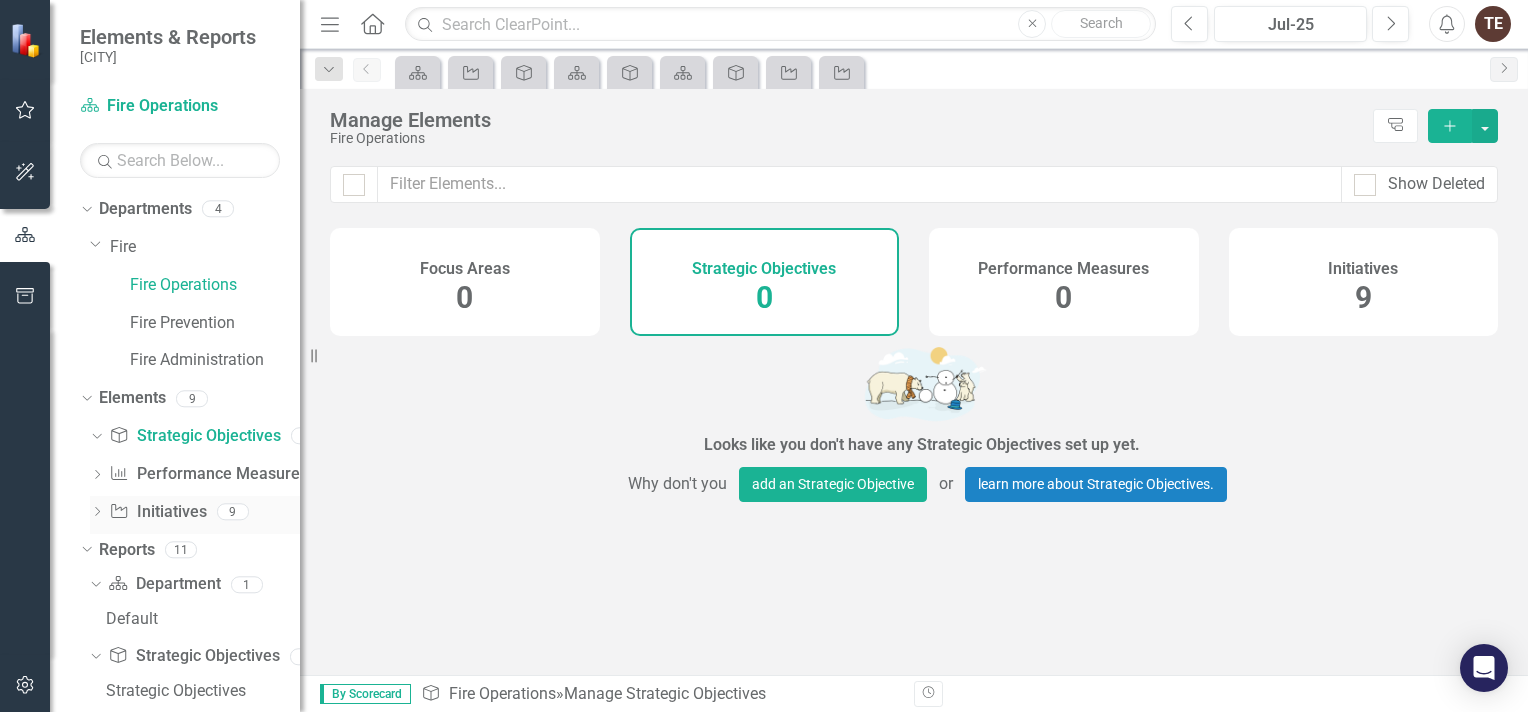 click on "Initiative Initiatives" at bounding box center (157, 512) 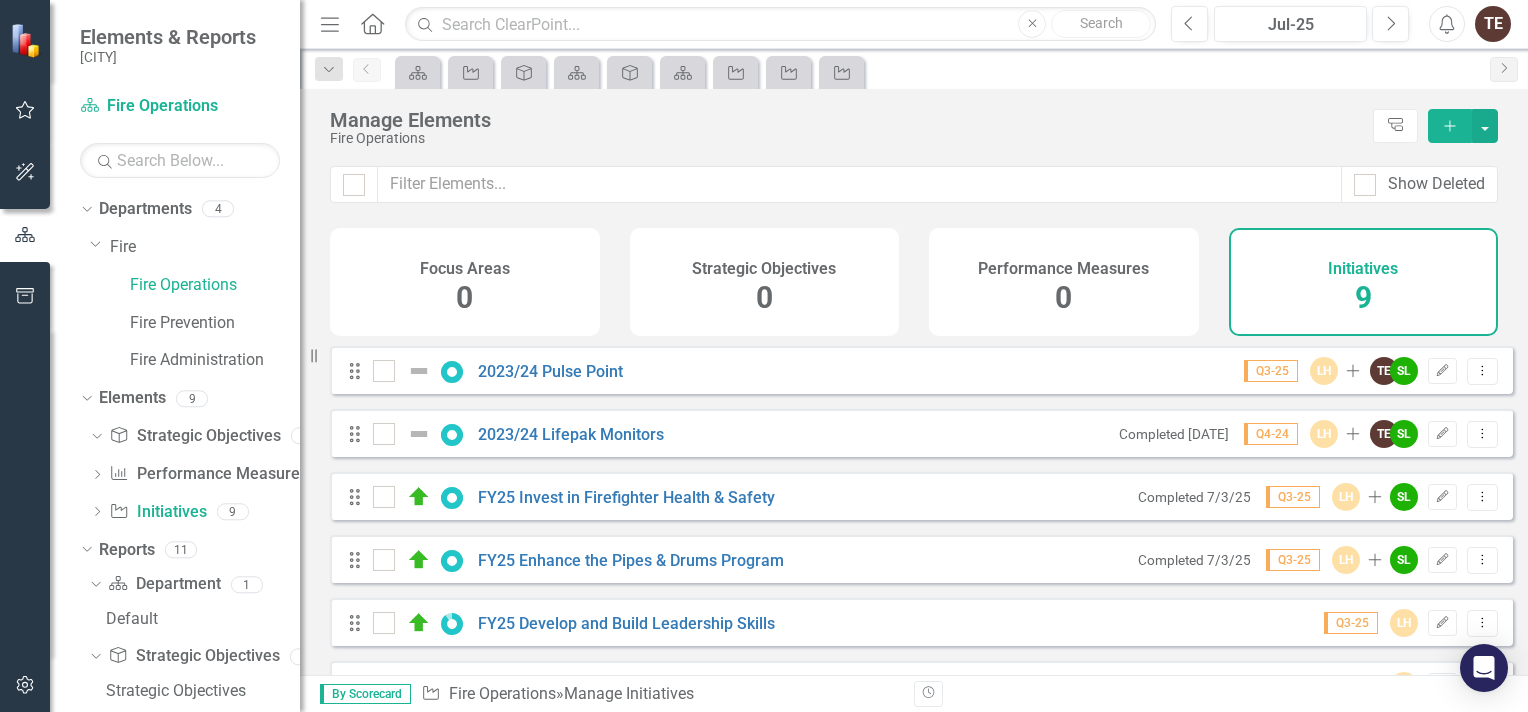 drag, startPoint x: 1512, startPoint y: 393, endPoint x: 1511, endPoint y: 504, distance: 111.0045 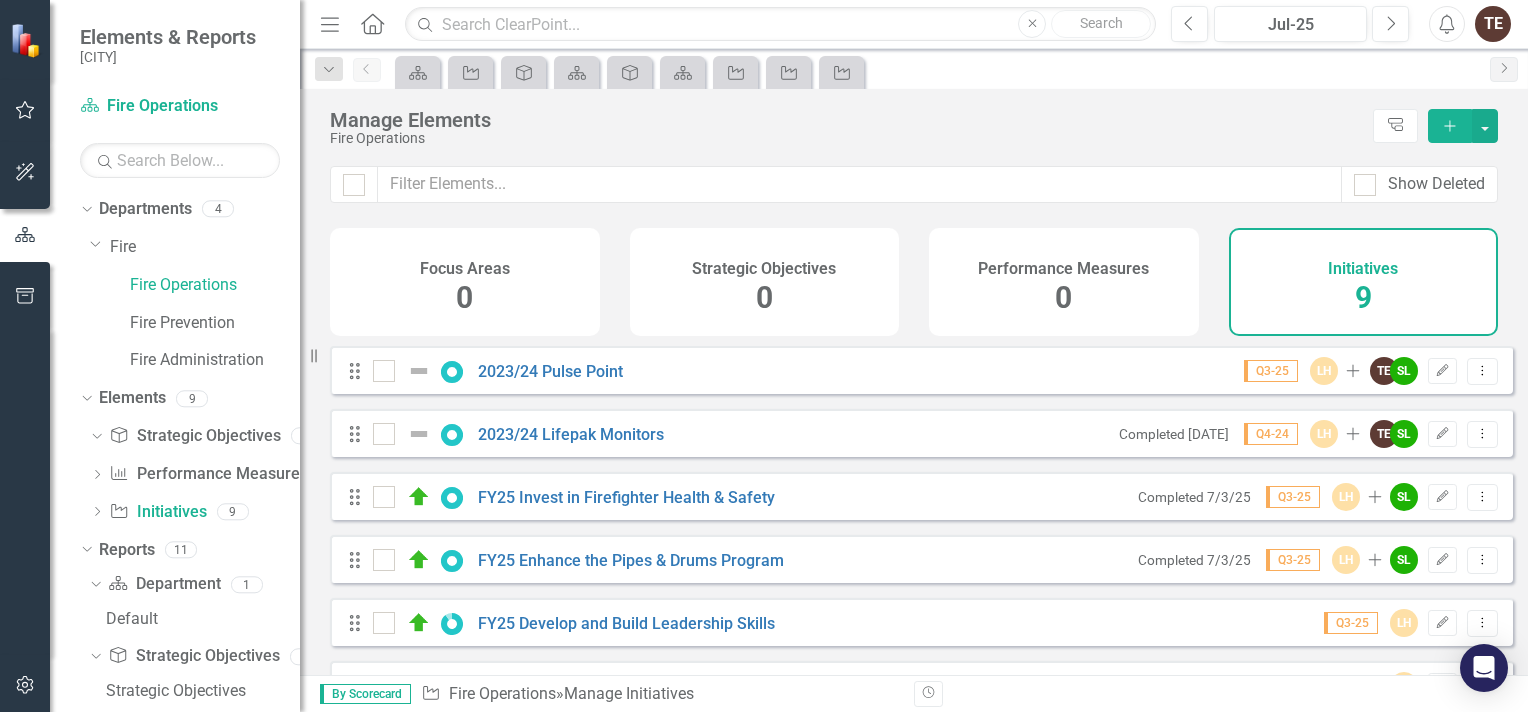 click on "Looks like you don't have any Initiatives set up yet. Why don't you add an Initiative or learn more about Initiatives. Drag [YEAR]/[YEAR] Pulse Point Q[NUMBER]-[YEAR] LH Add TE SL Edit Dropdown Menu Drag [YEAR]/[YEAR] Lifepak Monitors Completed [DATE] Q[NUMBER]-[YEAR] LH Add TE SL Edit Dropdown Menu Drag FY[YEAR] Invest in Firefighter Health & Safety Completed [DATE] Q[NUMBER]-[YEAR] LH Add SL Edit Dropdown Menu Drag FY[YEAR] Enhance the Pipes & Drums Program Completed [DATE] Q[NUMBER]-[YEAR] LH Add SL Edit Dropdown Menu Drag FY[YEAR] Develop and Build Leadership Skills Q[NUMBER]-[YEAR] LH Edit Dropdown Menu Drag FY[YEAR] Develop Skills via Specialized Rescue Training Q[NUMBER]-[YEAR] LH Edit Dropdown Menu Drag FY[YEAR] Initiate Programming for Electric Vehicle Fire Response Q[NUMBER]-[YEAR] LH Add SL Edit Dropdown Menu Drag FY[YEAR] Enhance Public Safety via LUCAS Device Replacement Completed [DATE] Q[NUMBER]-[YEAR] LH Add TE Edit Dropdown Menu Drag FY[YEAR] Enhance Safety and Response via Xpedition Stair Chair Replacement Completed [DATE] Q[NUMBER]-[YEAR] LH Add TE Edit Dropdown Menu Drag FY[YEAR] Replace Aging Fire Fleet  Completed [DATE] Q[NUMBER]-[YEAR]" at bounding box center [914, 510] 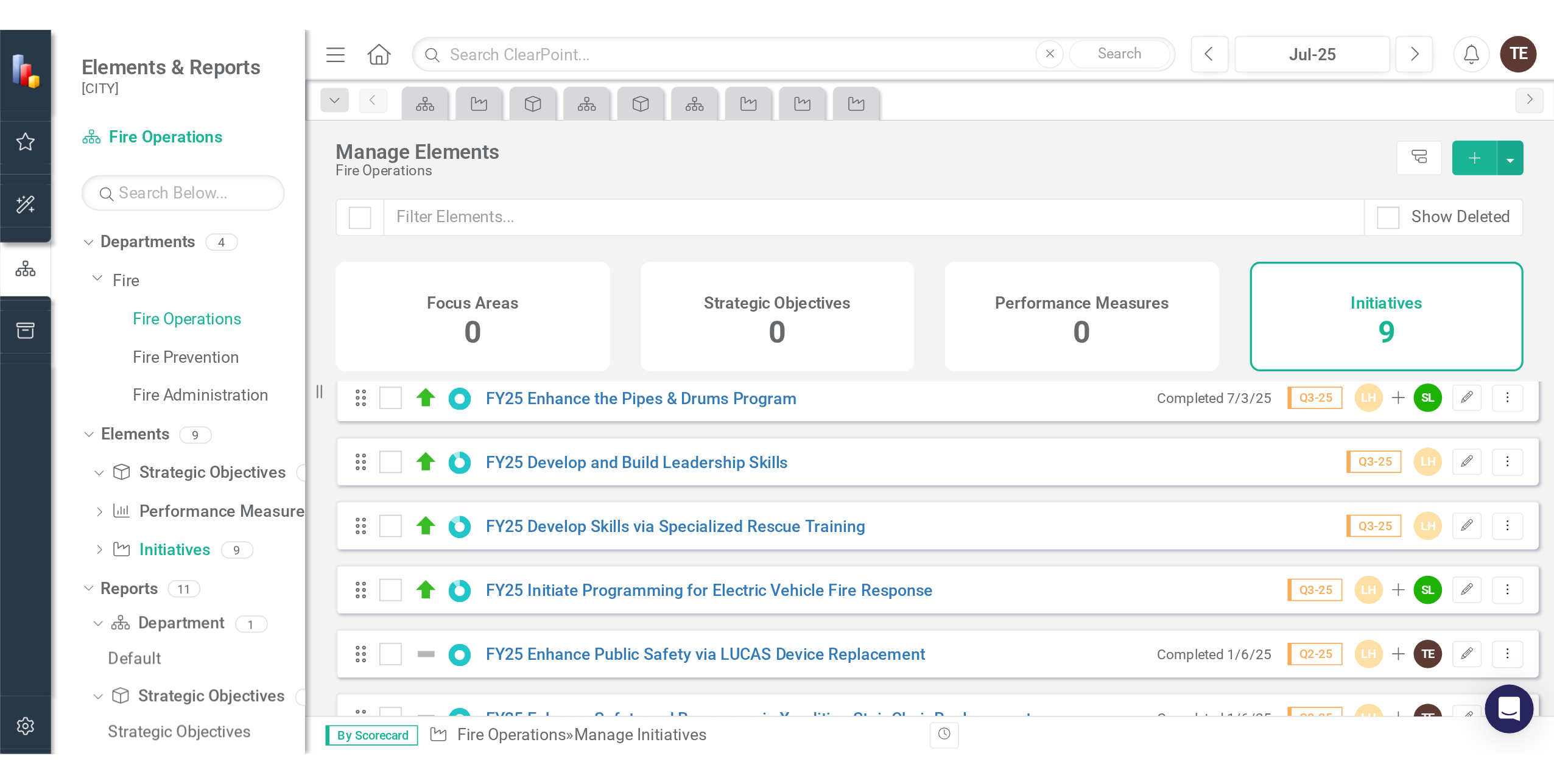 scroll, scrollTop: 115, scrollLeft: 0, axis: vertical 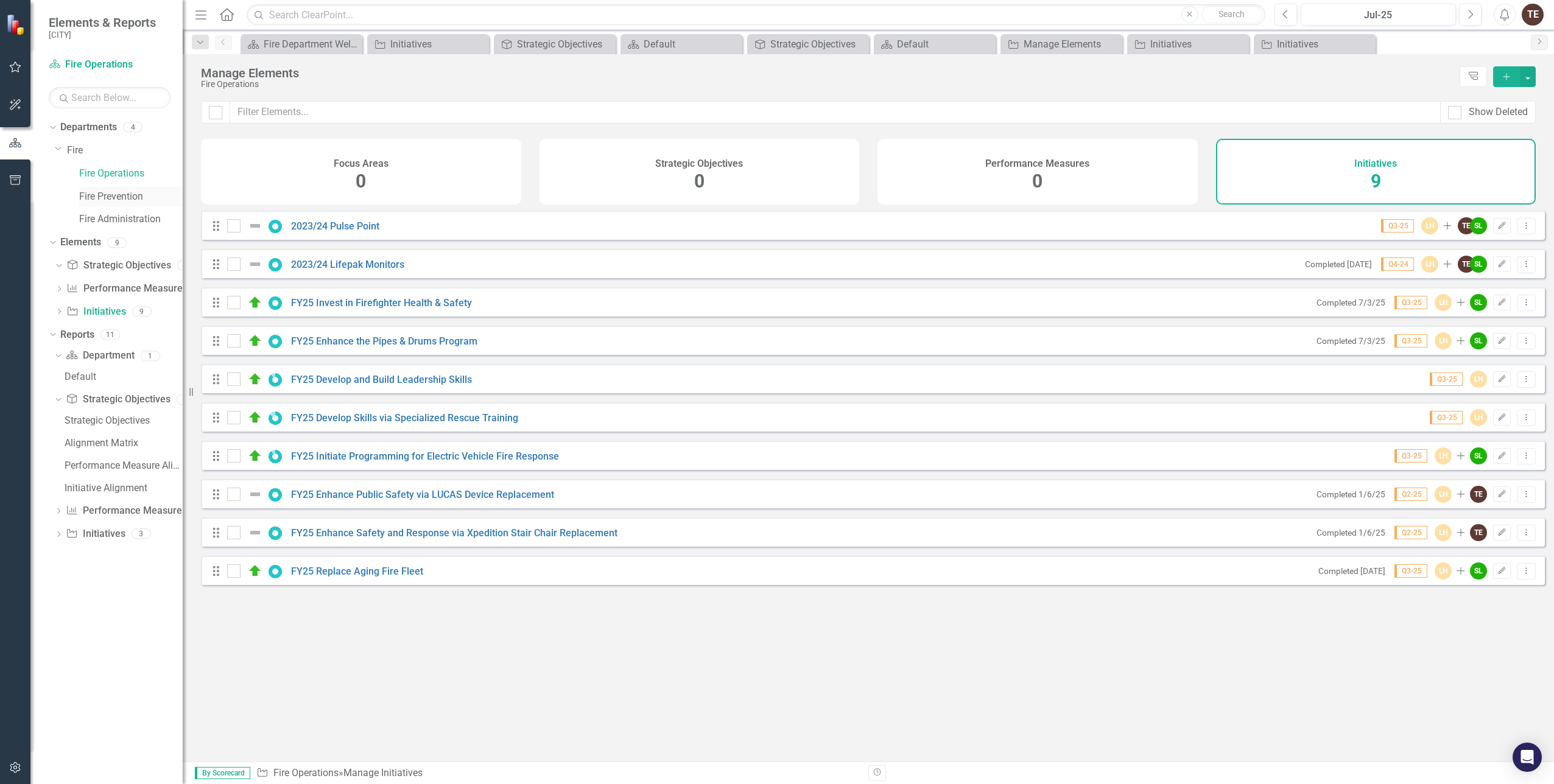 drag, startPoint x: 94, startPoint y: 194, endPoint x: 150, endPoint y: 197, distance: 56.0803 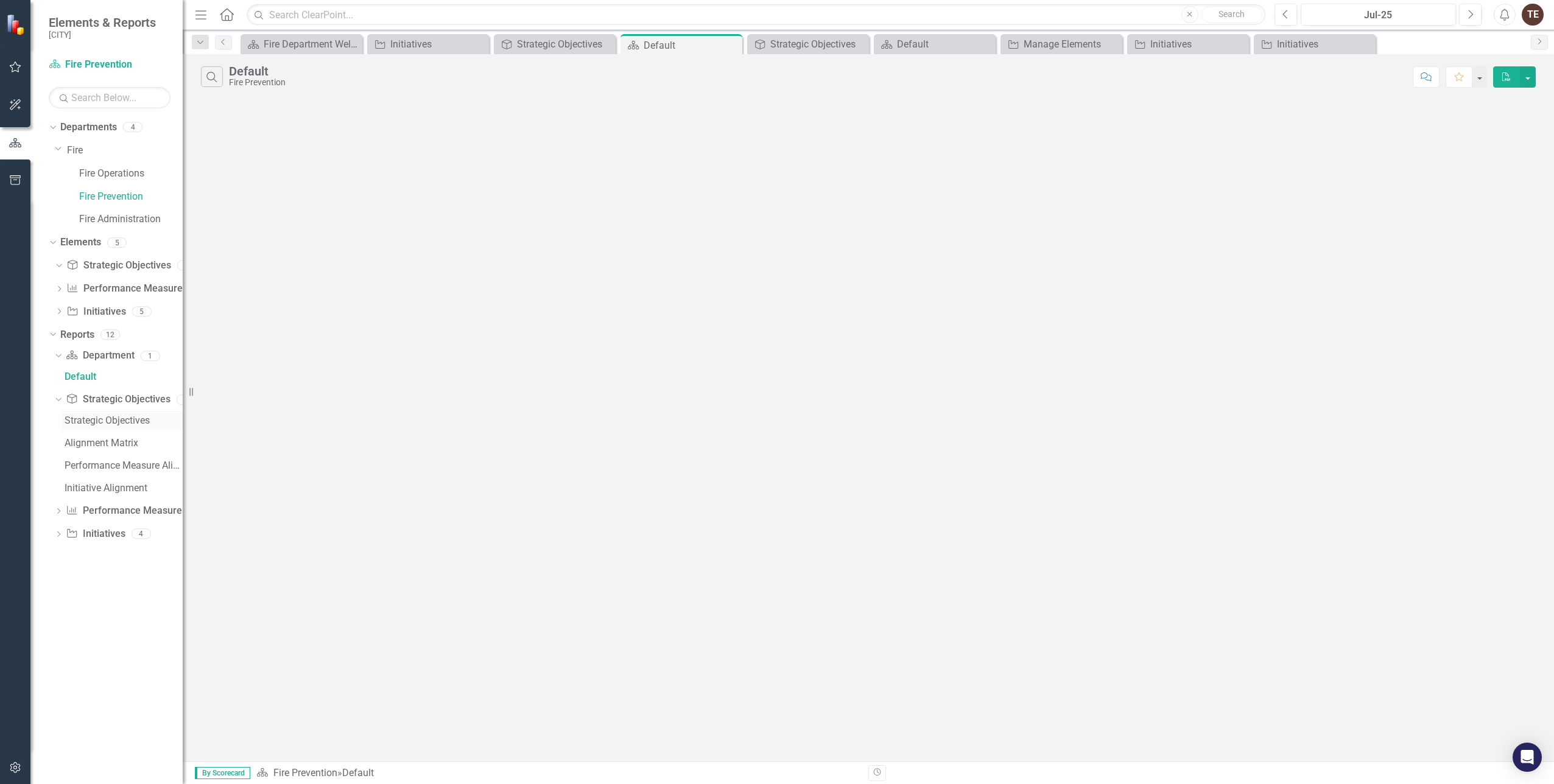 click on "Strategic Objectives" at bounding box center (122, 421) 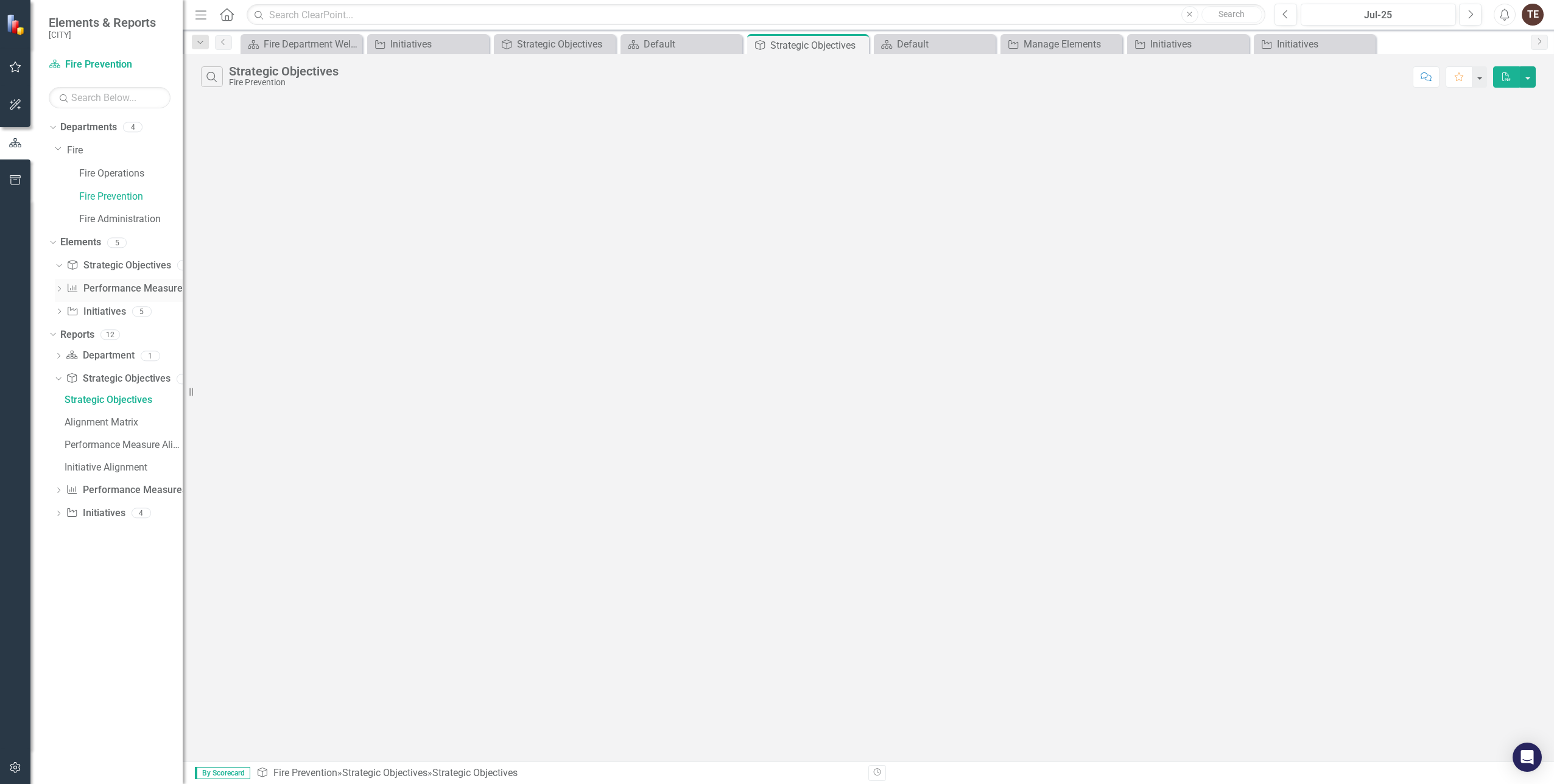 click on "Performance Measure Performance Measures" at bounding box center [127, 289] 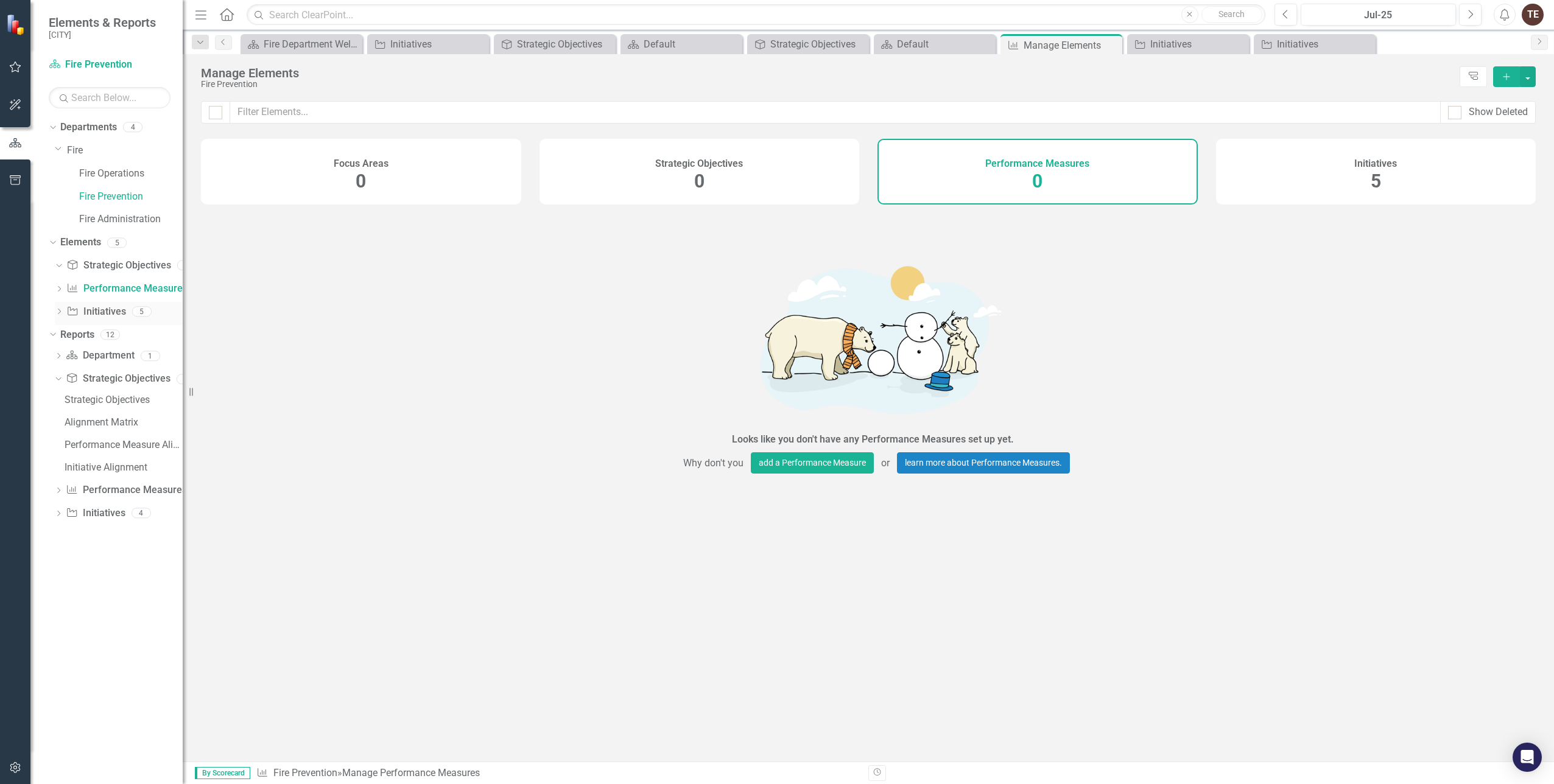 click on "Initiative Initiatives" at bounding box center [96, 312] 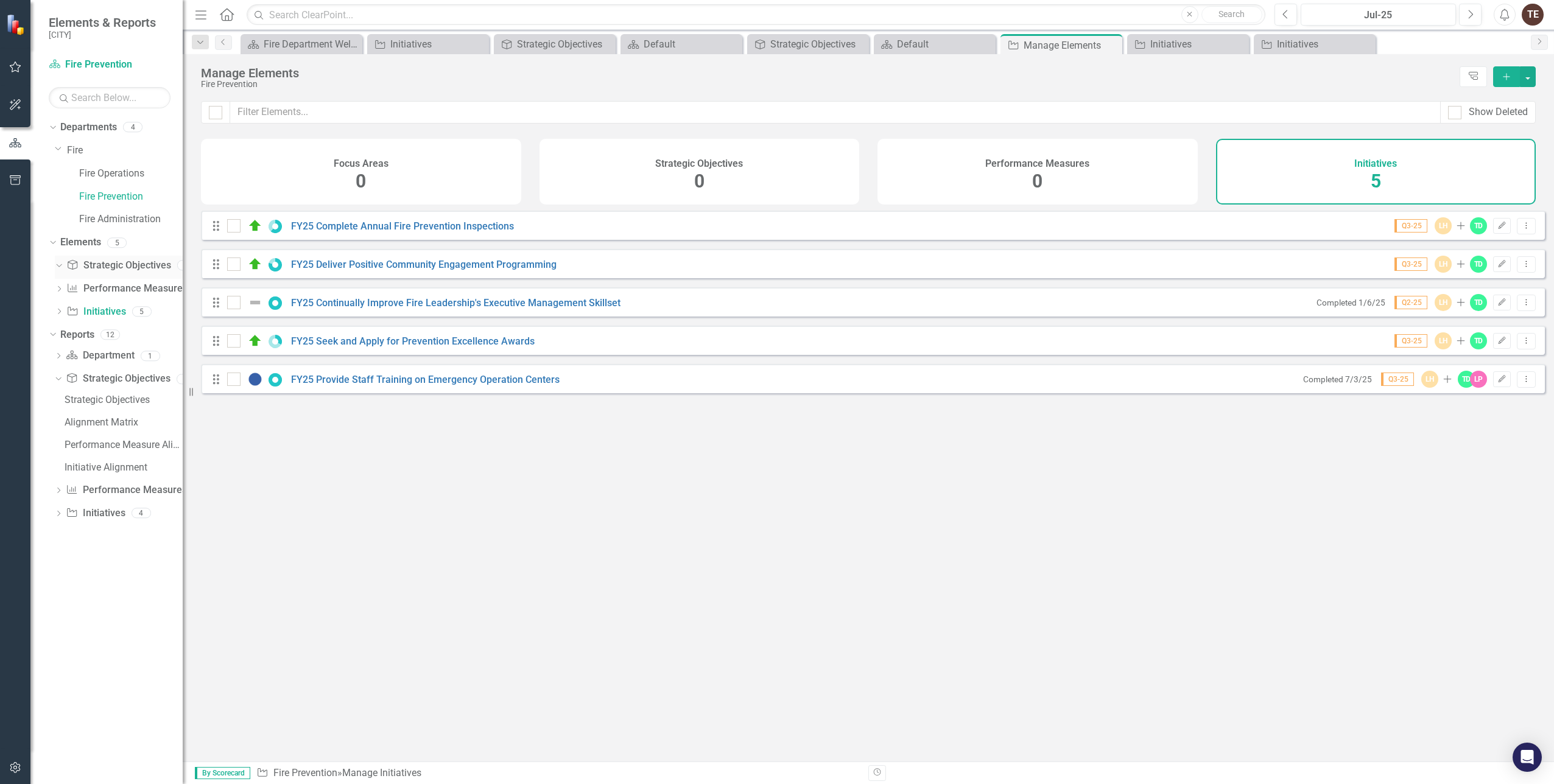 click on "Strategic Objective Strategic Objectives" at bounding box center [118, 265] 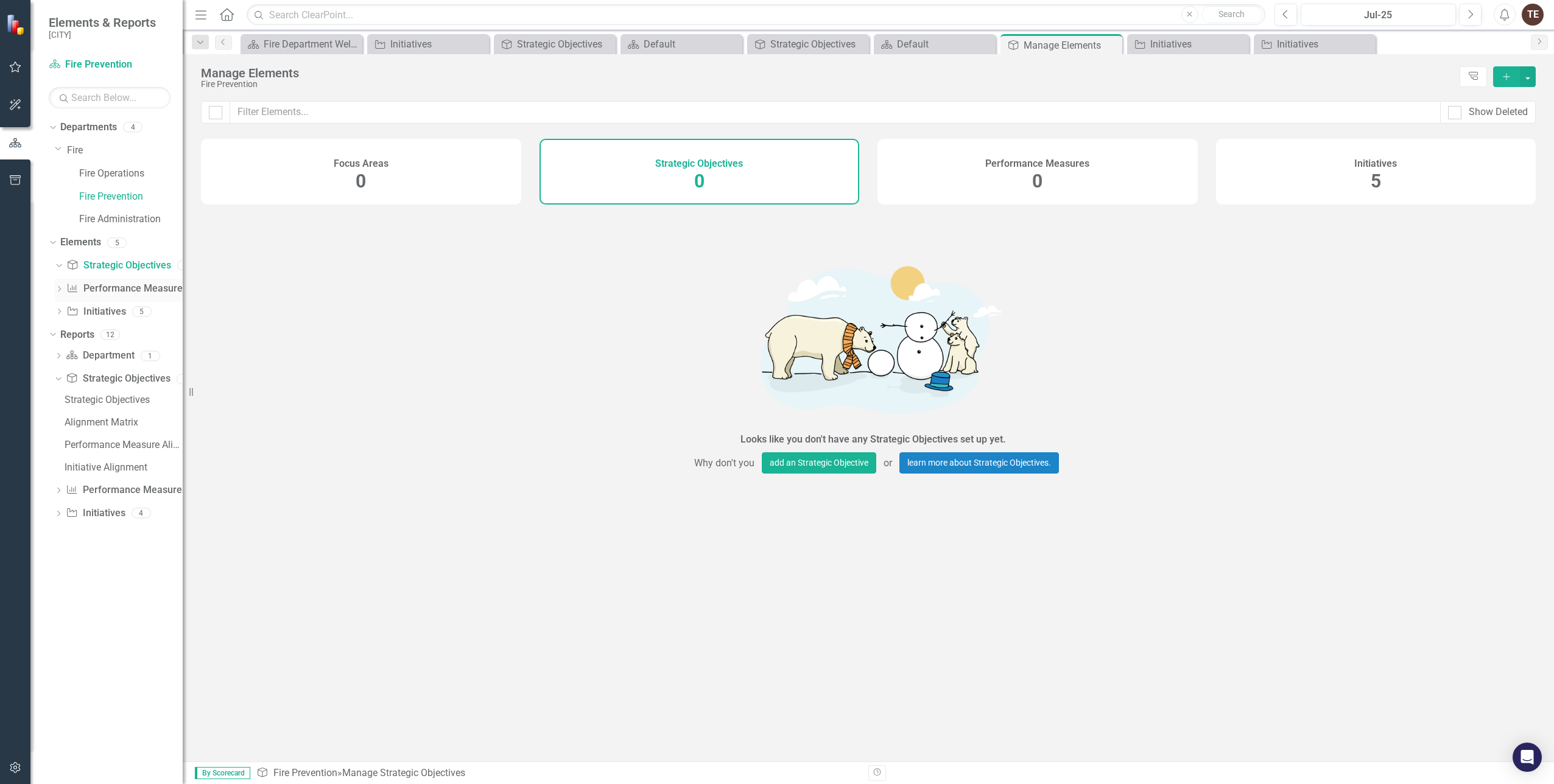 click on "Performance Measure Performance Measures" at bounding box center [127, 289] 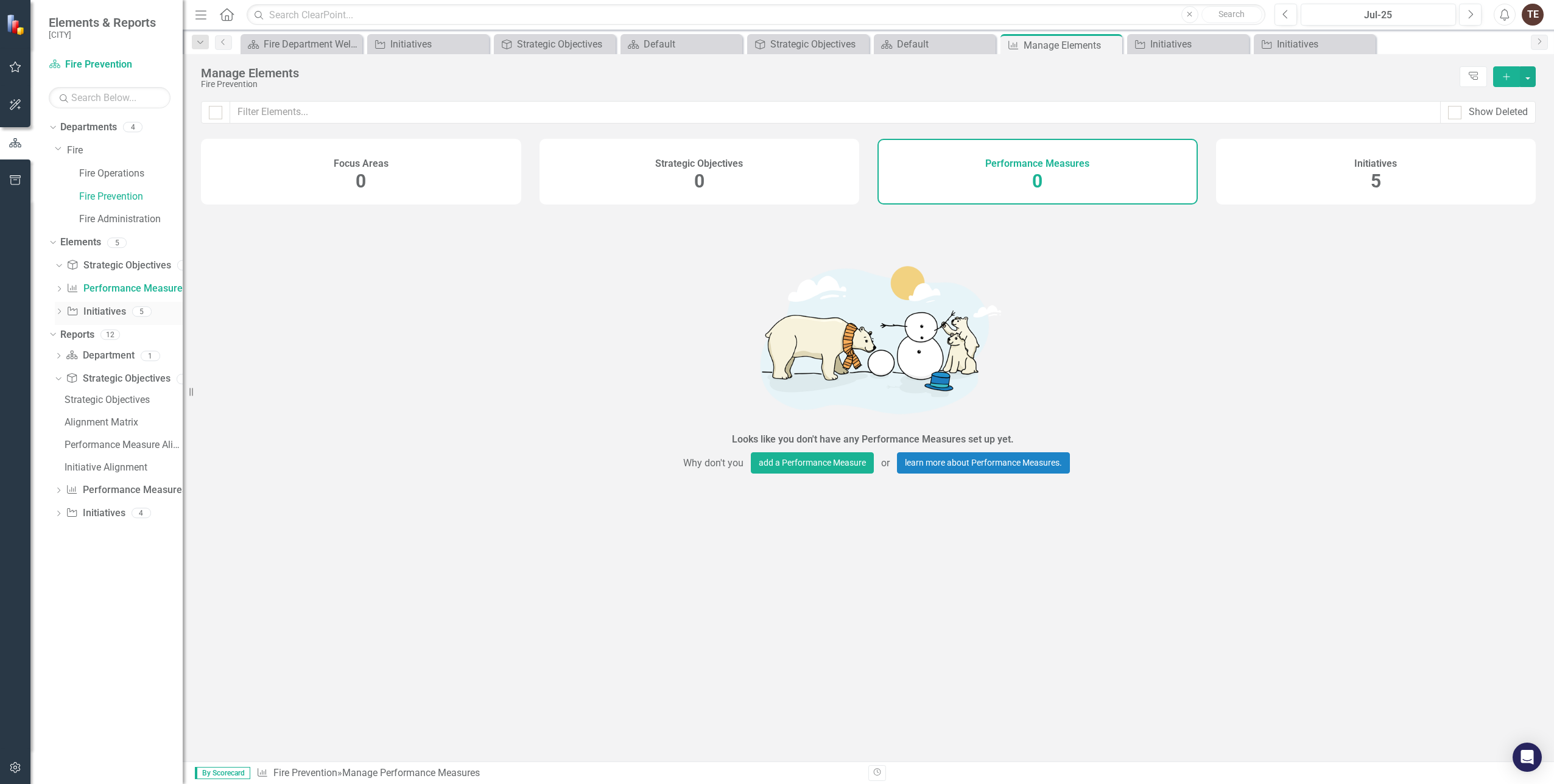 click on "Initiative Initiatives" at bounding box center [96, 312] 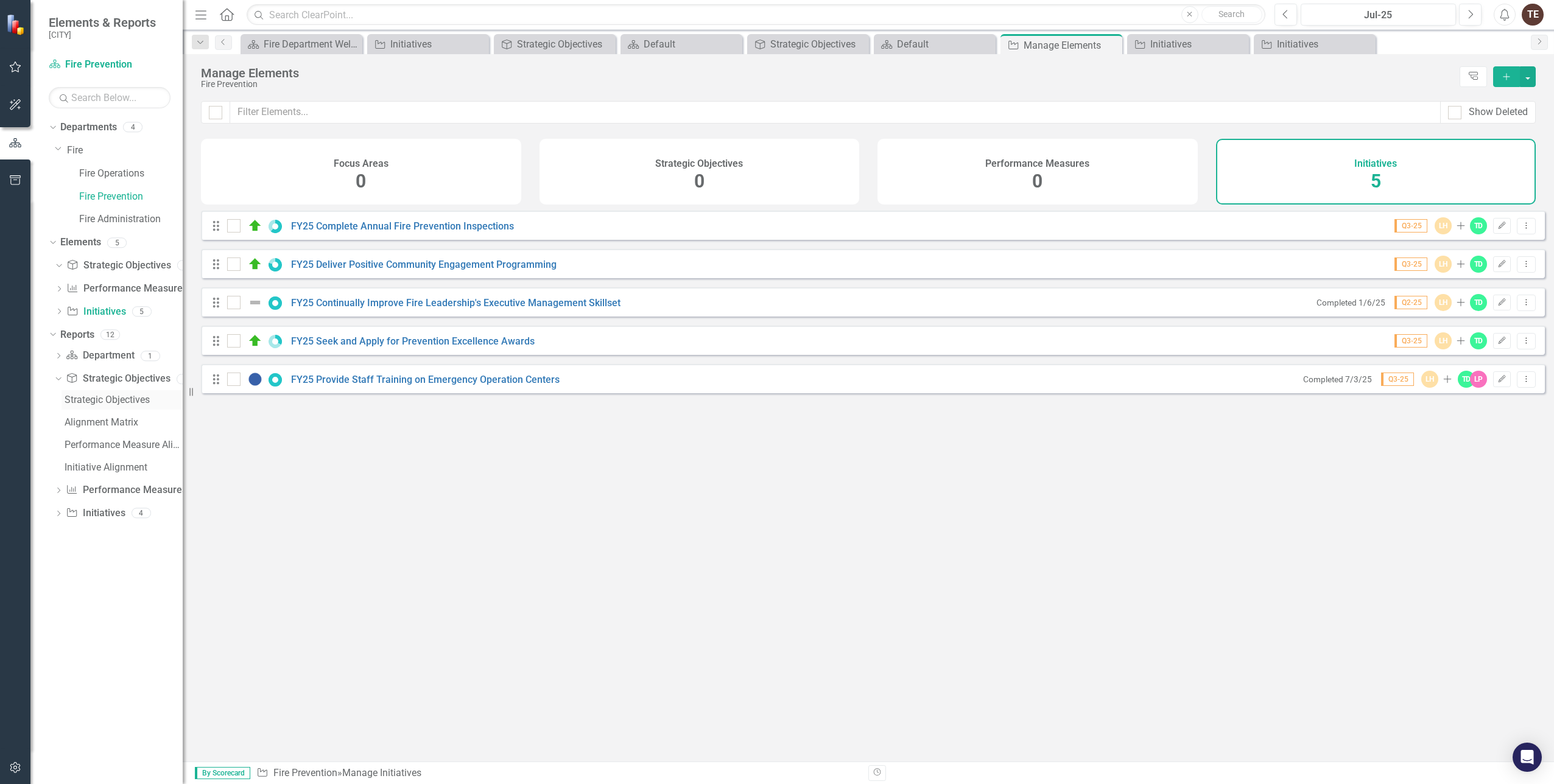 click on "Strategic Objectives" at bounding box center [124, 400] 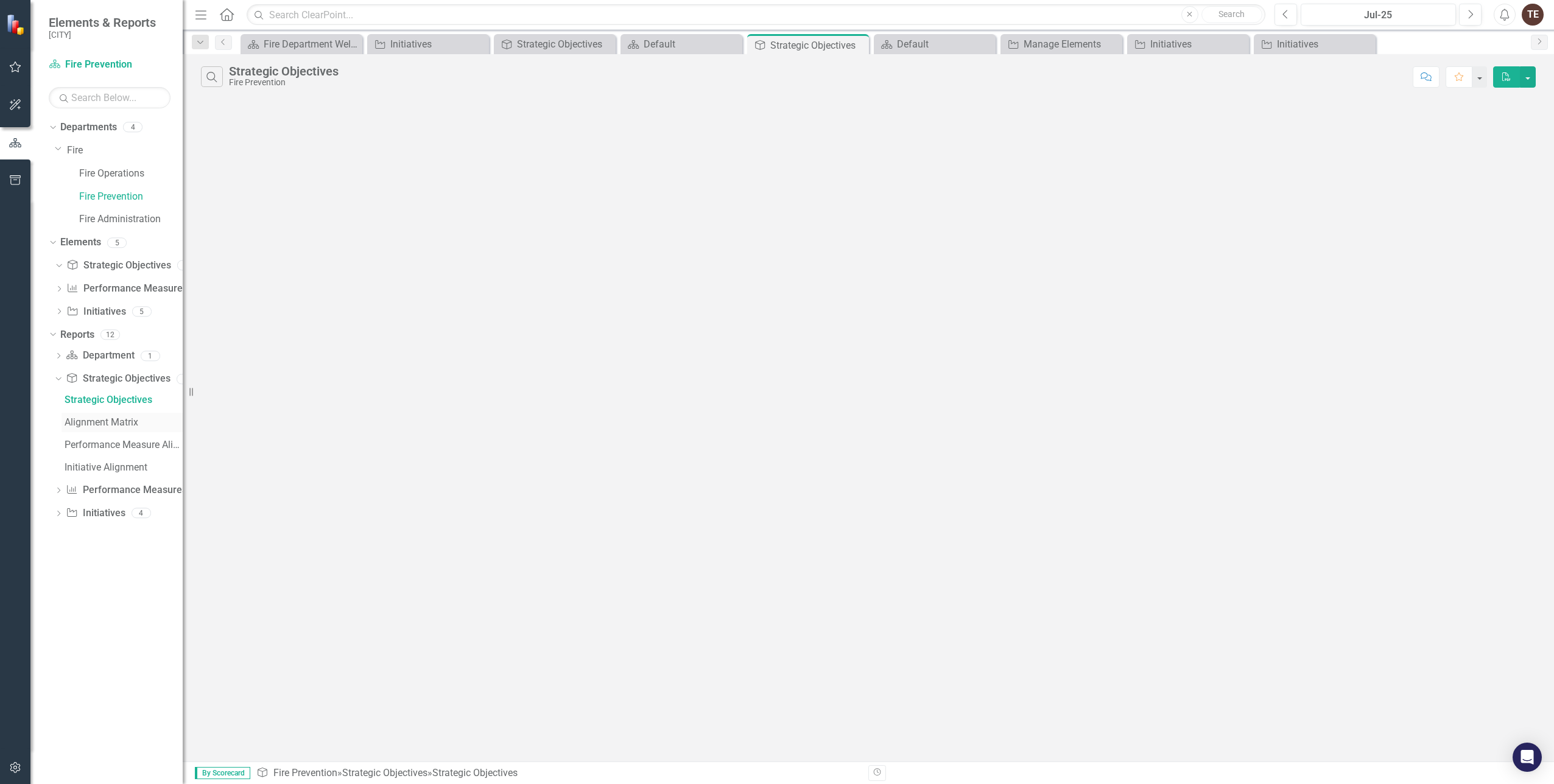 click on "Alignment Matrix" at bounding box center (124, 422) 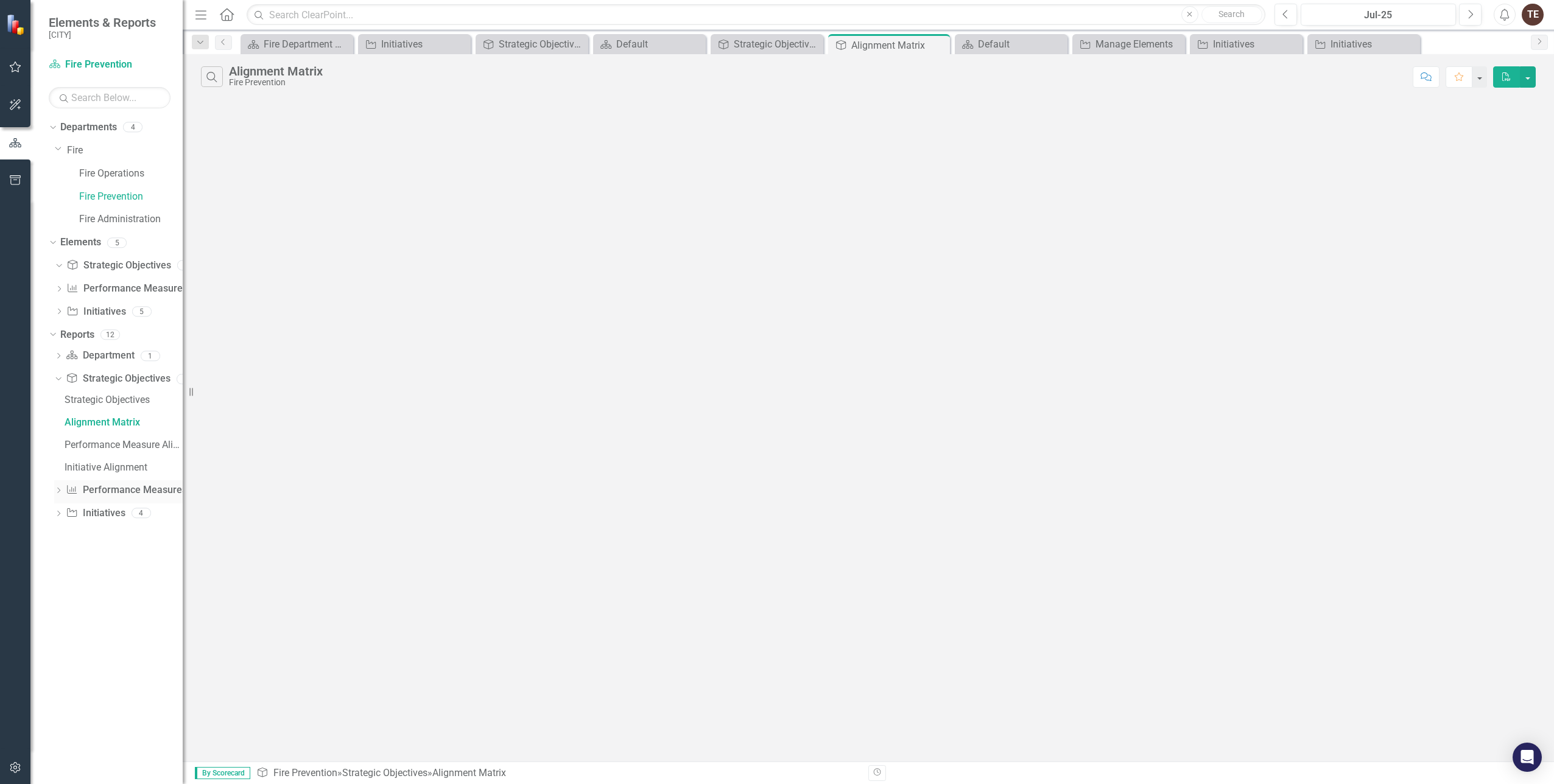 click on "Performance Measure Performance Measures" at bounding box center (126, 490) 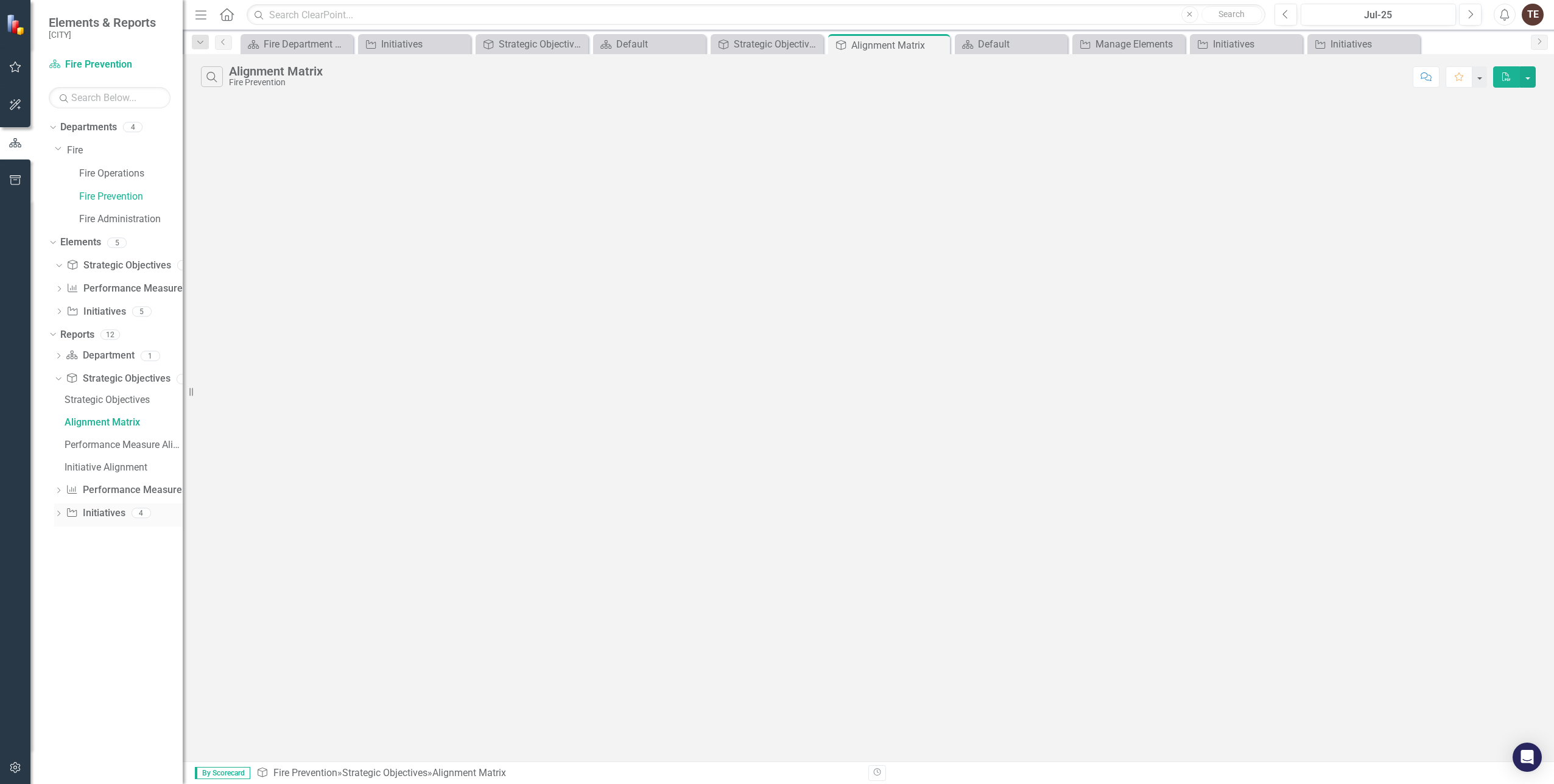 click on "Initiative Initiatives" at bounding box center (95, 513) 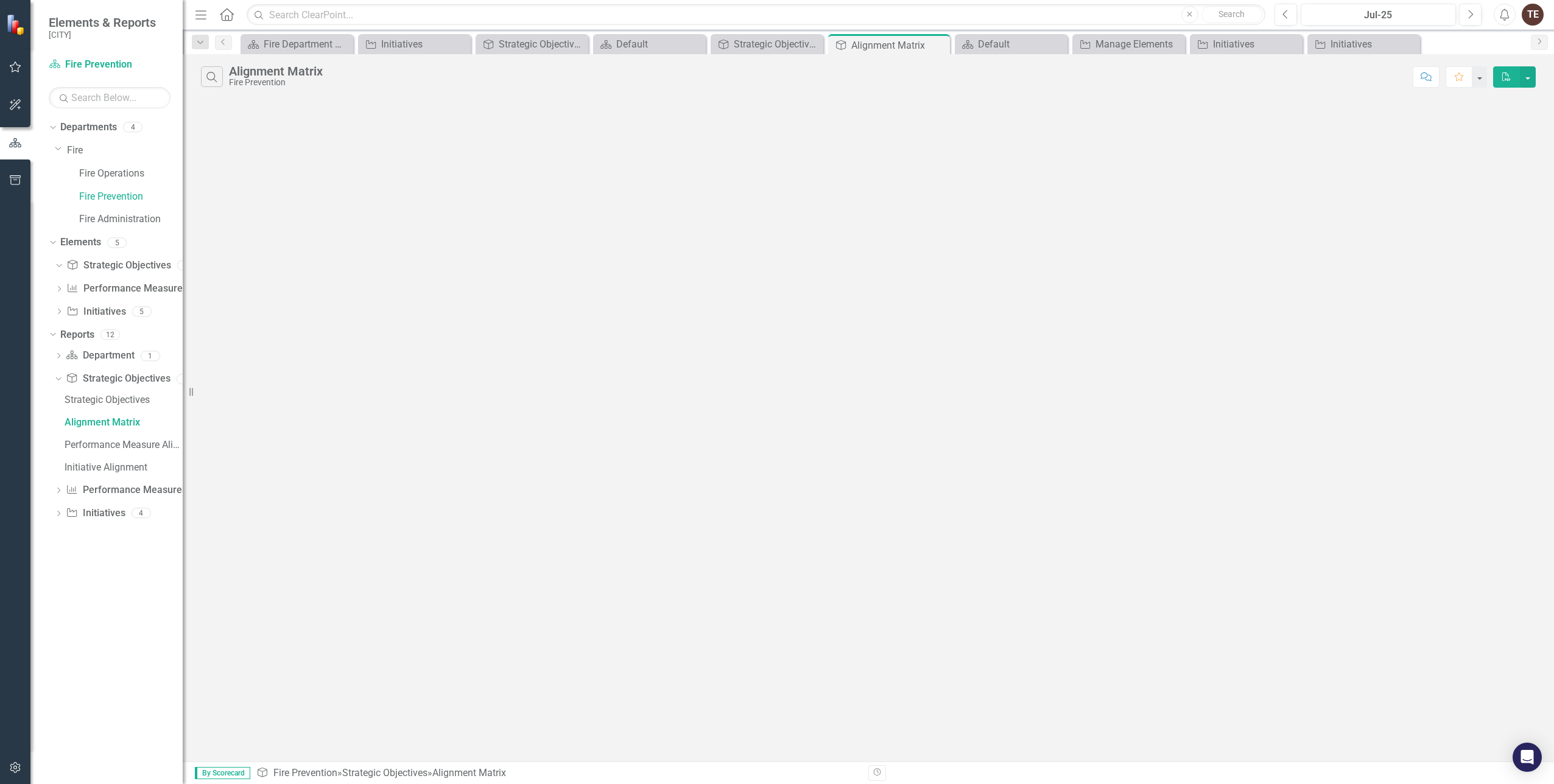 click on "Dropdown Department Department 1 Default Dropdown Strategic Objective Strategic Objectives 4 Strategic Objectives Alignment Matrix Performance Measure Alignment Initiative Alignment Dropdown Performance Measure Performance Measures 3 Performance Measures Dashboard Alignment Matrix Dropdown Initiative Initiatives 4 Initiatives Gantt Chart Alignment Matrix Initiative Updates" at bounding box center [116, 436] 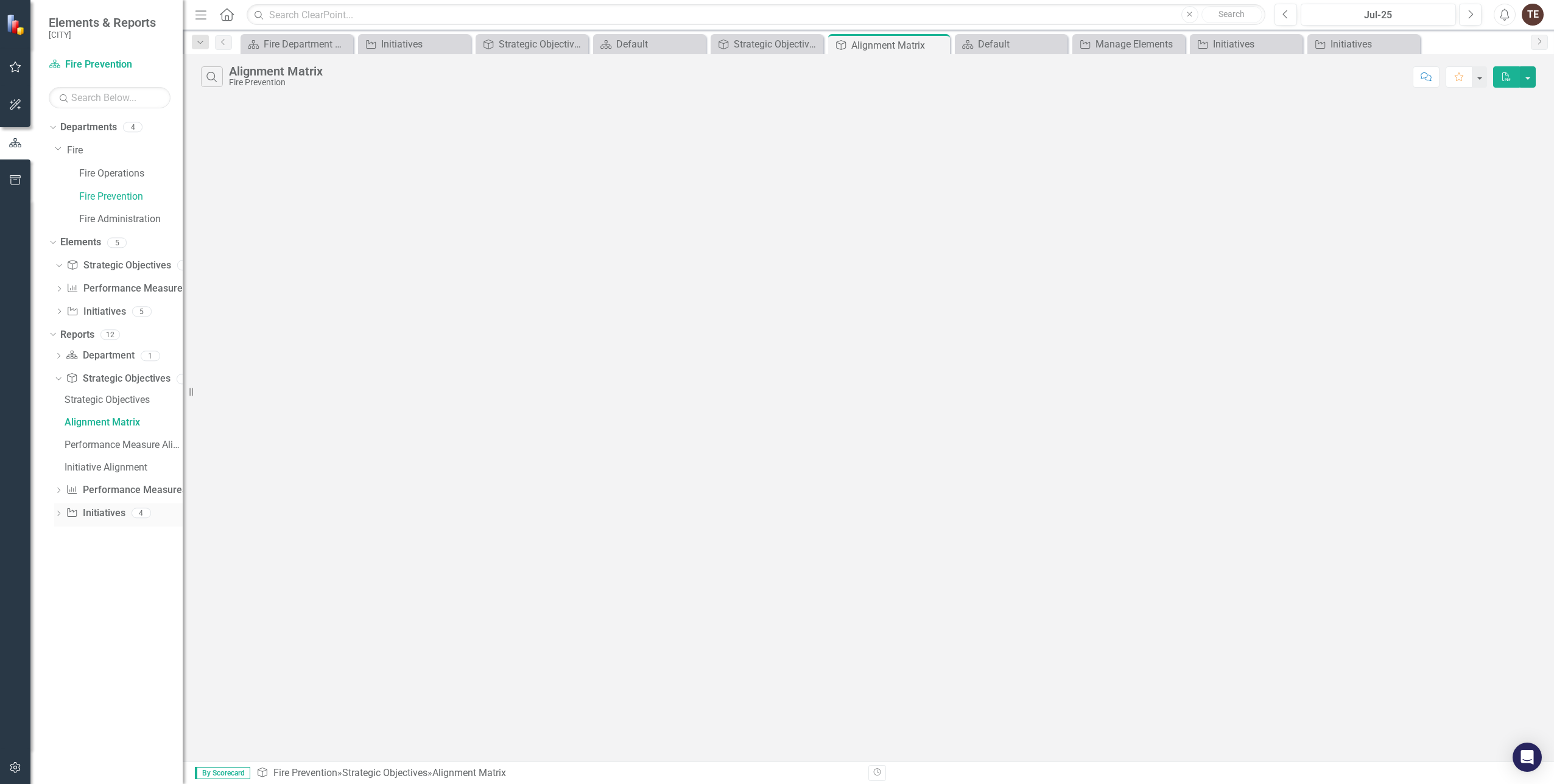 click on "Dropdown" 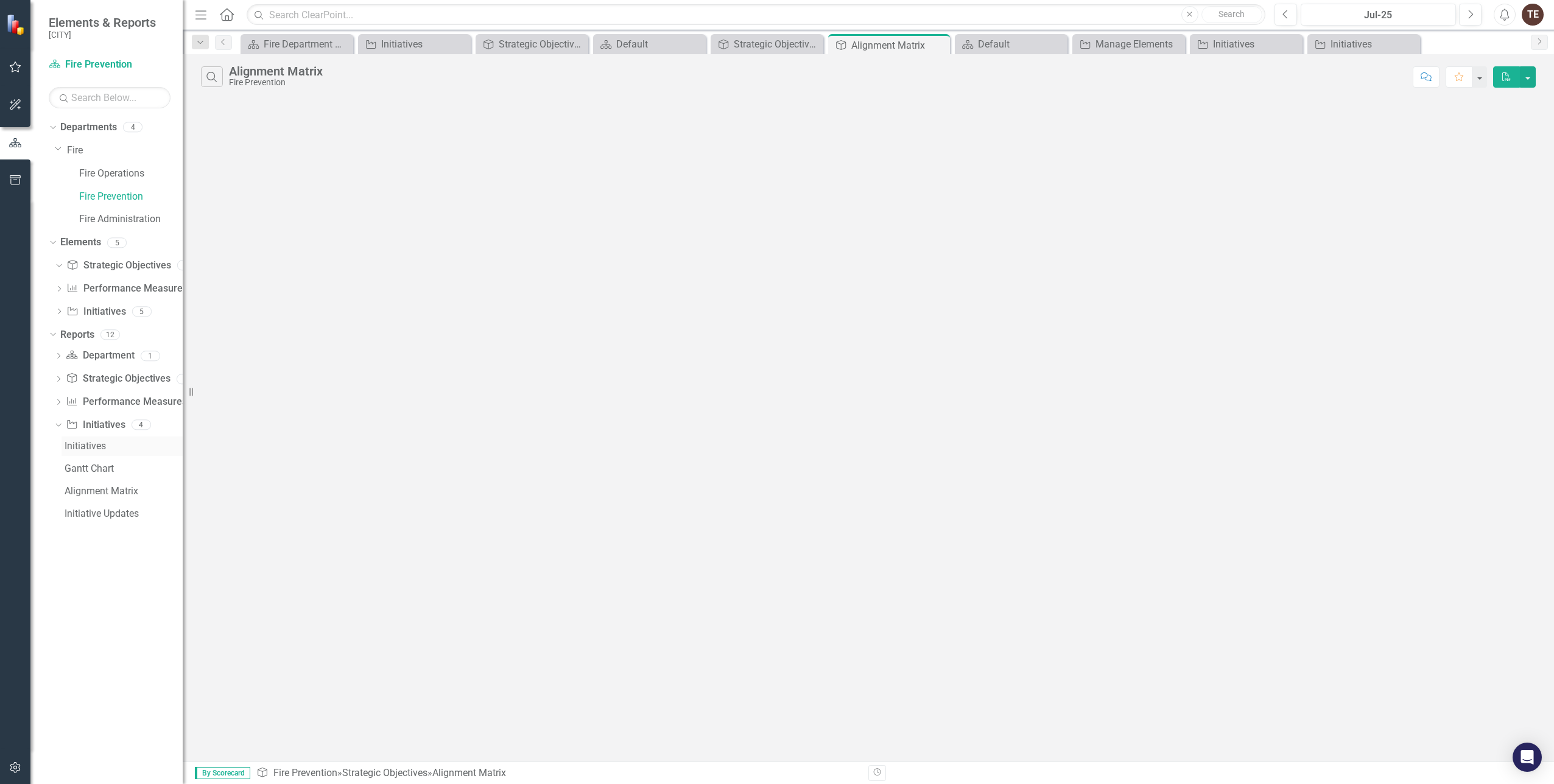 click on "Initiatives" at bounding box center (122, 446) 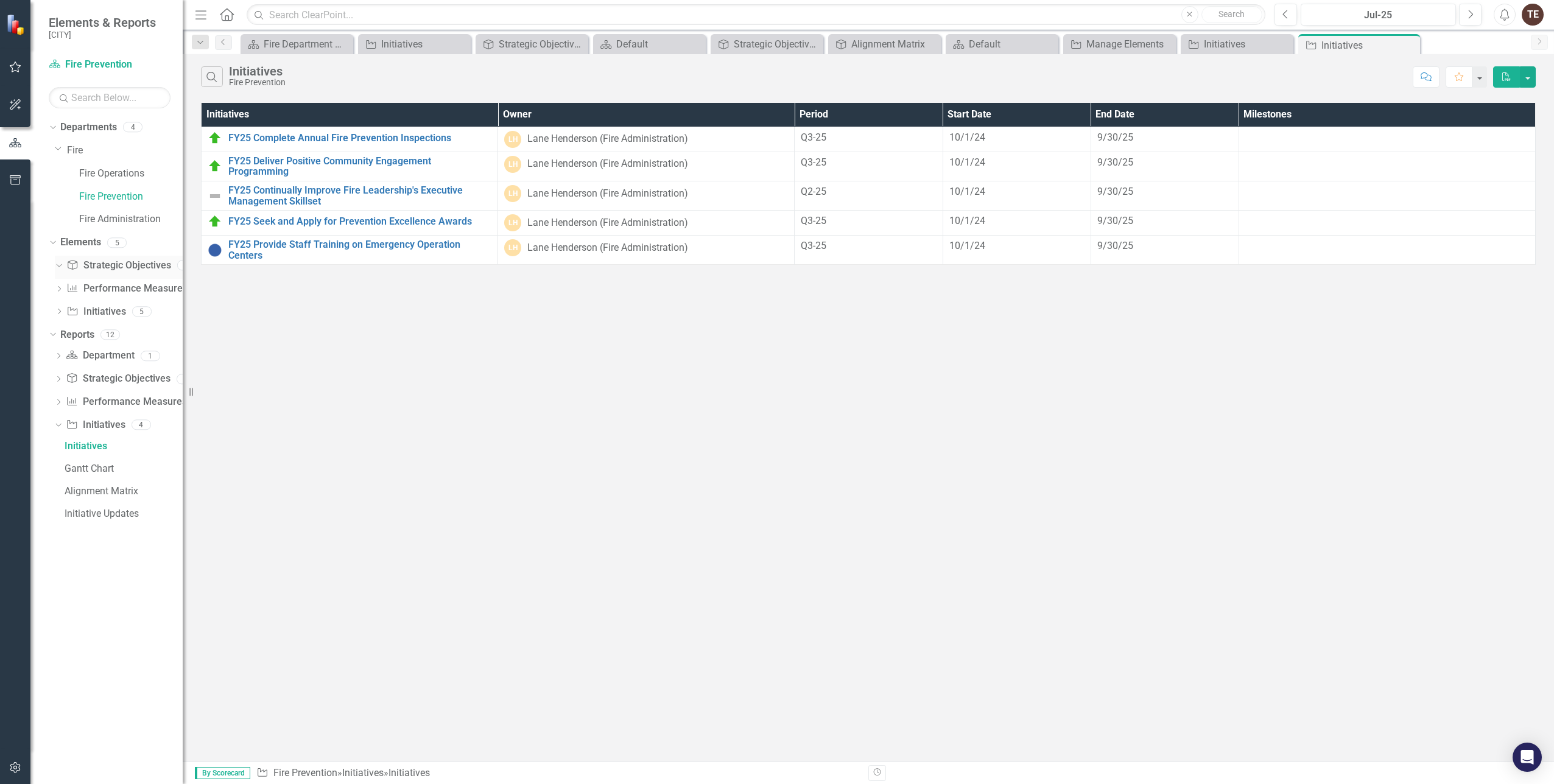 click on "Strategic Objective Strategic Objectives" at bounding box center [118, 265] 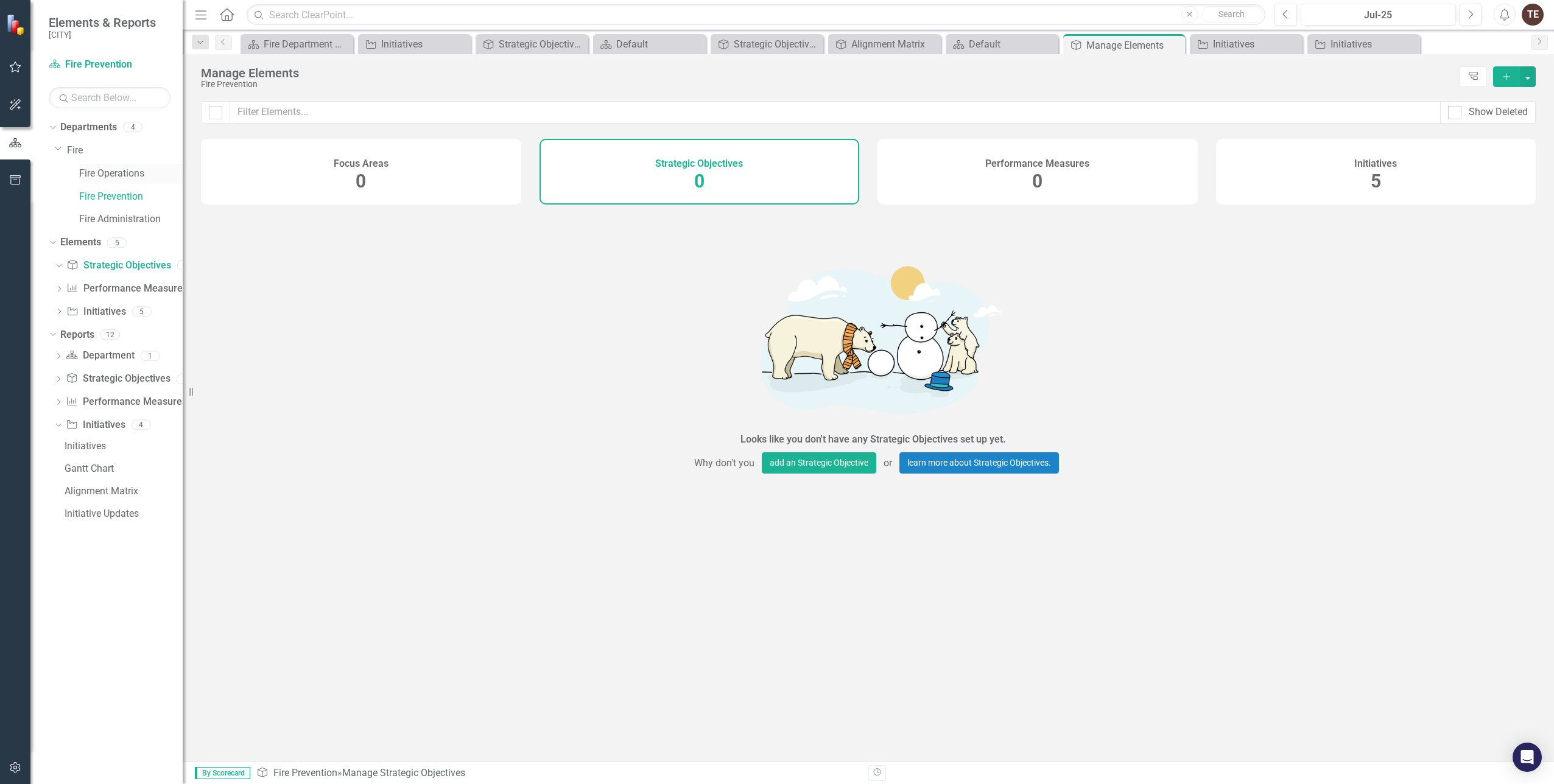 click on "Fire Operations" at bounding box center [131, 173] 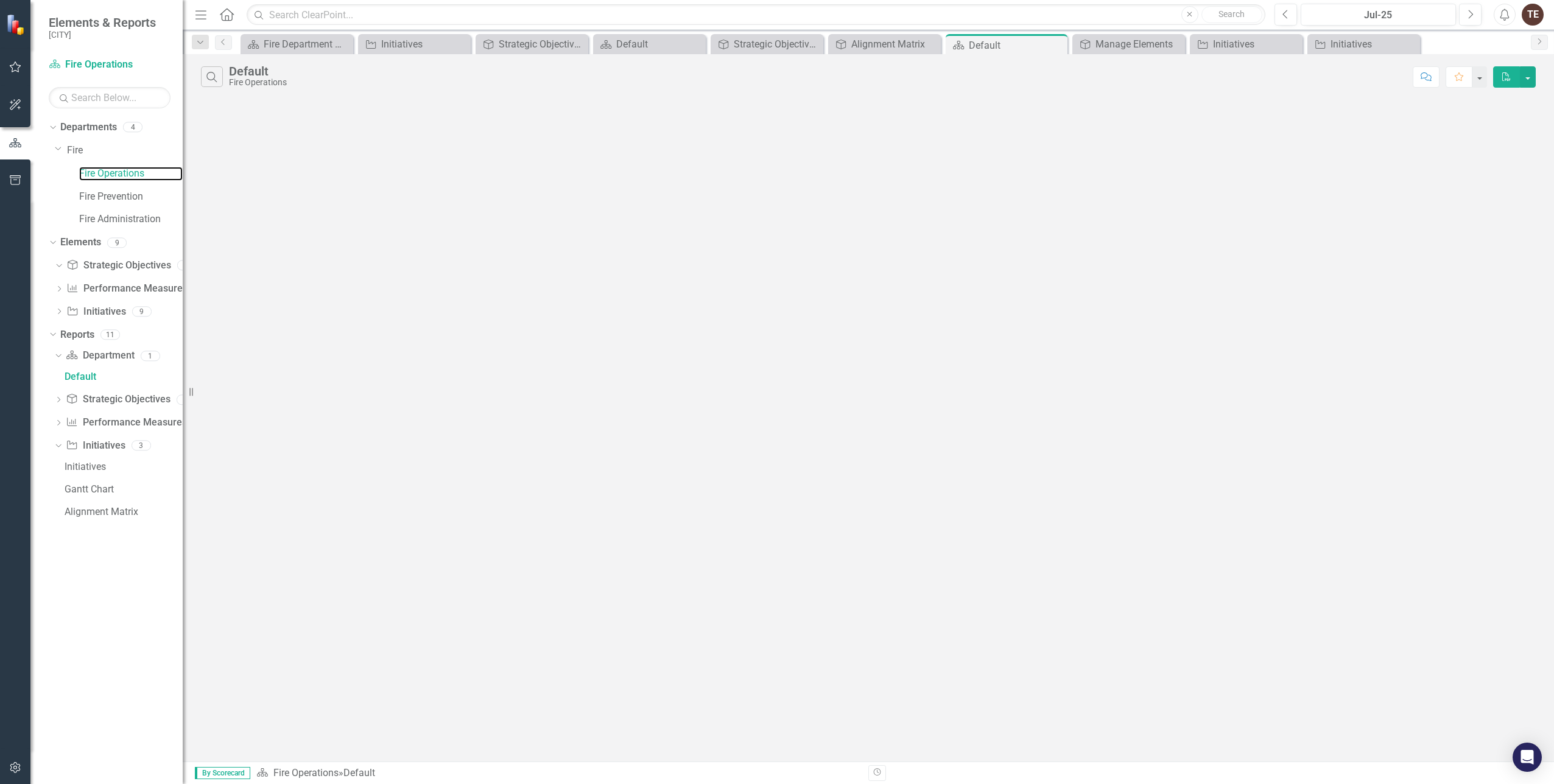 scroll, scrollTop: 0, scrollLeft: 0, axis: both 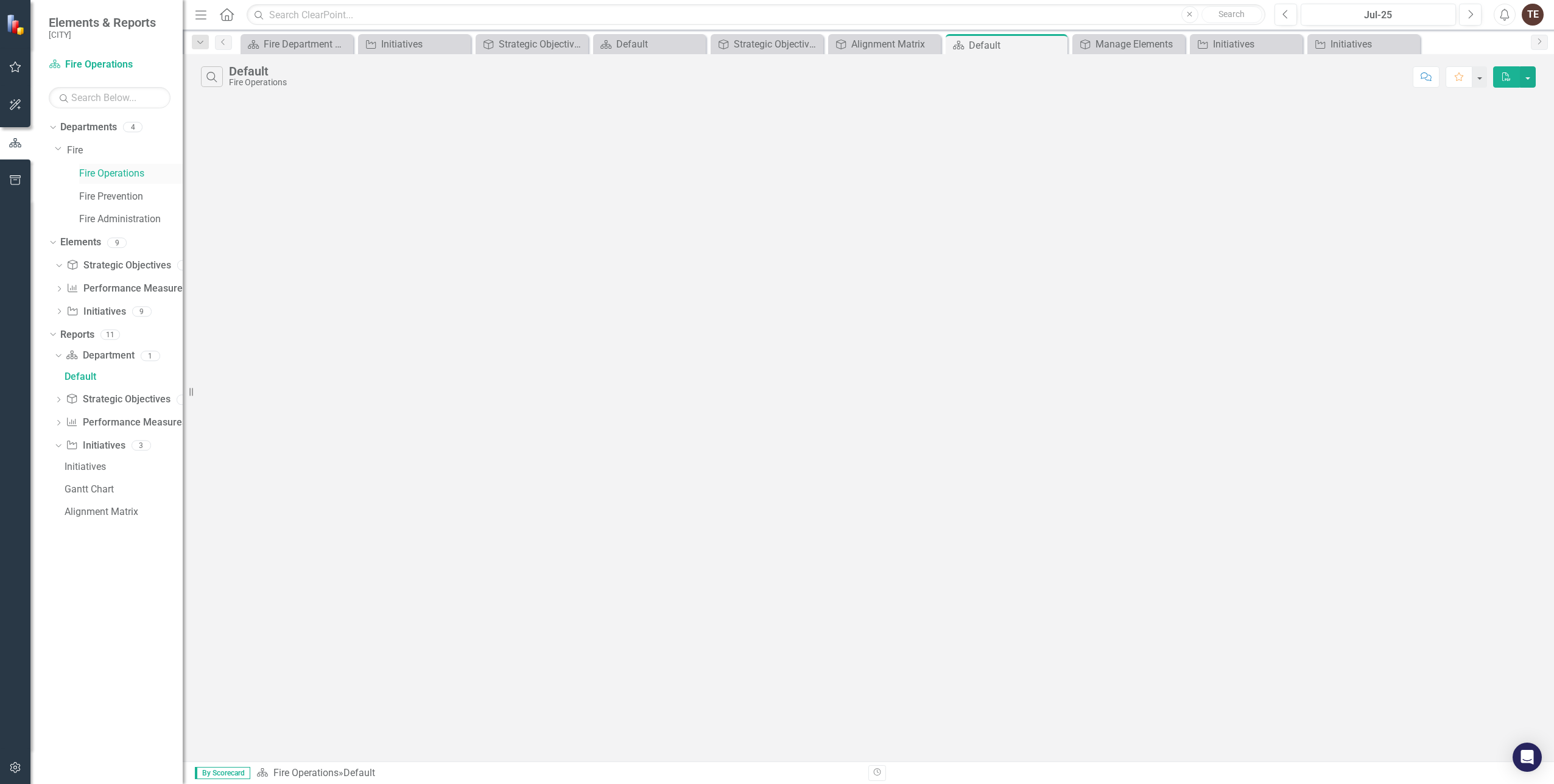 click on "Fire Operations" at bounding box center [131, 173] 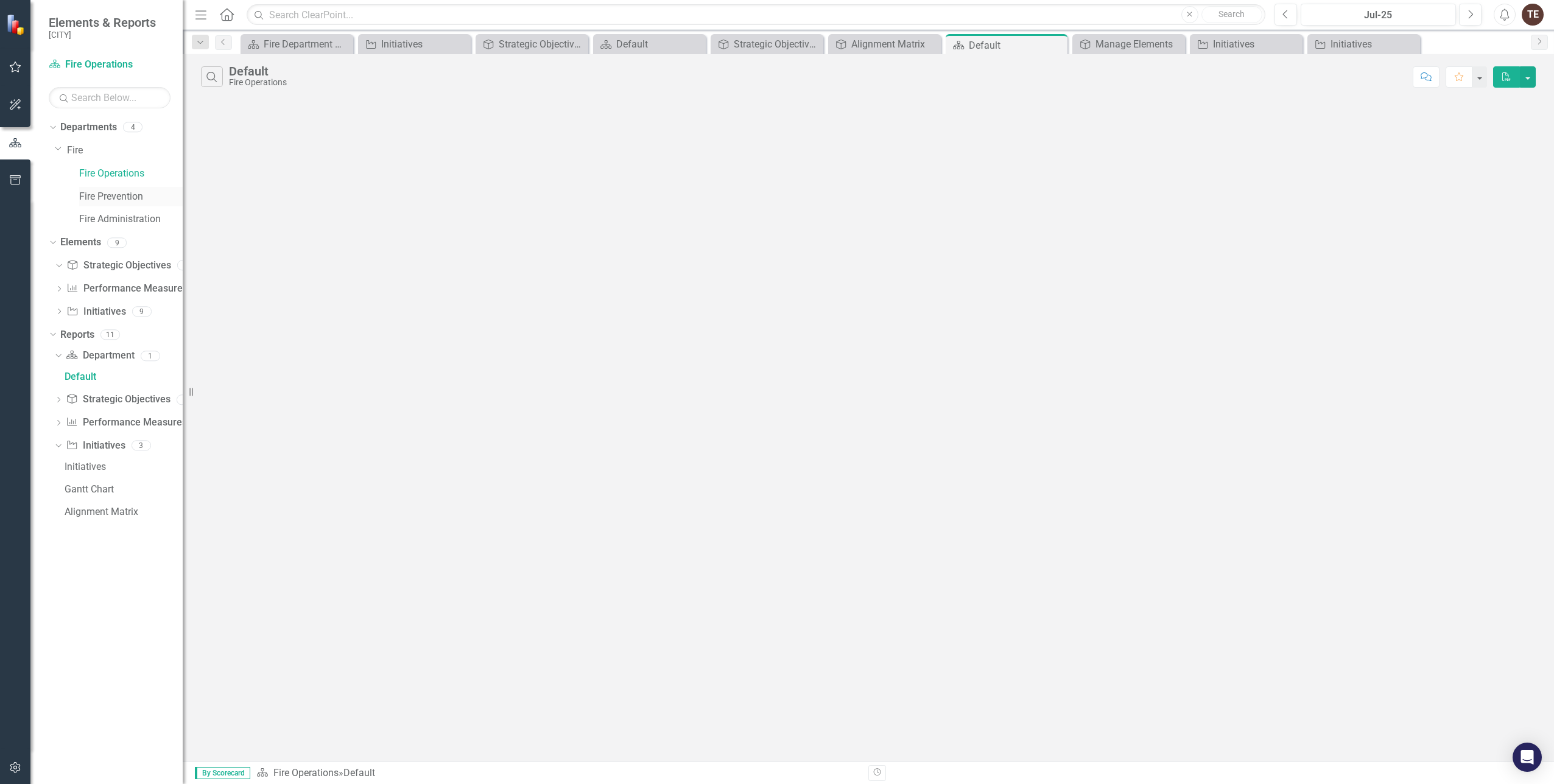 click on "Fire Prevention" at bounding box center (131, 197) 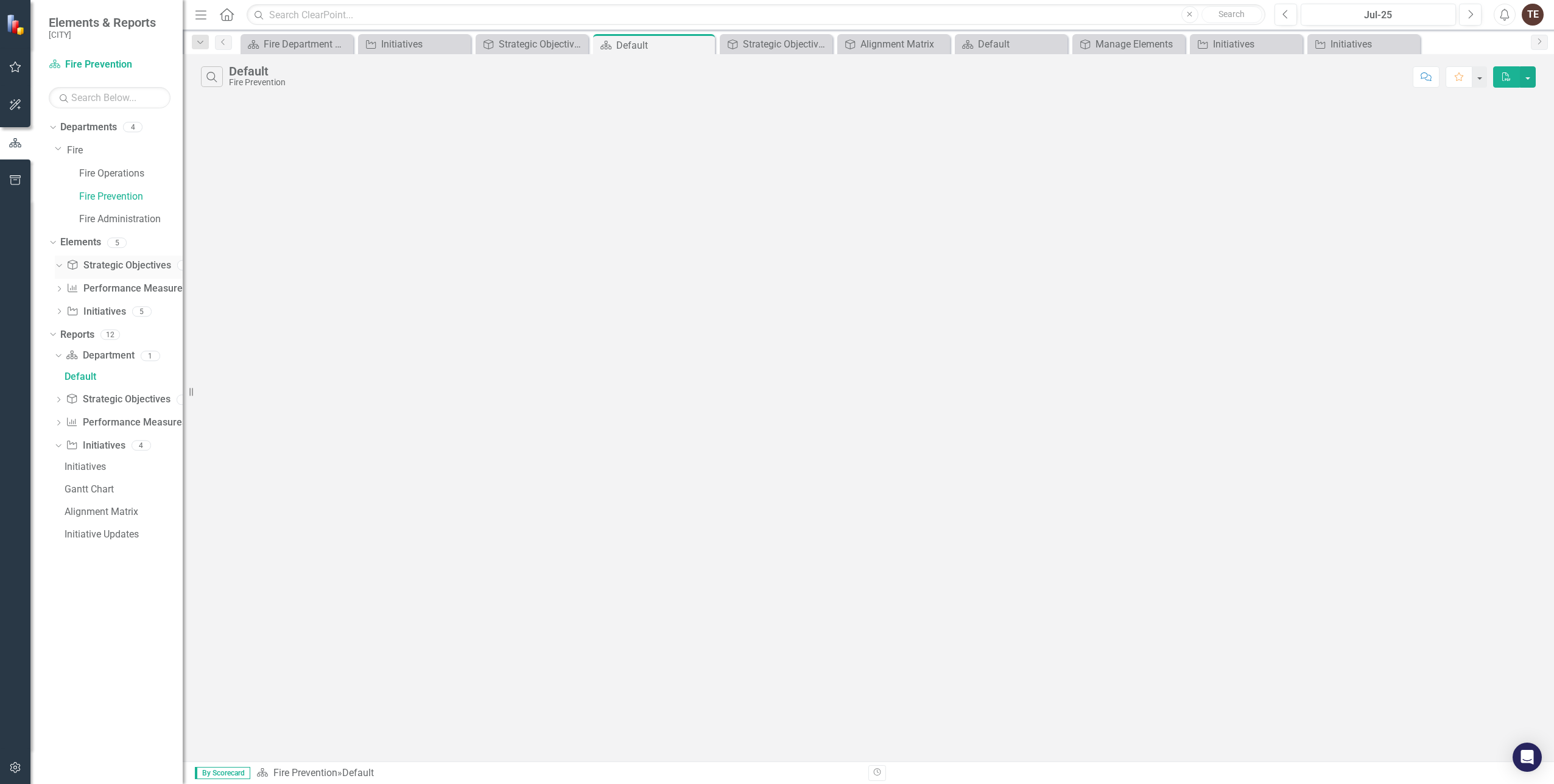 click on "Strategic Objective Strategic Objectives" at bounding box center [118, 265] 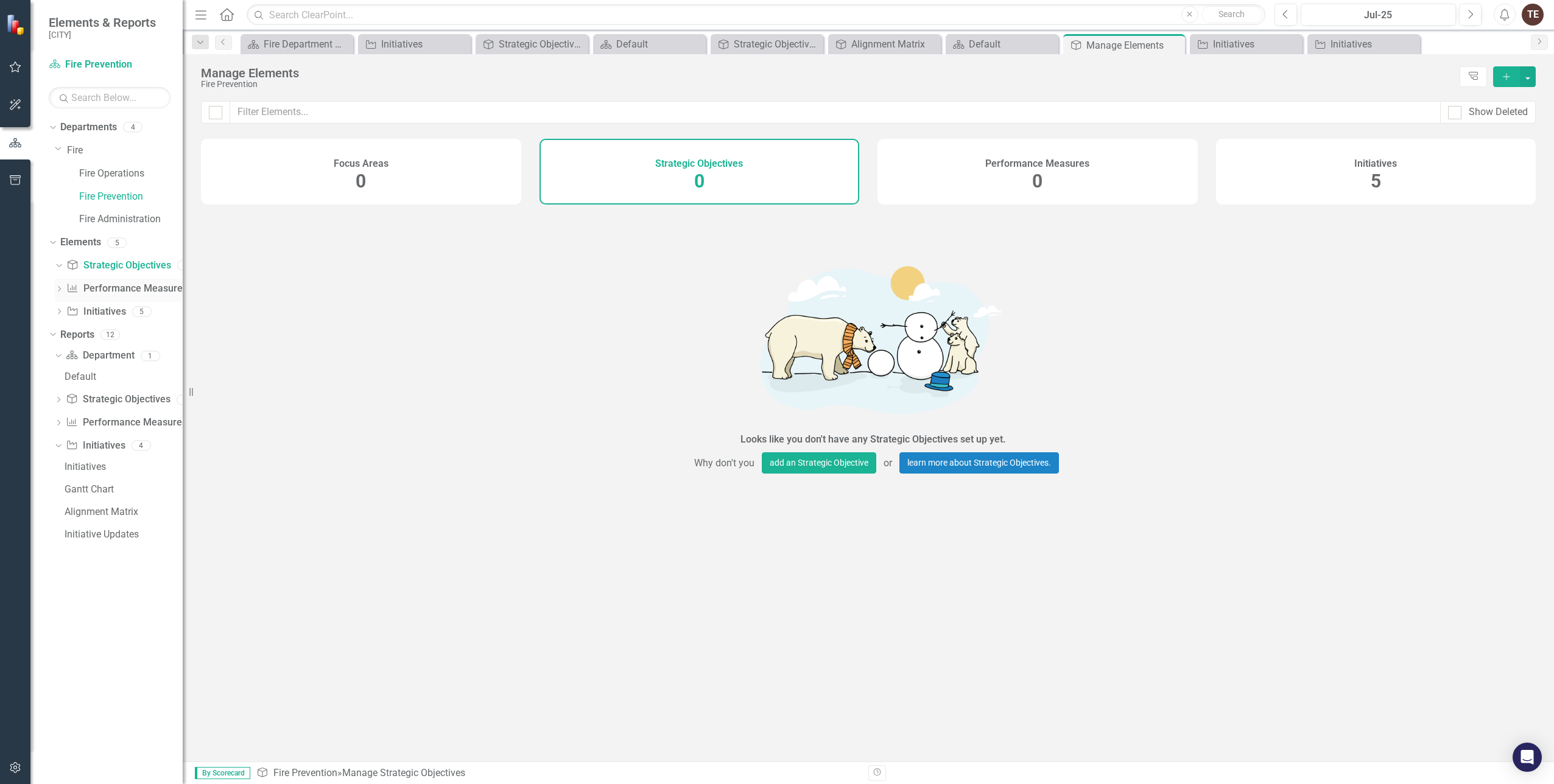 click on "Performance Measure Performance Measures" at bounding box center [127, 289] 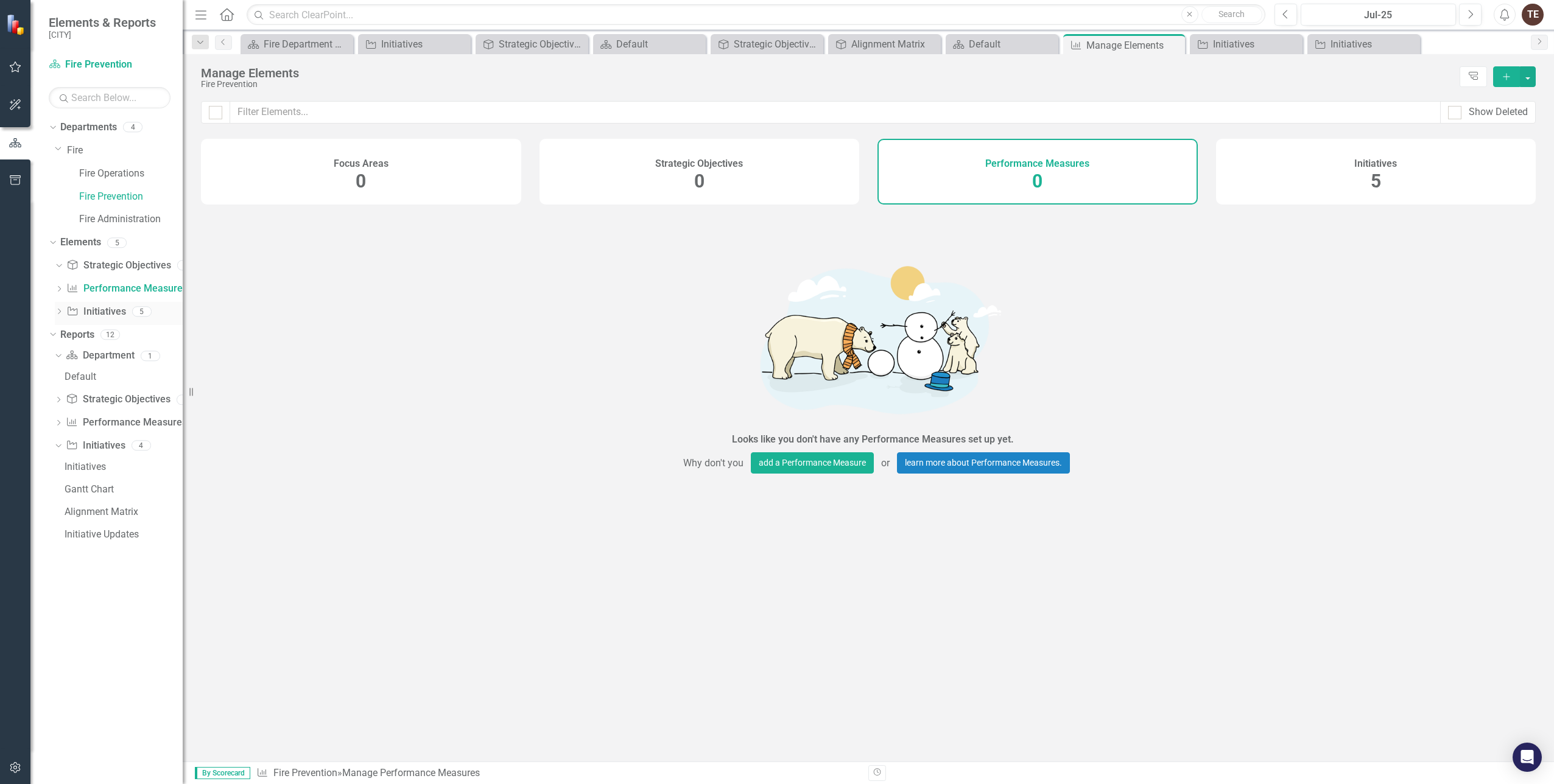 click on "Initiative Initiatives" at bounding box center (96, 312) 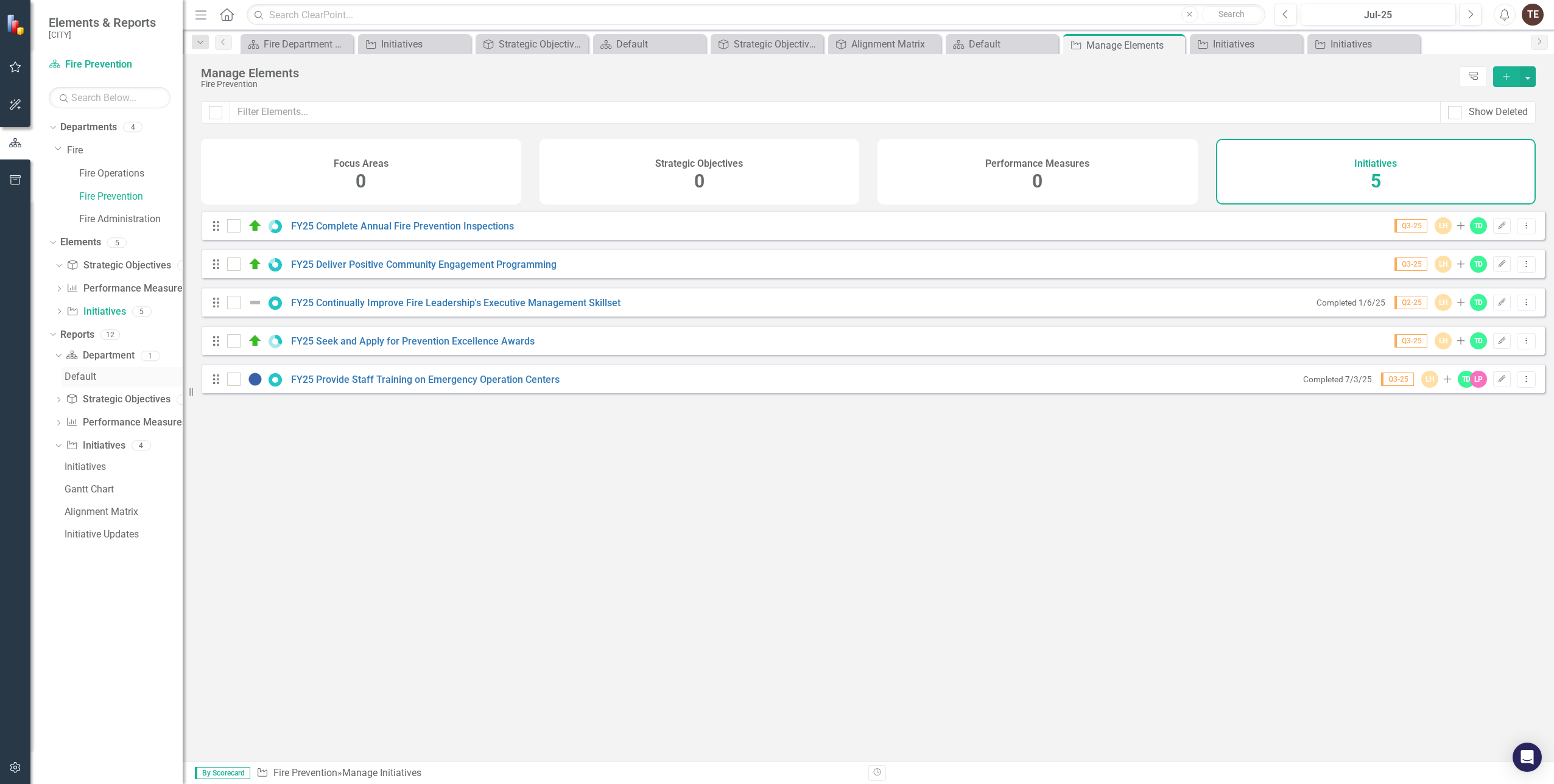 click on "Default" at bounding box center (124, 377) 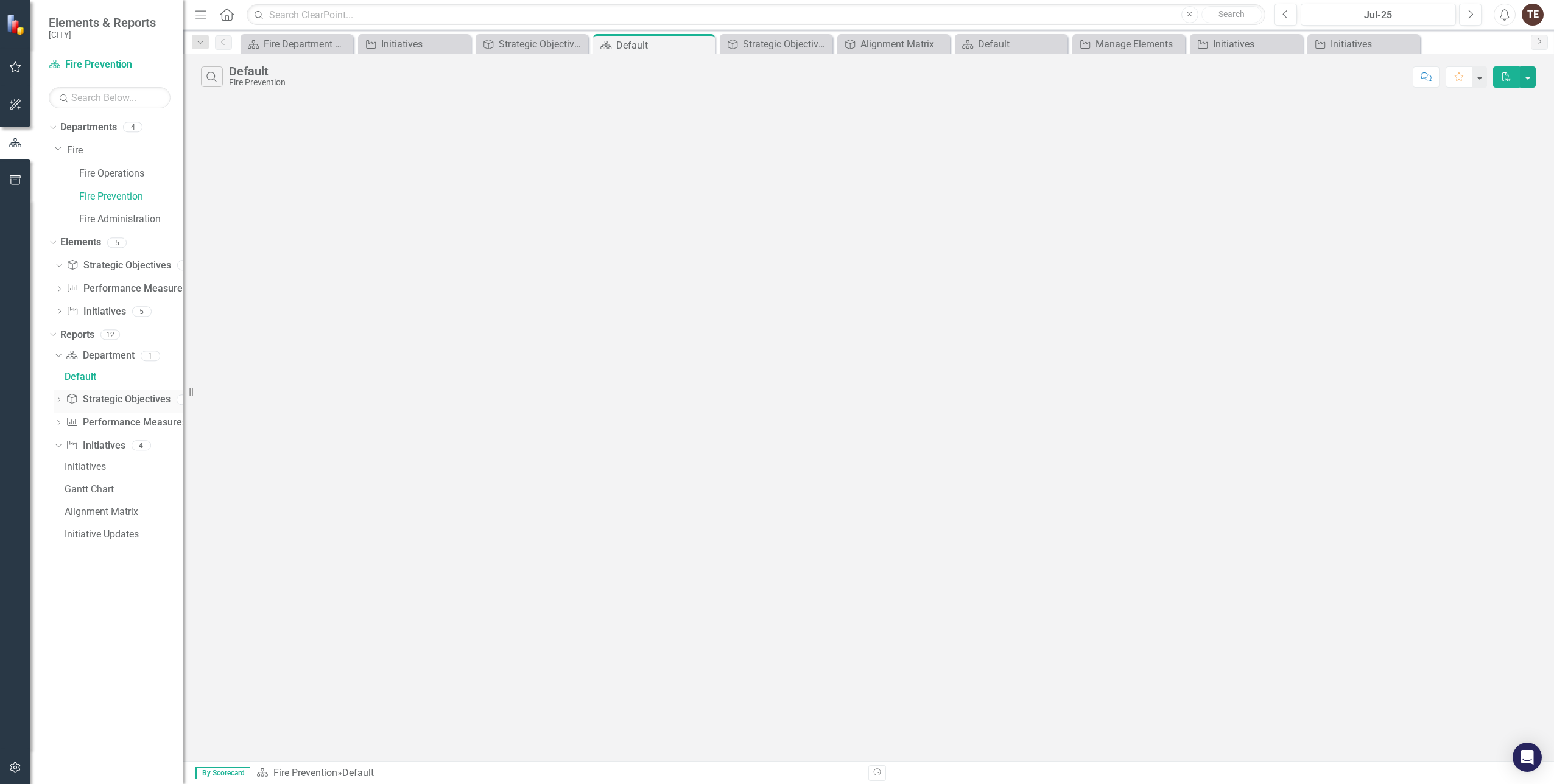 click on "Strategic Objective Strategic Objectives" at bounding box center [118, 399] 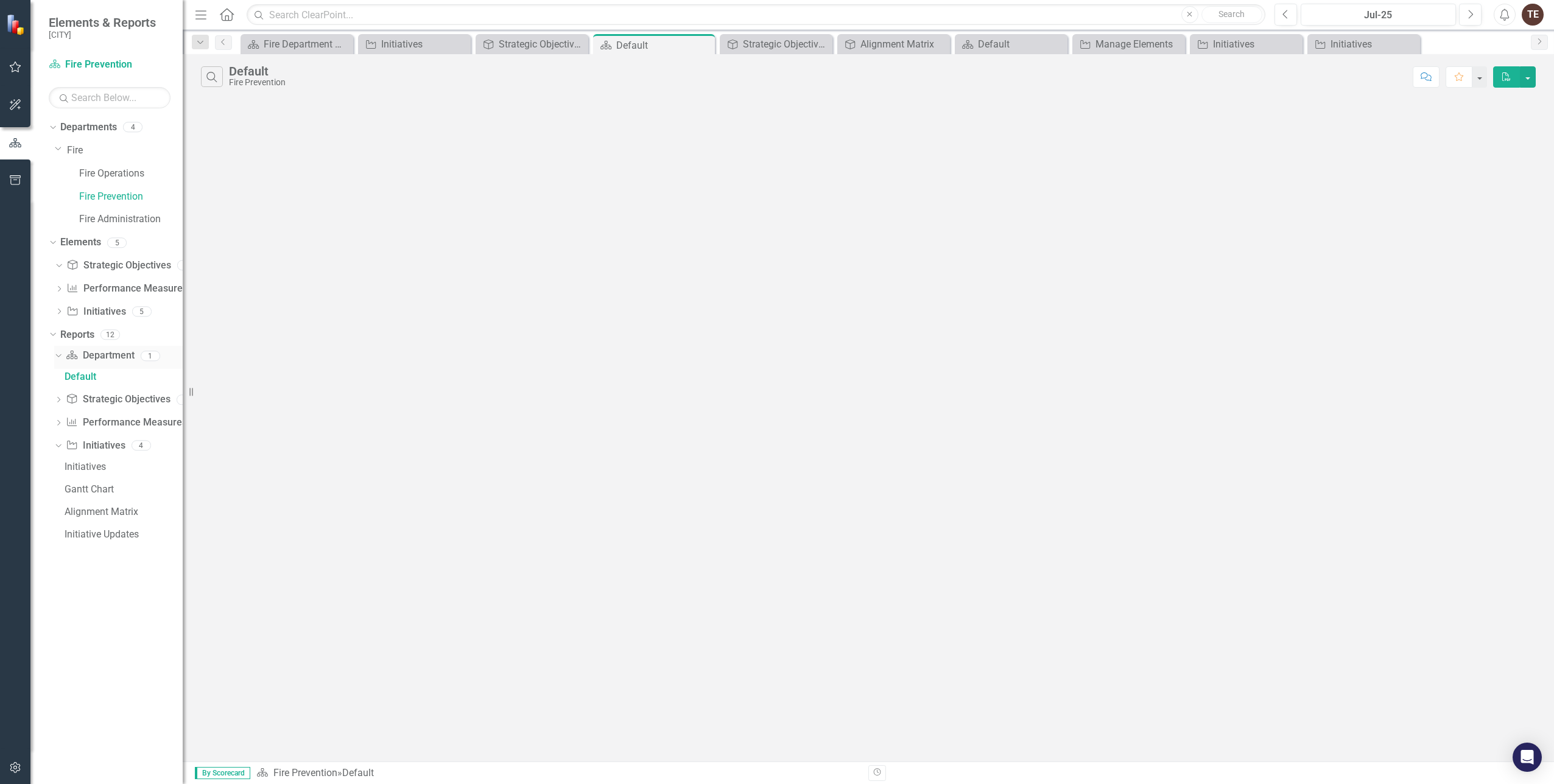 click on "Department Department" at bounding box center [100, 355] 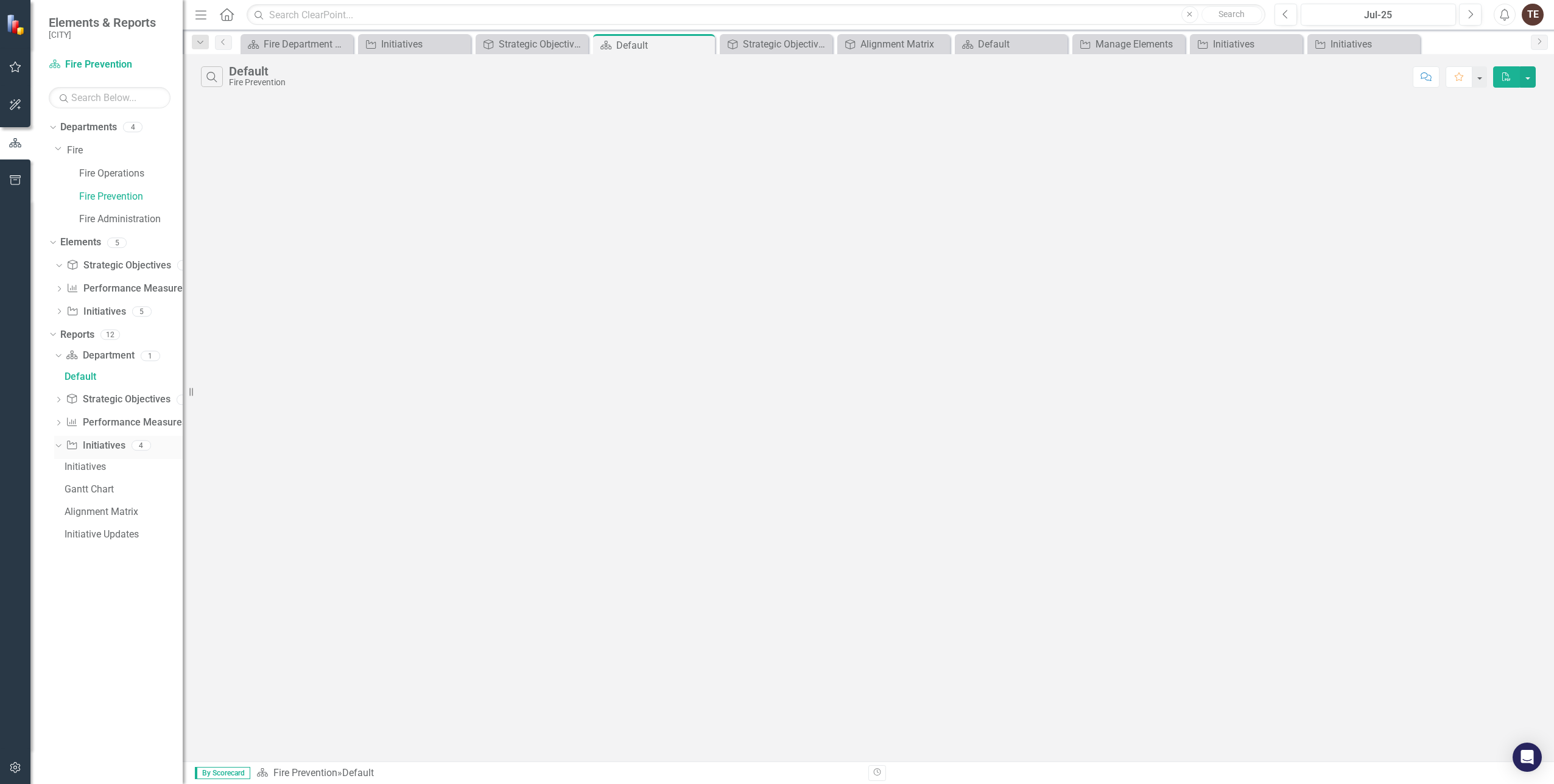 click on "Initiative Initiatives" at bounding box center [95, 446] 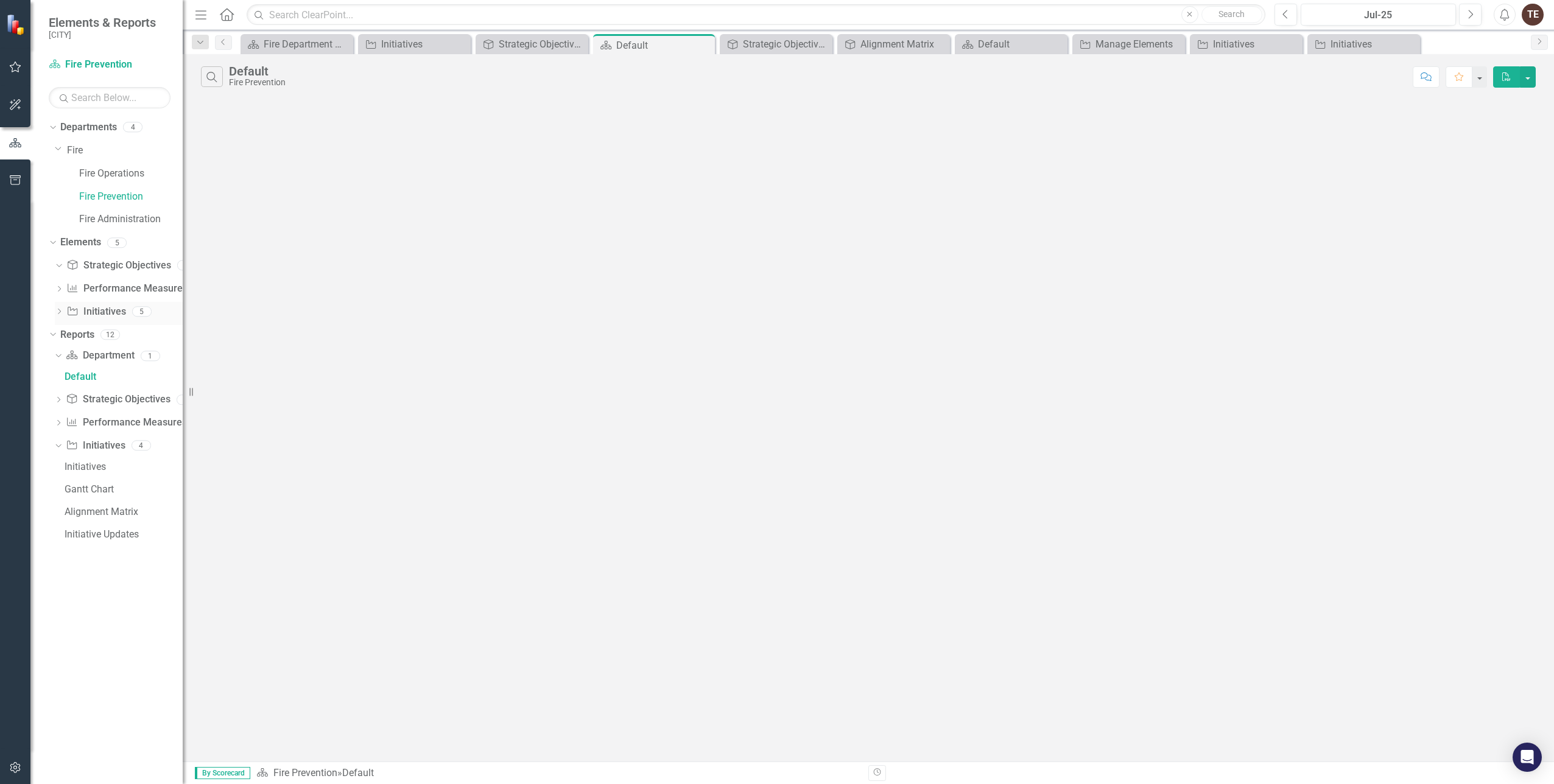 click on "Initiative Initiatives" at bounding box center [96, 312] 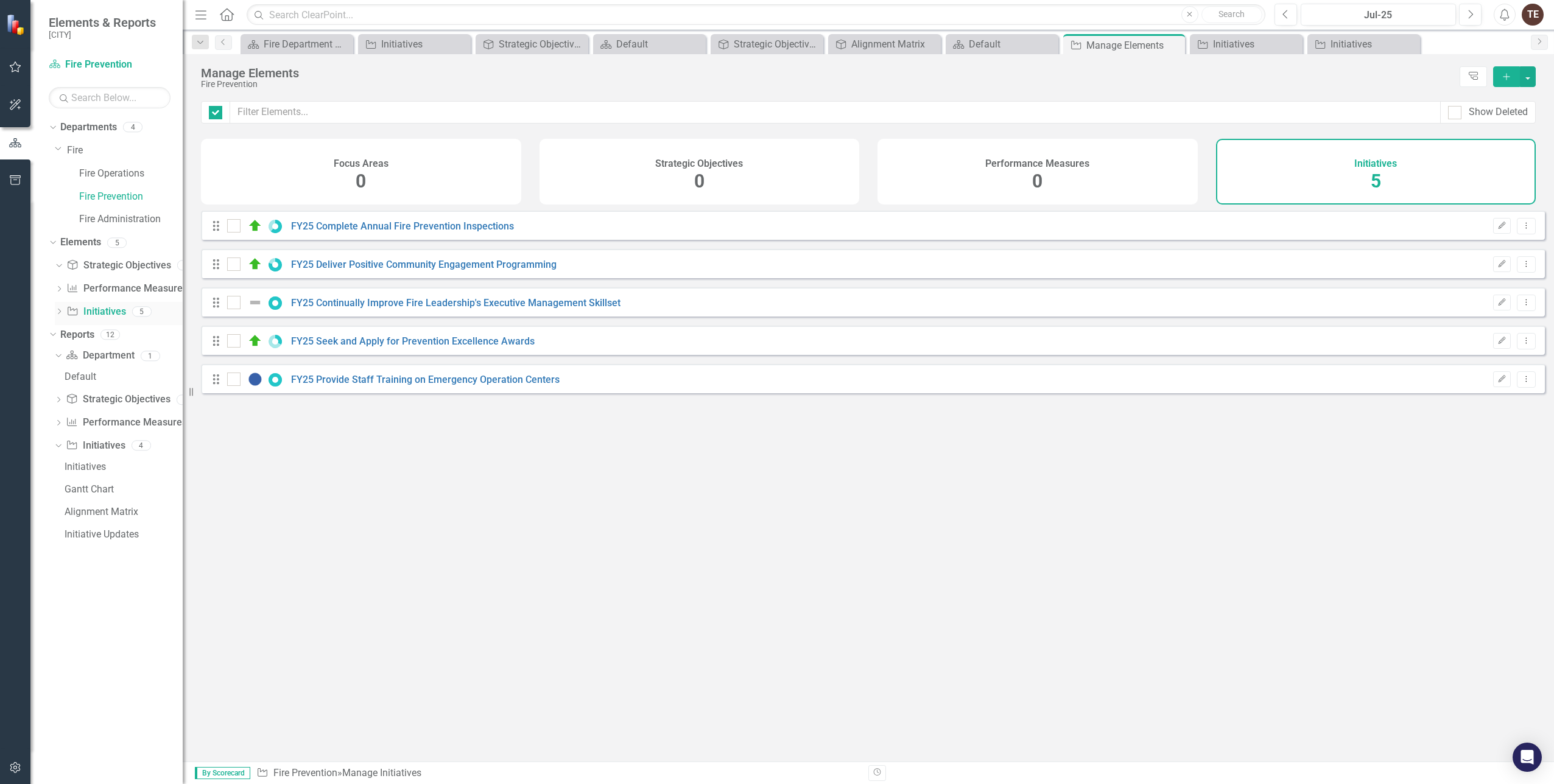 checkbox on "false" 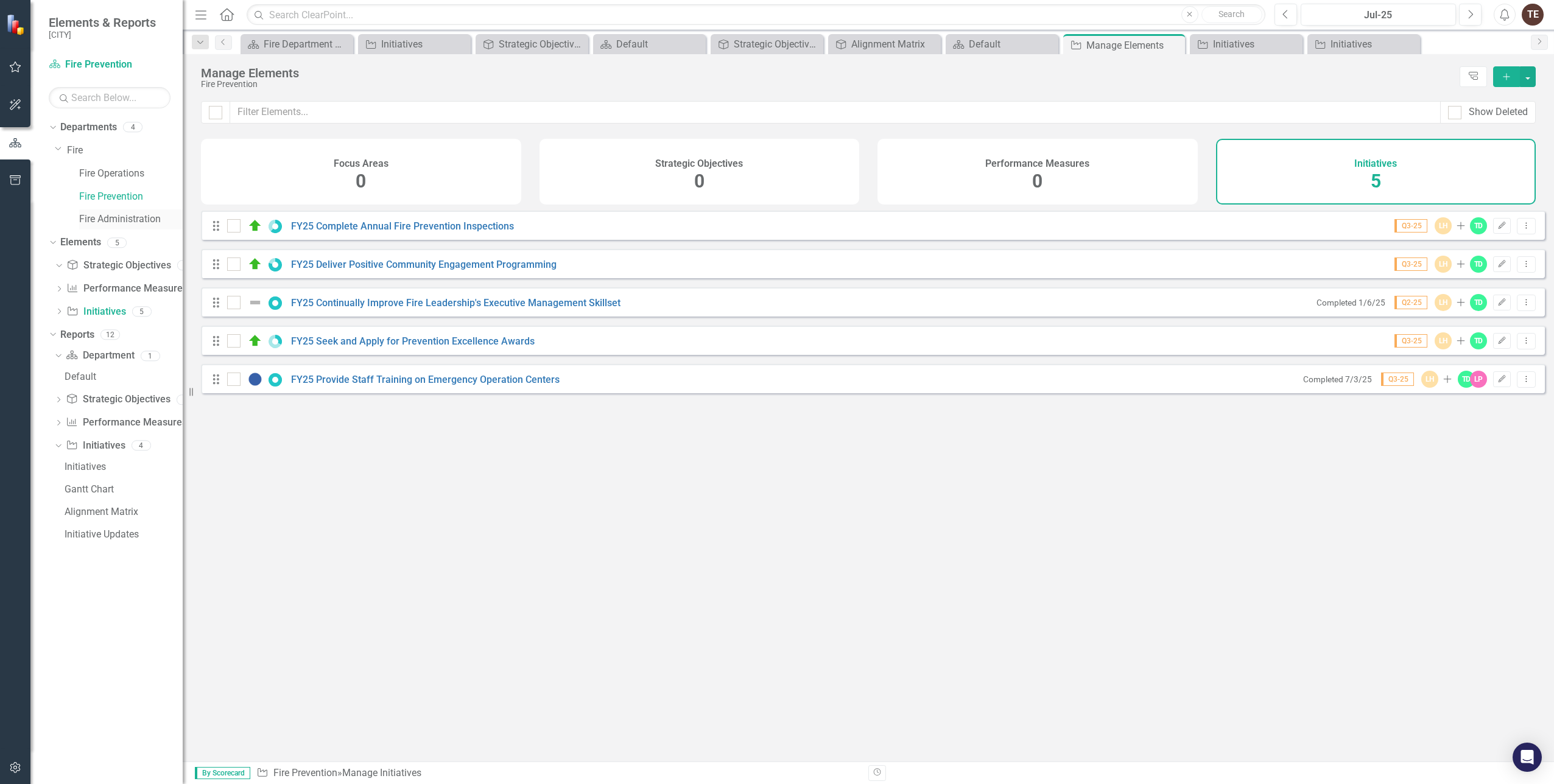 click on "Fire Administration" at bounding box center [131, 219] 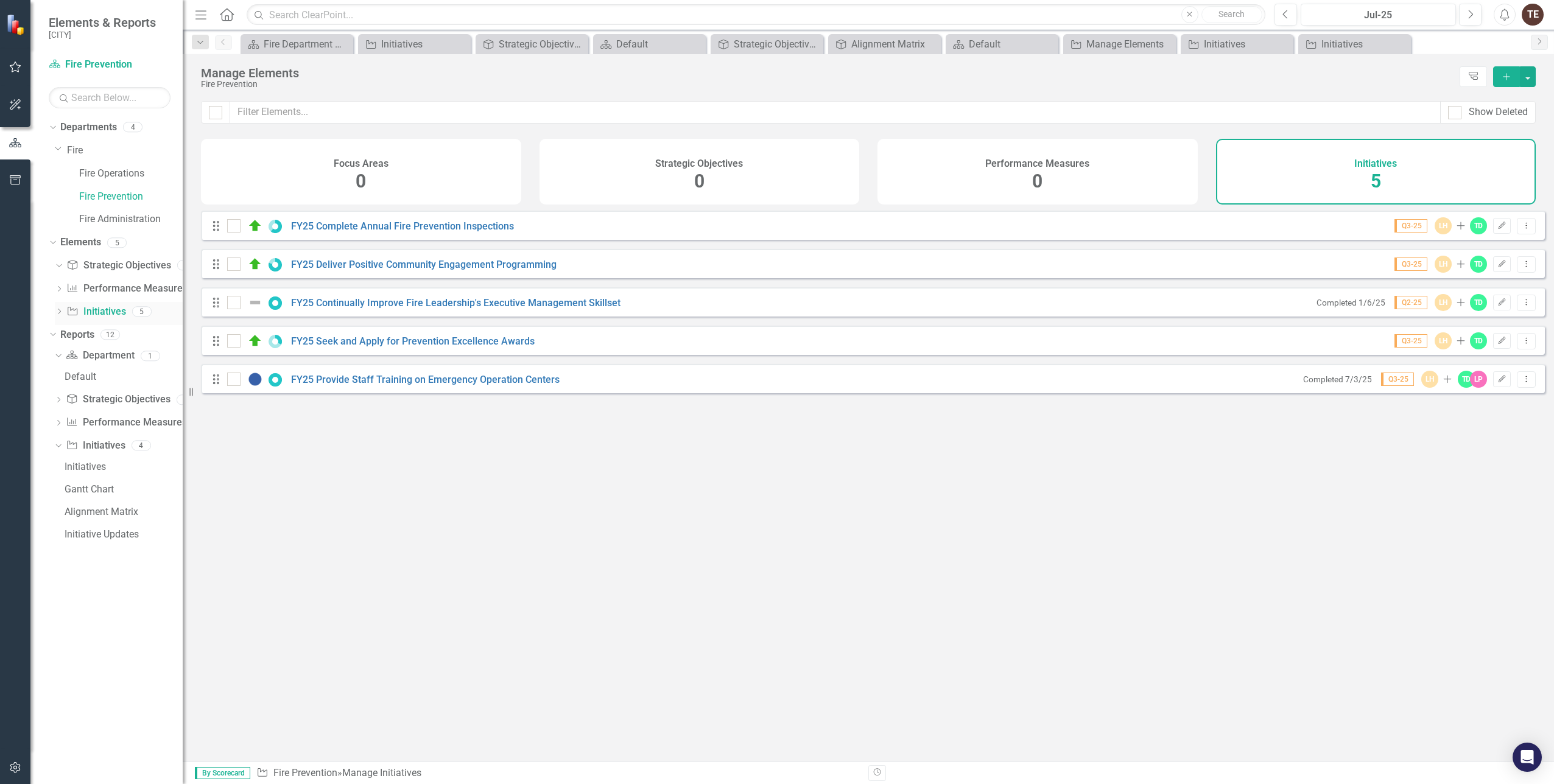click on "Initiative Initiatives" at bounding box center [96, 312] 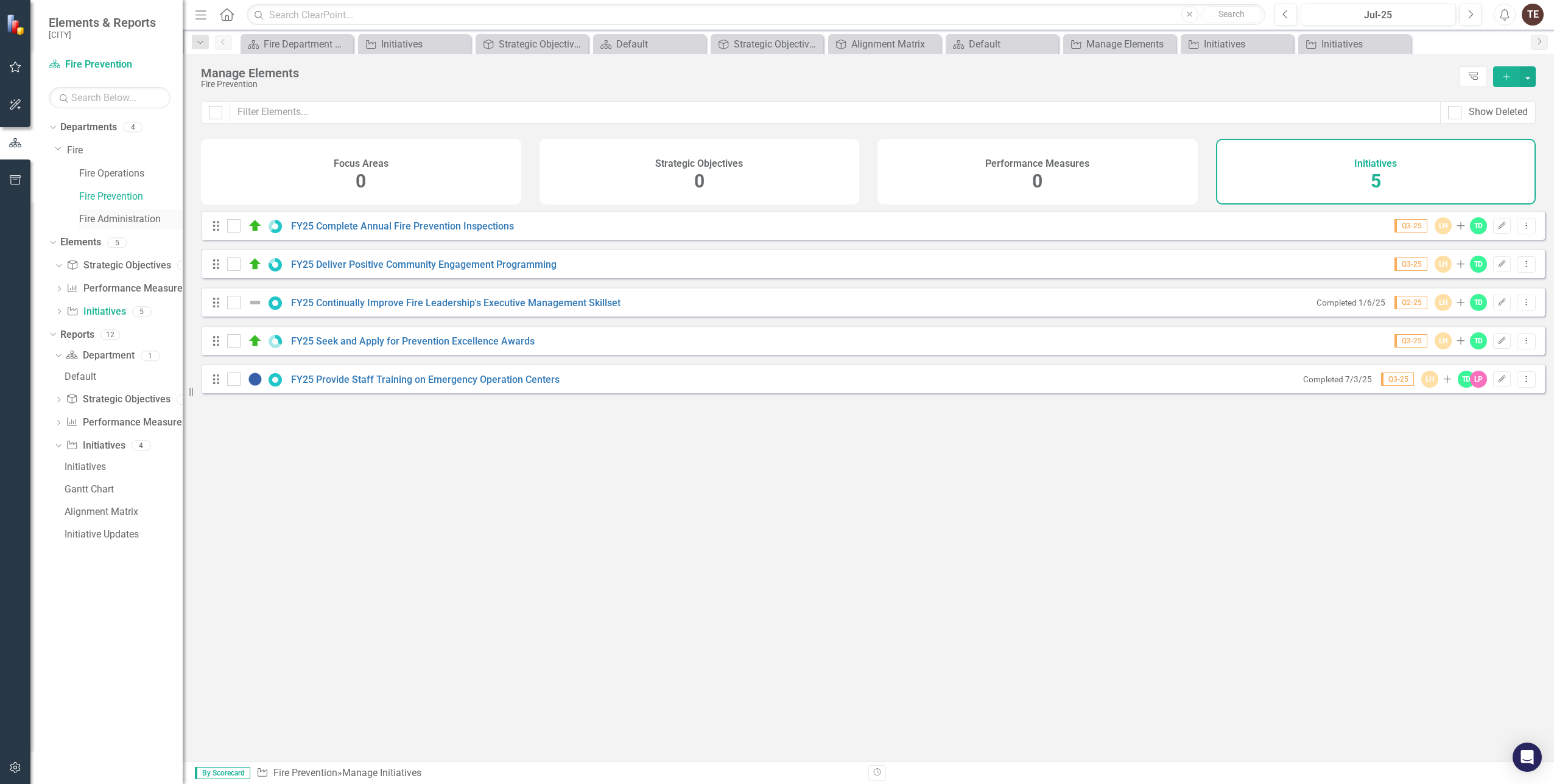 click on "Fire Administration" at bounding box center [131, 219] 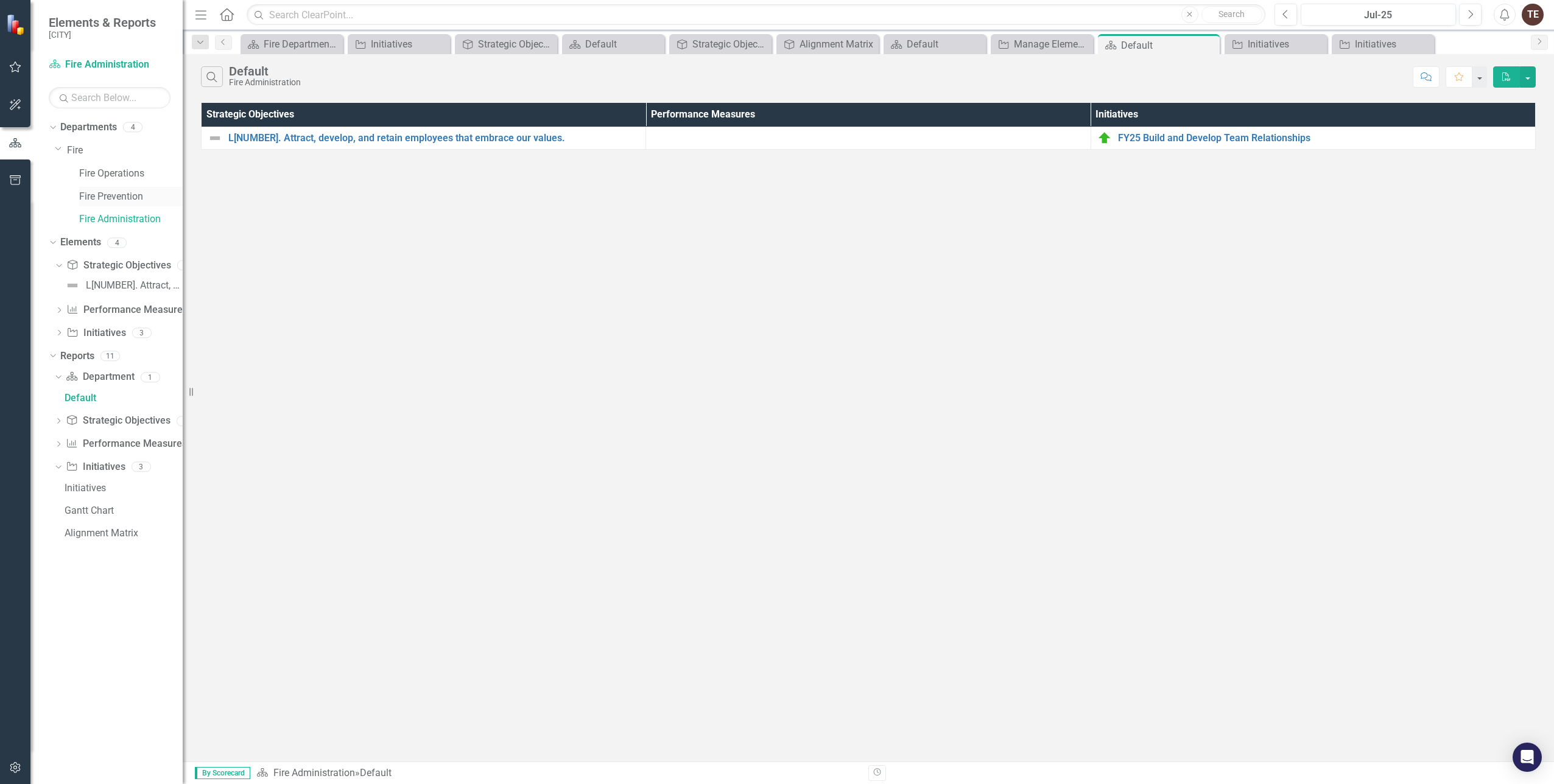 click on "Fire Prevention" at bounding box center [131, 197] 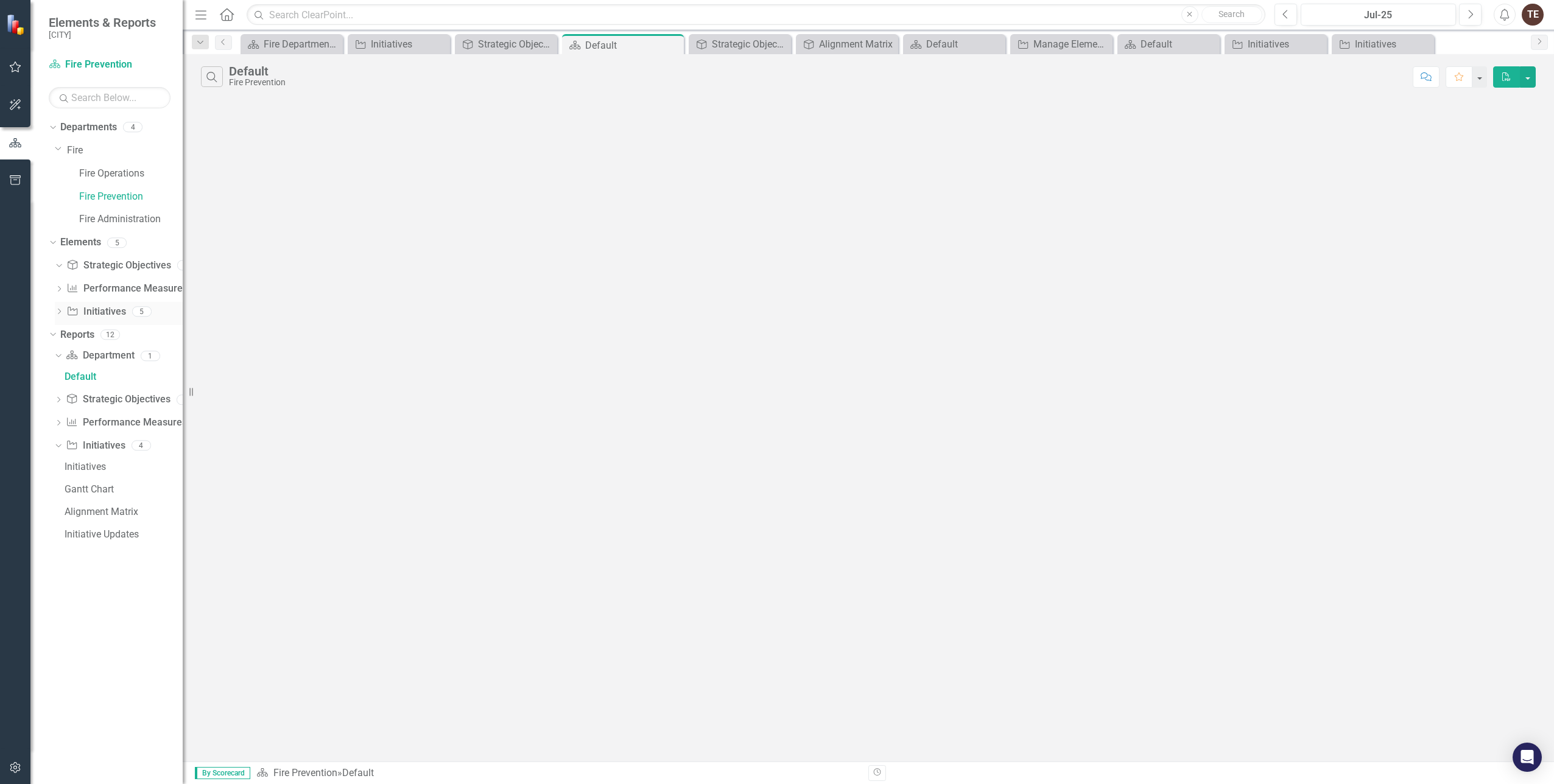 click on "Initiative Initiatives" at bounding box center (96, 312) 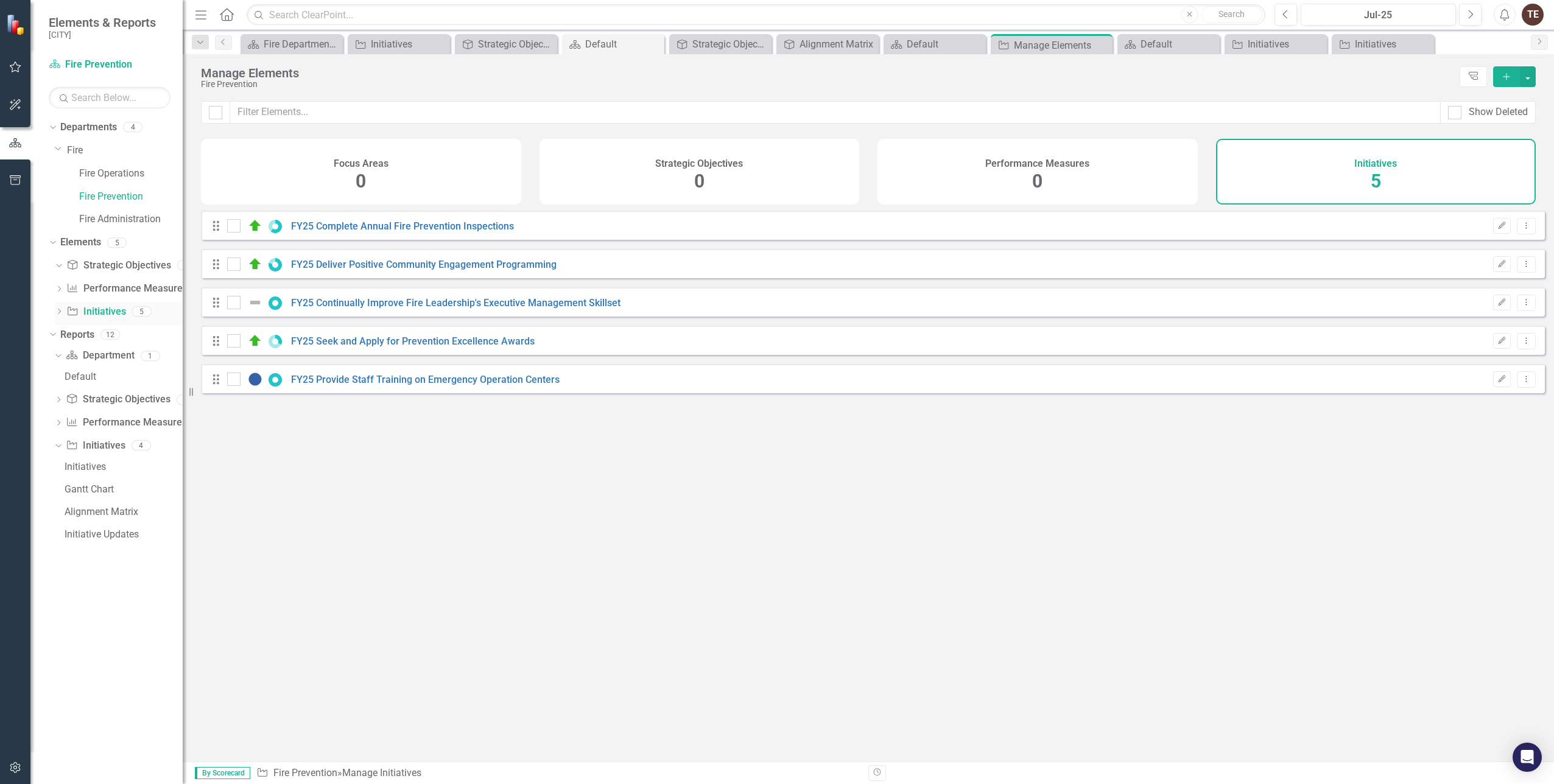 checkbox on "false" 